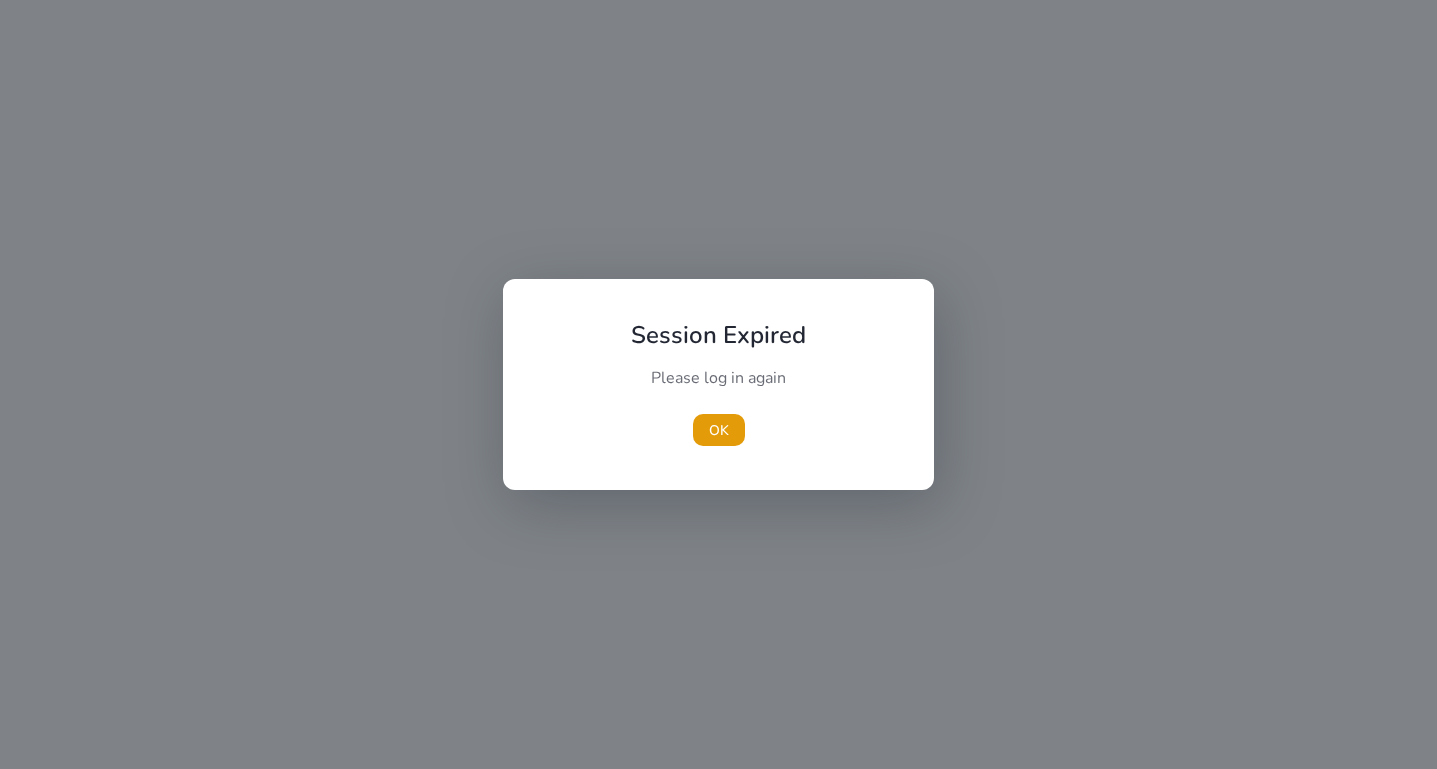scroll, scrollTop: 0, scrollLeft: 0, axis: both 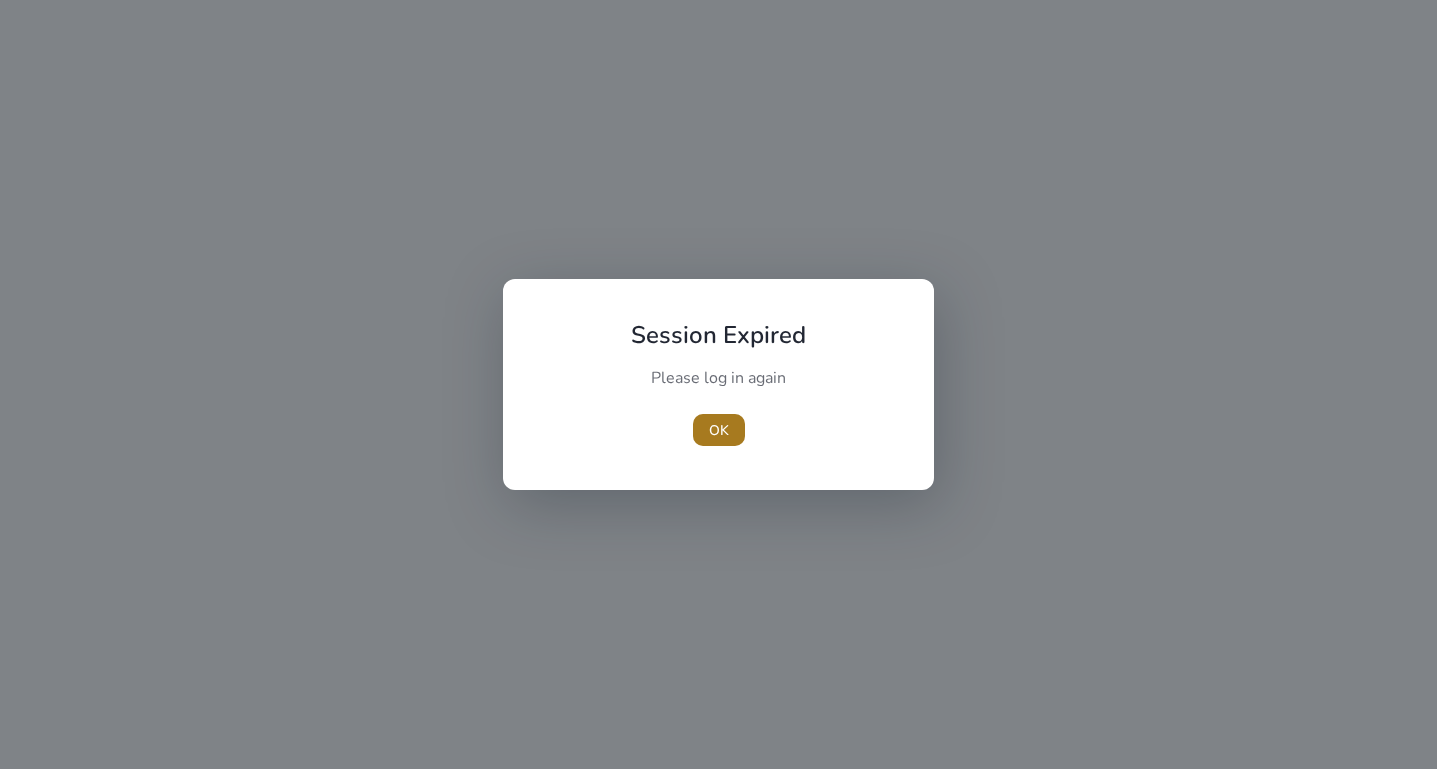 click on "OK" at bounding box center (719, 430) 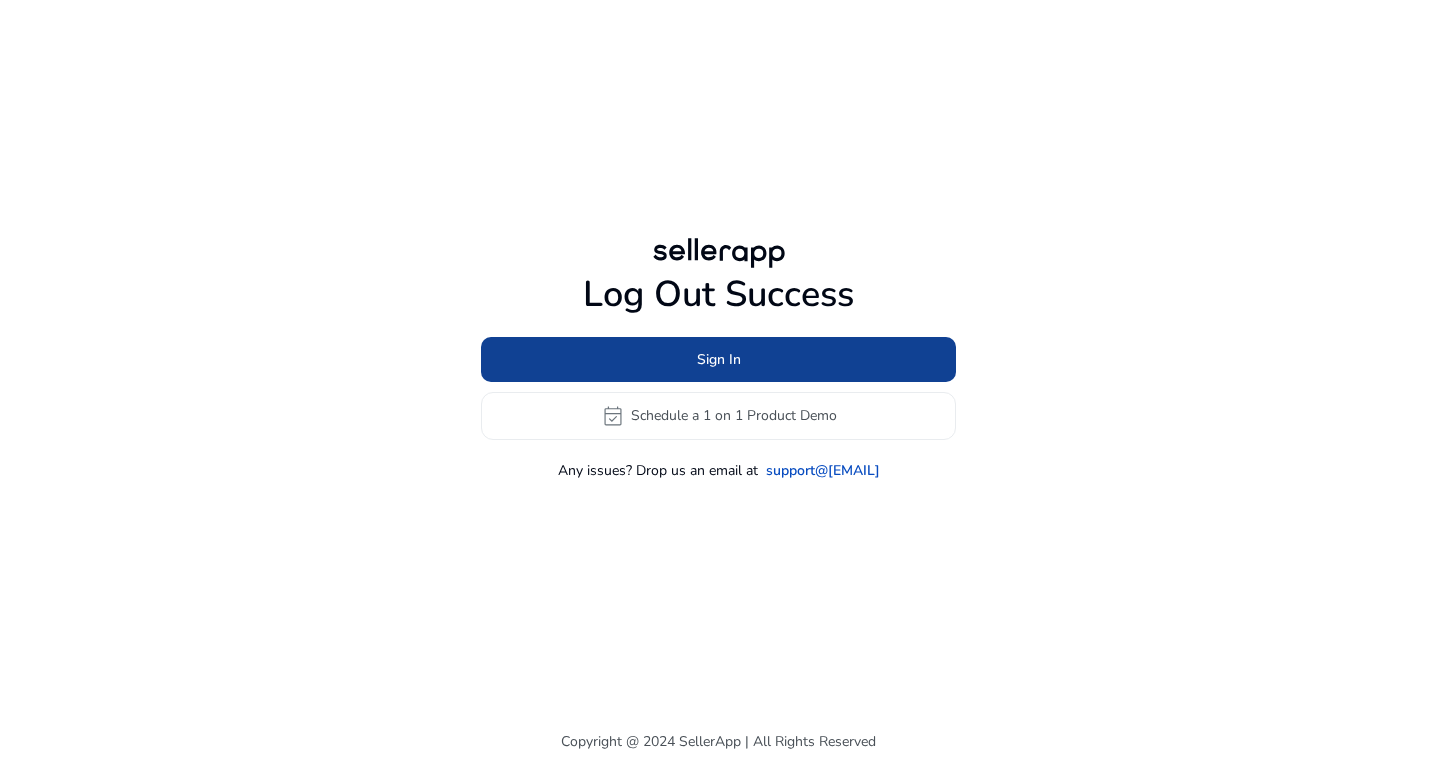 click on "Sign In" 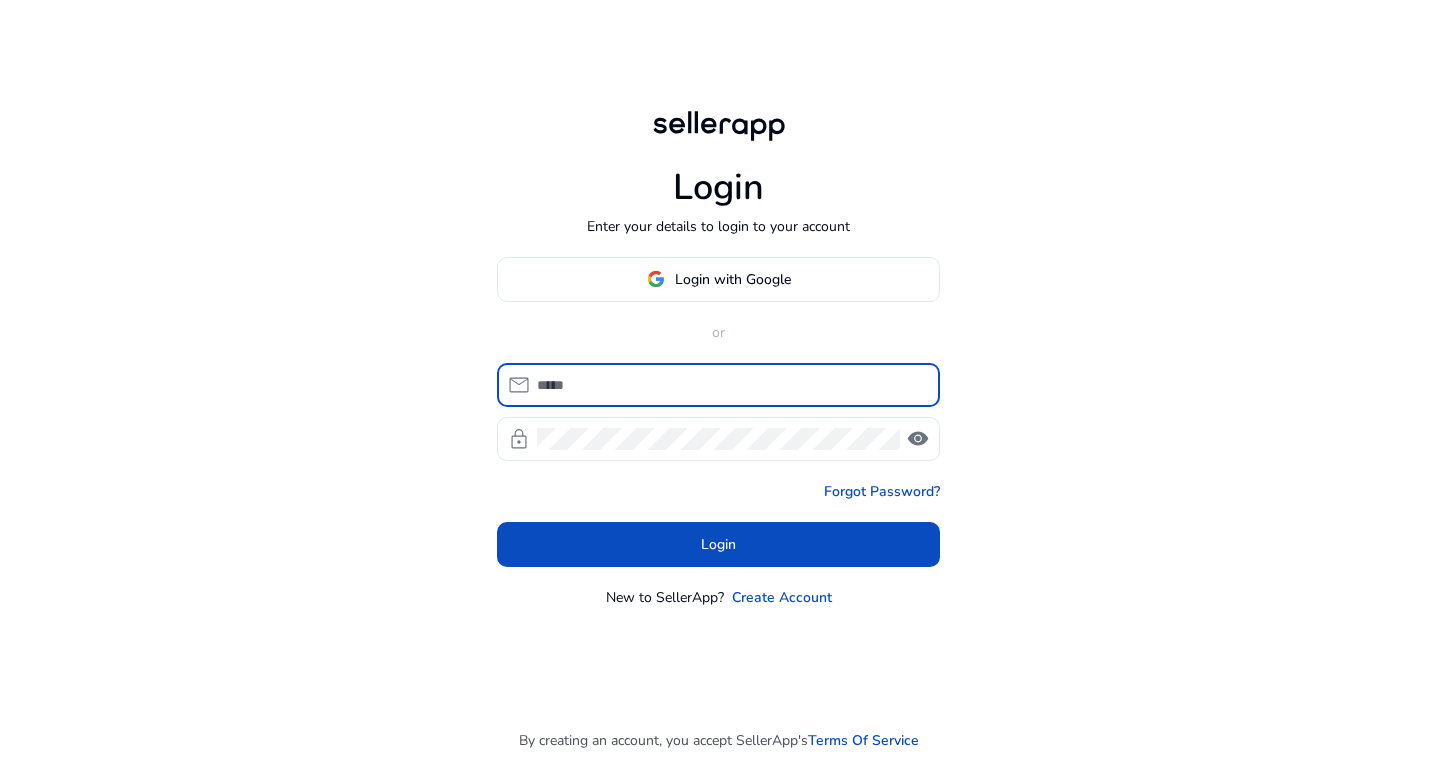 click at bounding box center (730, 385) 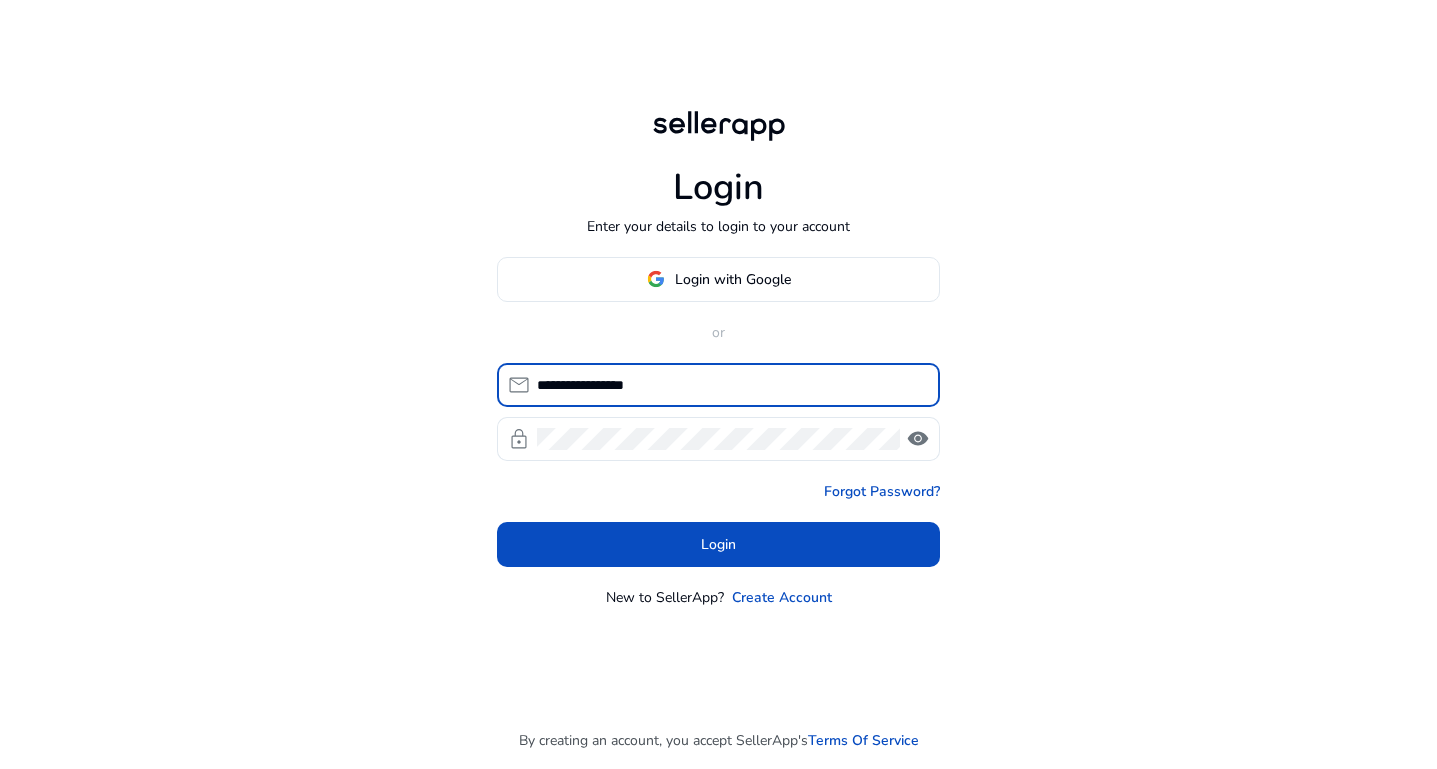 type on "**********" 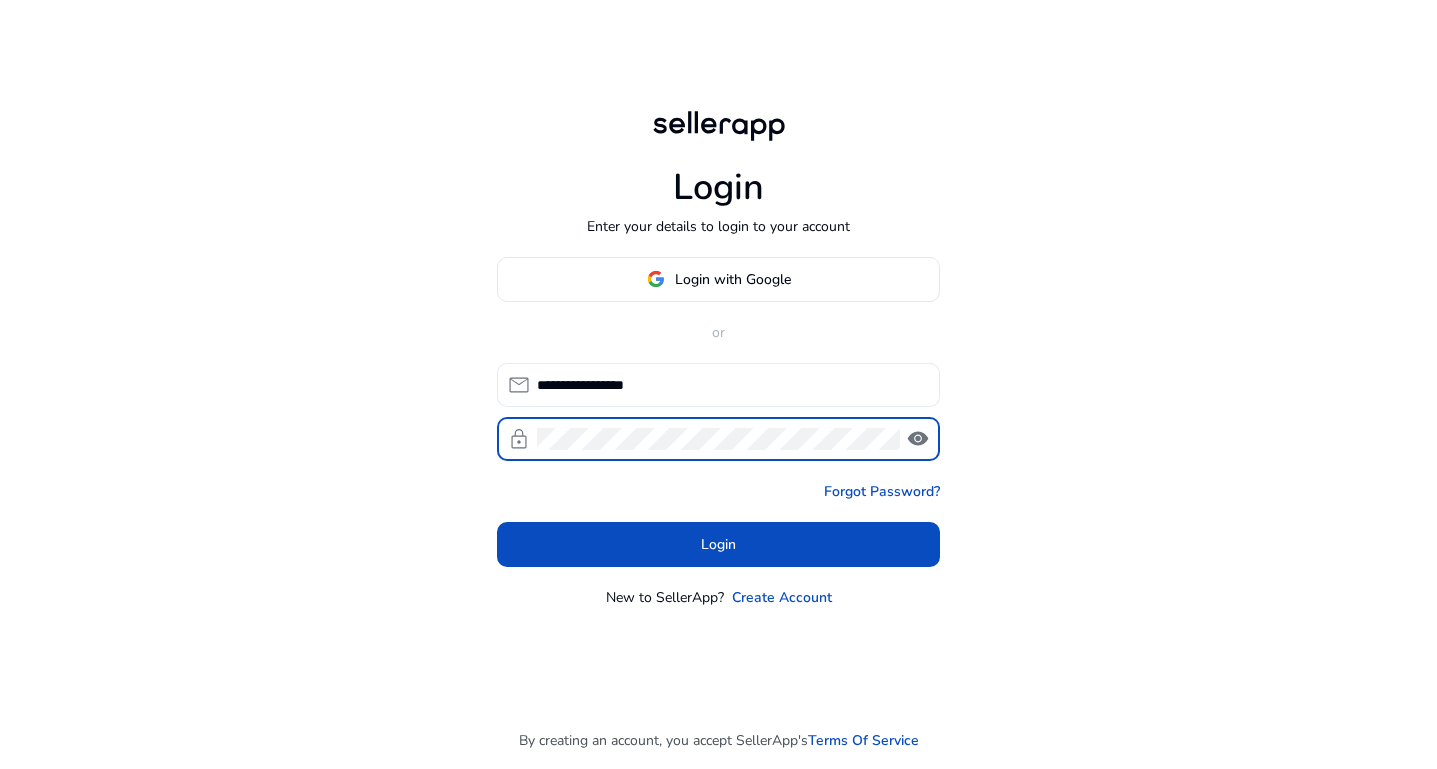 click on "Login" at bounding box center (718, 544) 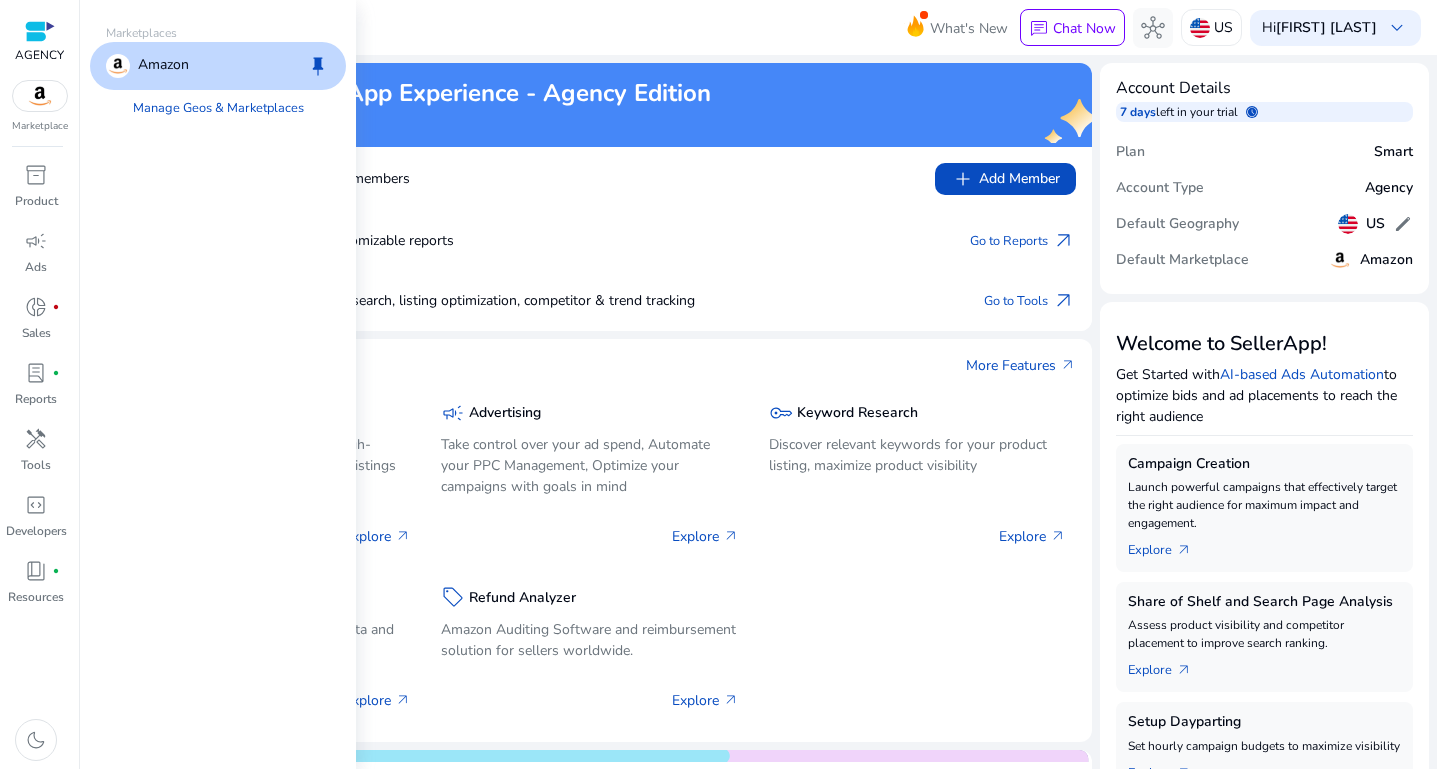click at bounding box center (40, 96) 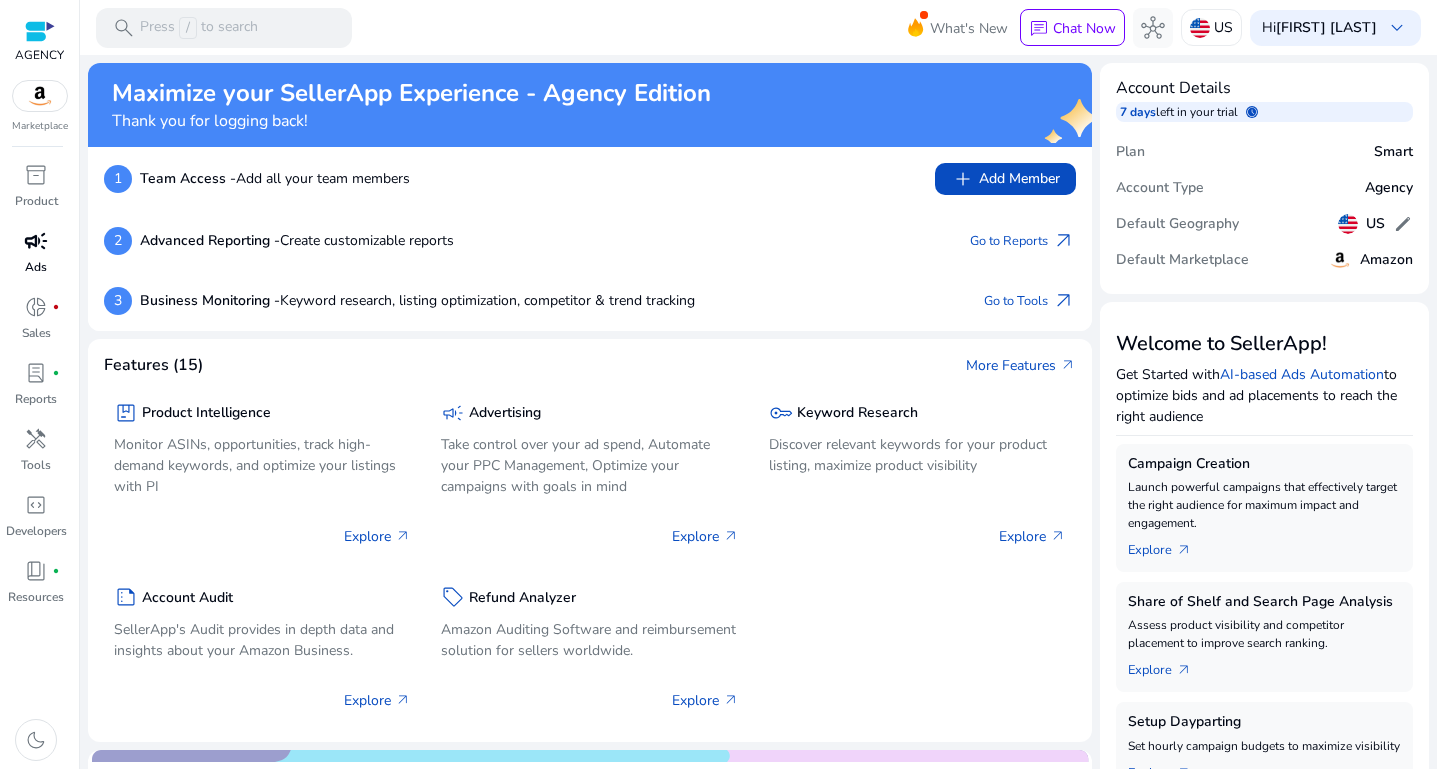 click on "Ads" at bounding box center [36, 267] 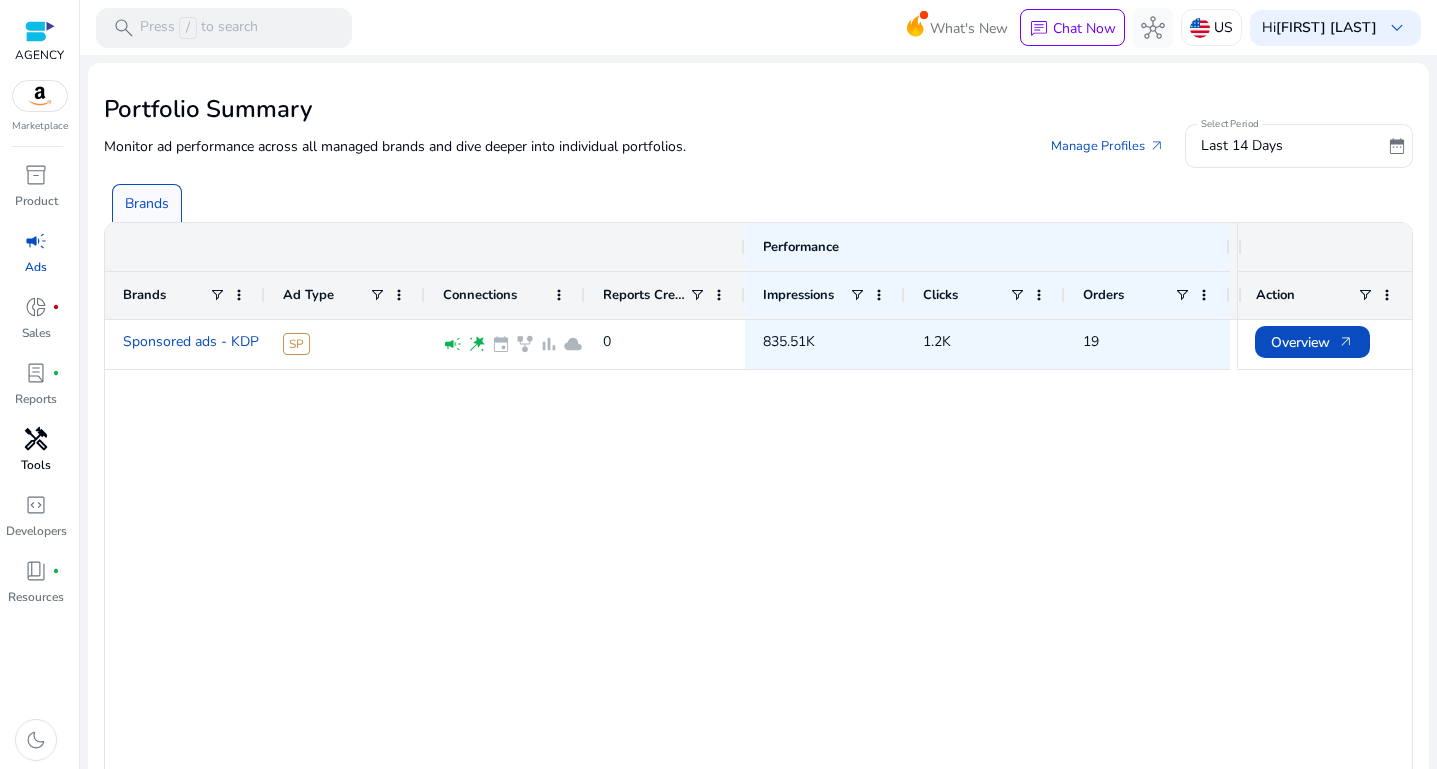 click on "handyman" at bounding box center (36, 439) 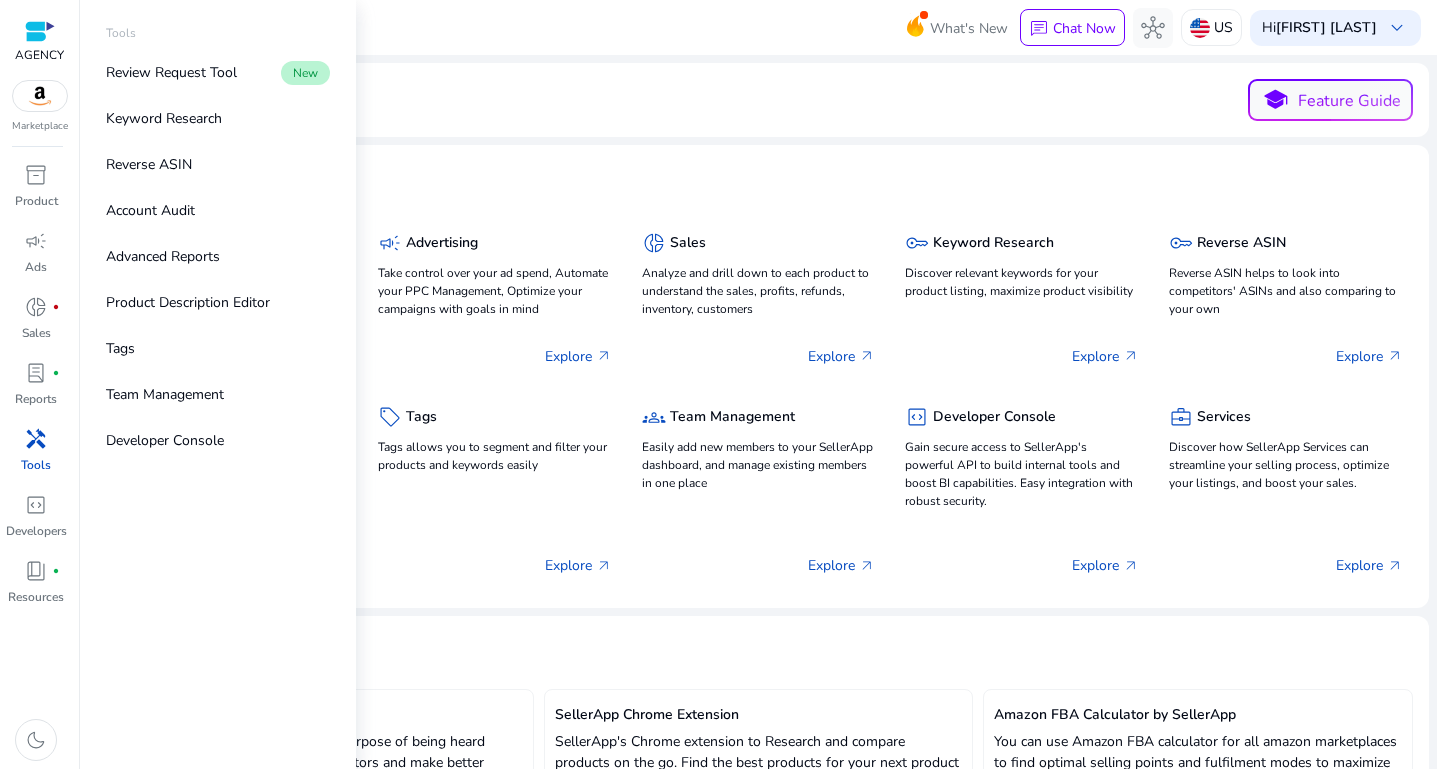 scroll, scrollTop: 0, scrollLeft: 0, axis: both 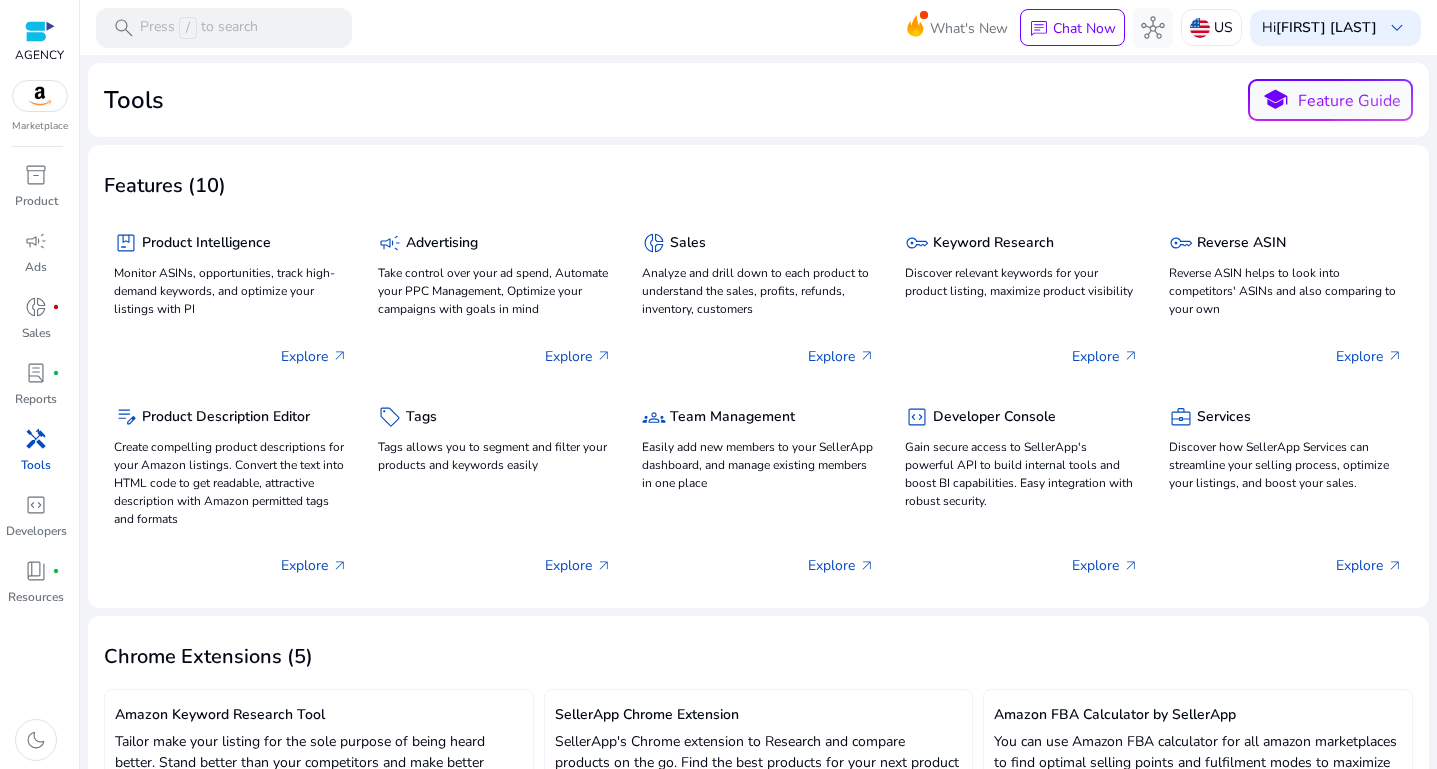 click at bounding box center [40, 31] 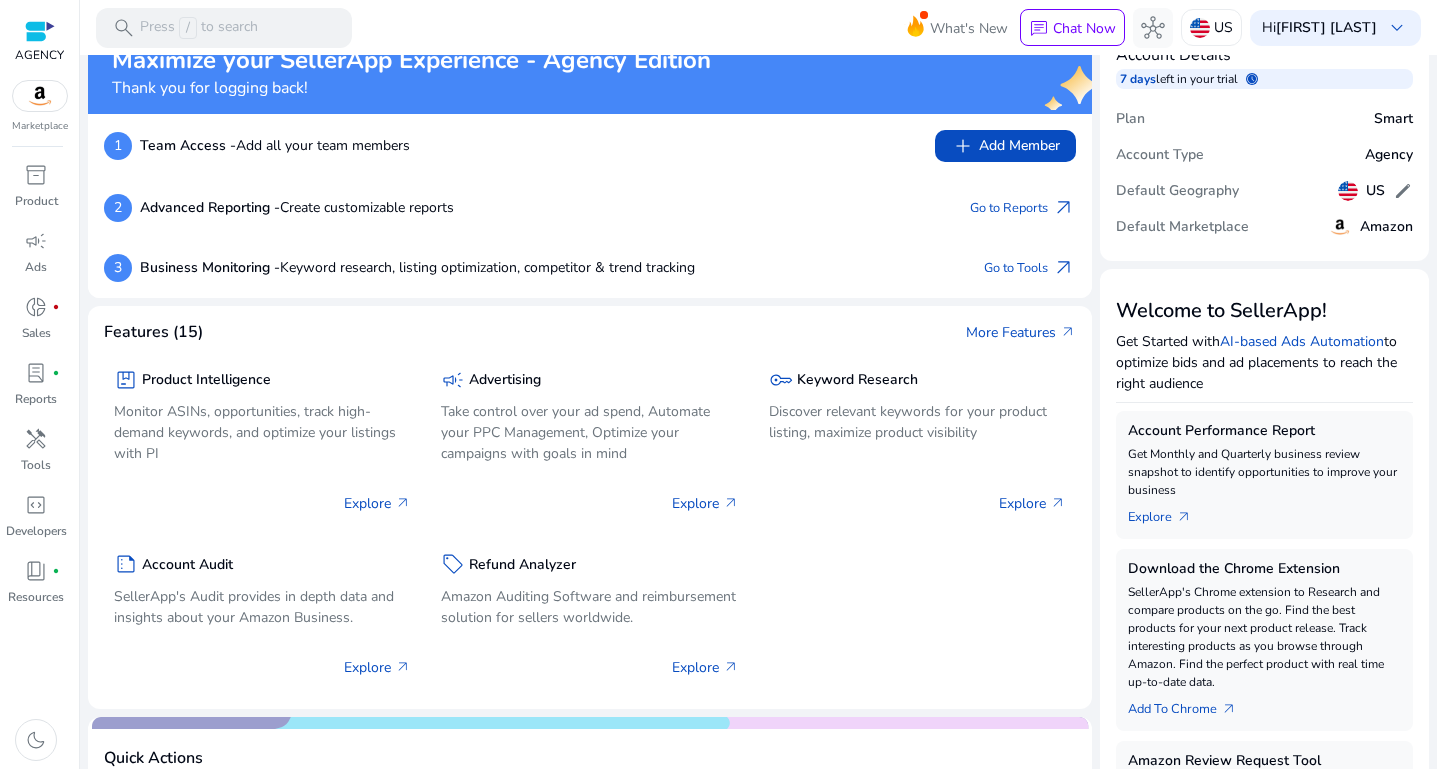 scroll, scrollTop: 0, scrollLeft: 0, axis: both 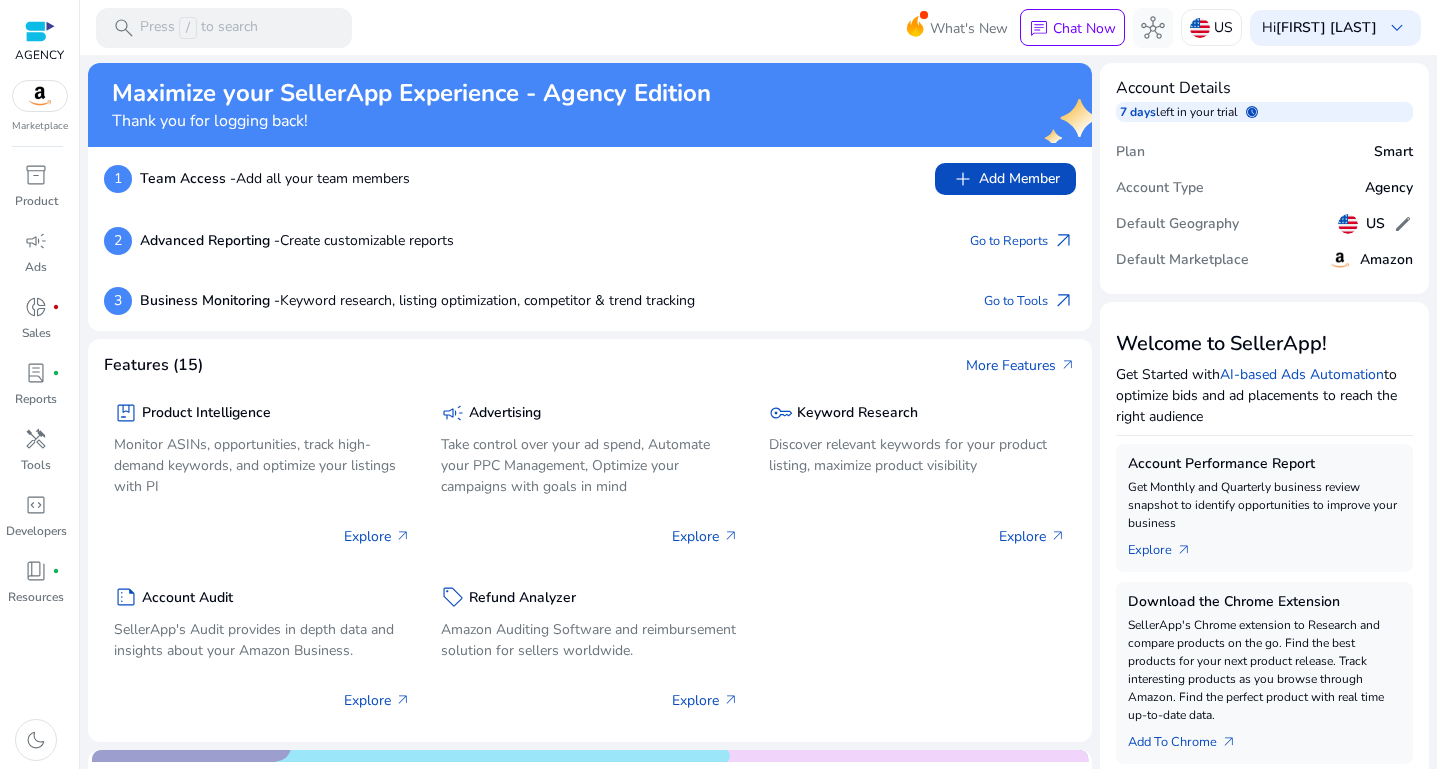 click at bounding box center (40, 31) 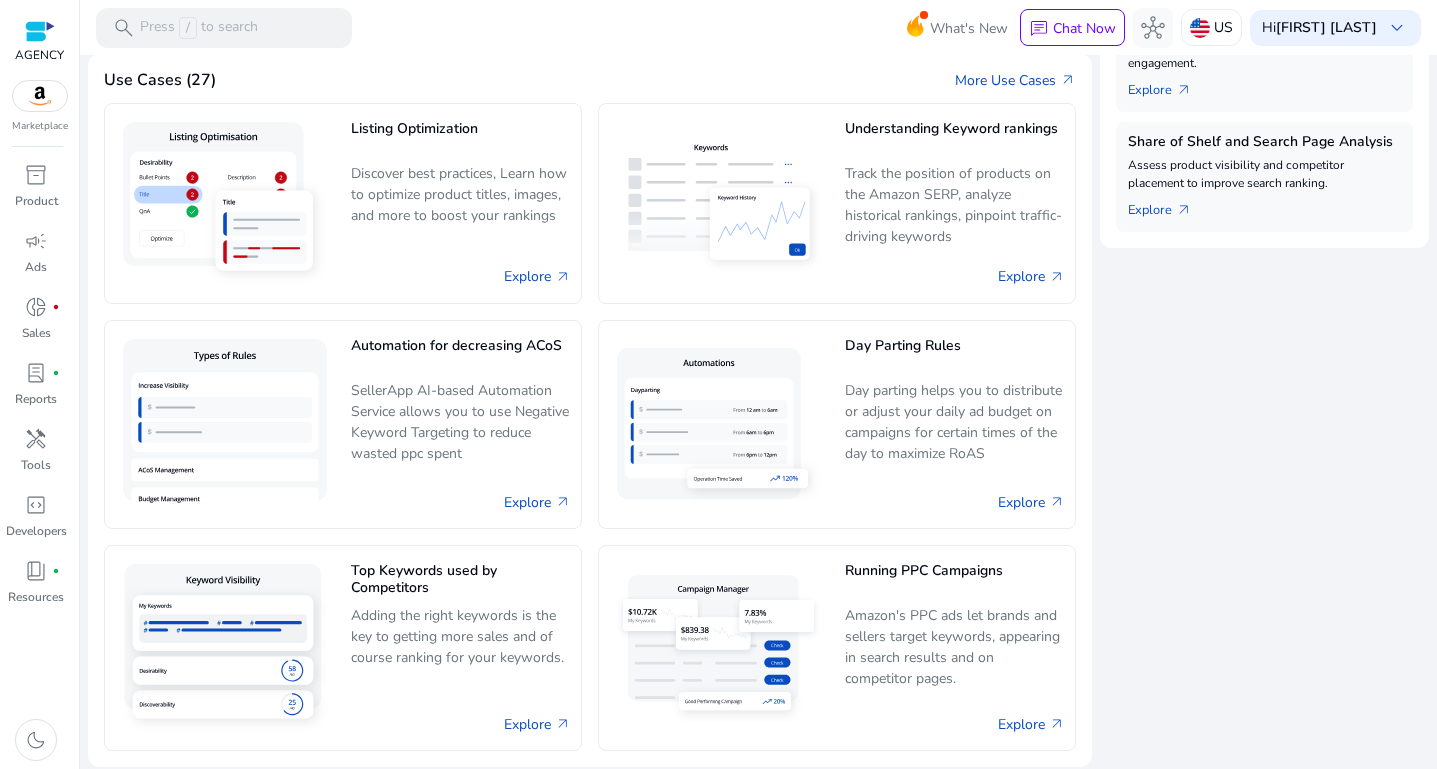 scroll, scrollTop: 932, scrollLeft: 0, axis: vertical 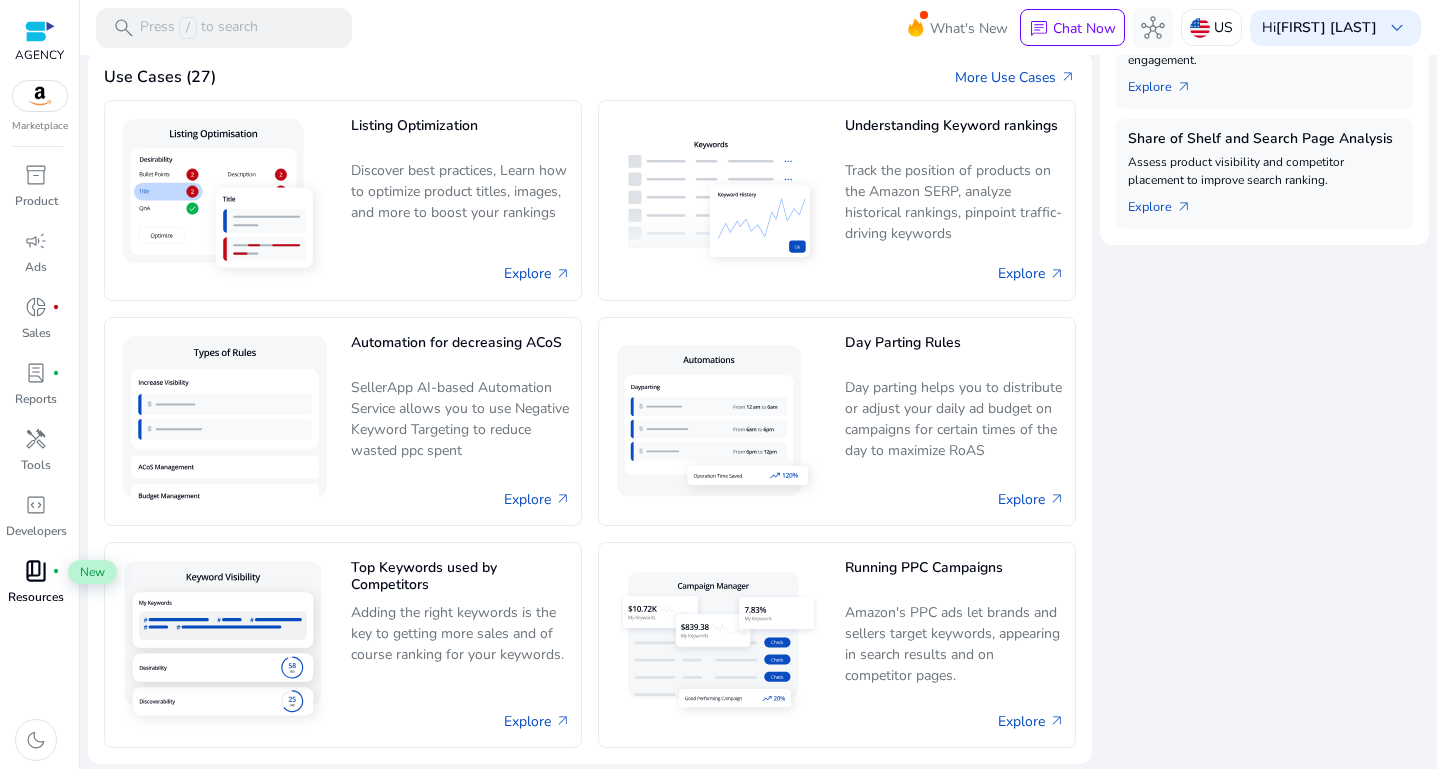 click on "book_4   fiber_manual_record" at bounding box center (36, 571) 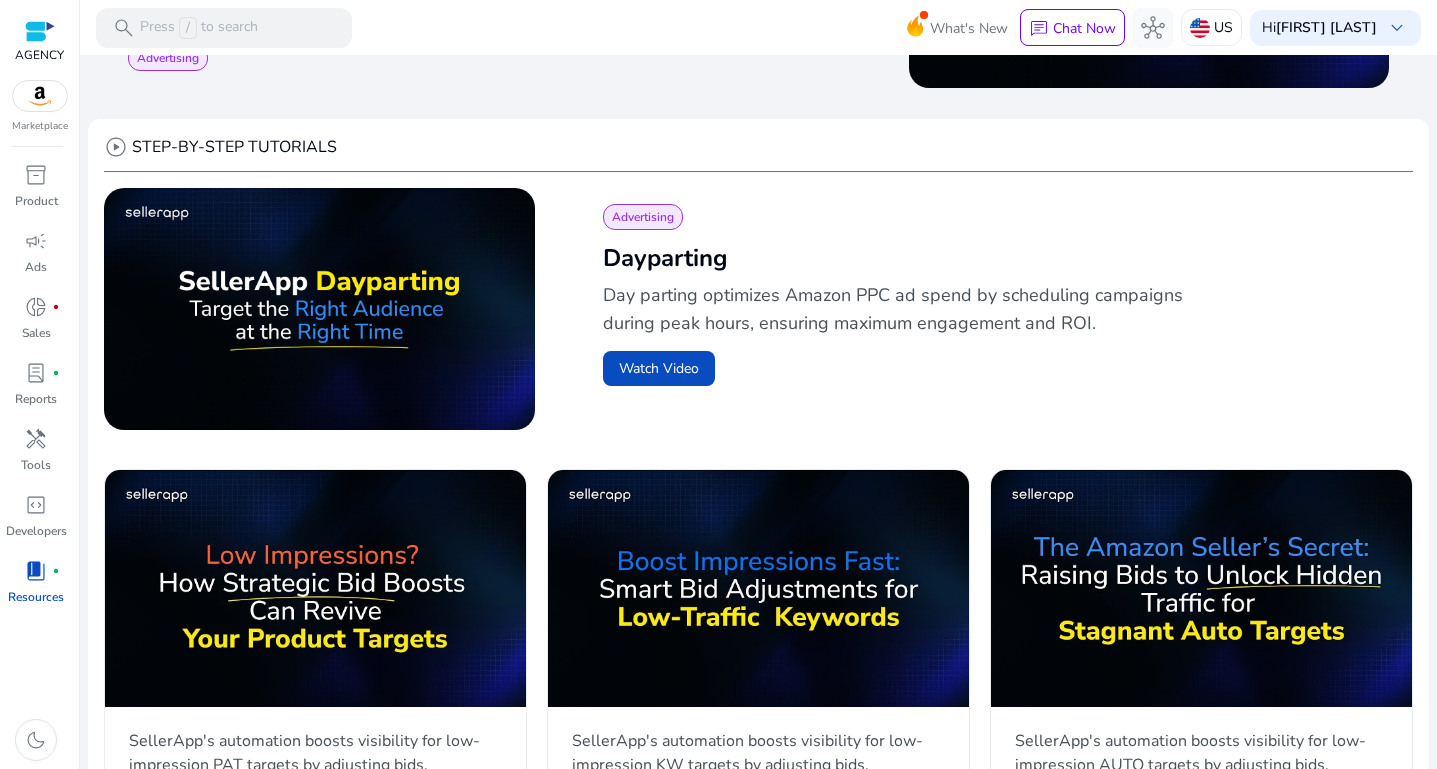 scroll, scrollTop: 562, scrollLeft: 0, axis: vertical 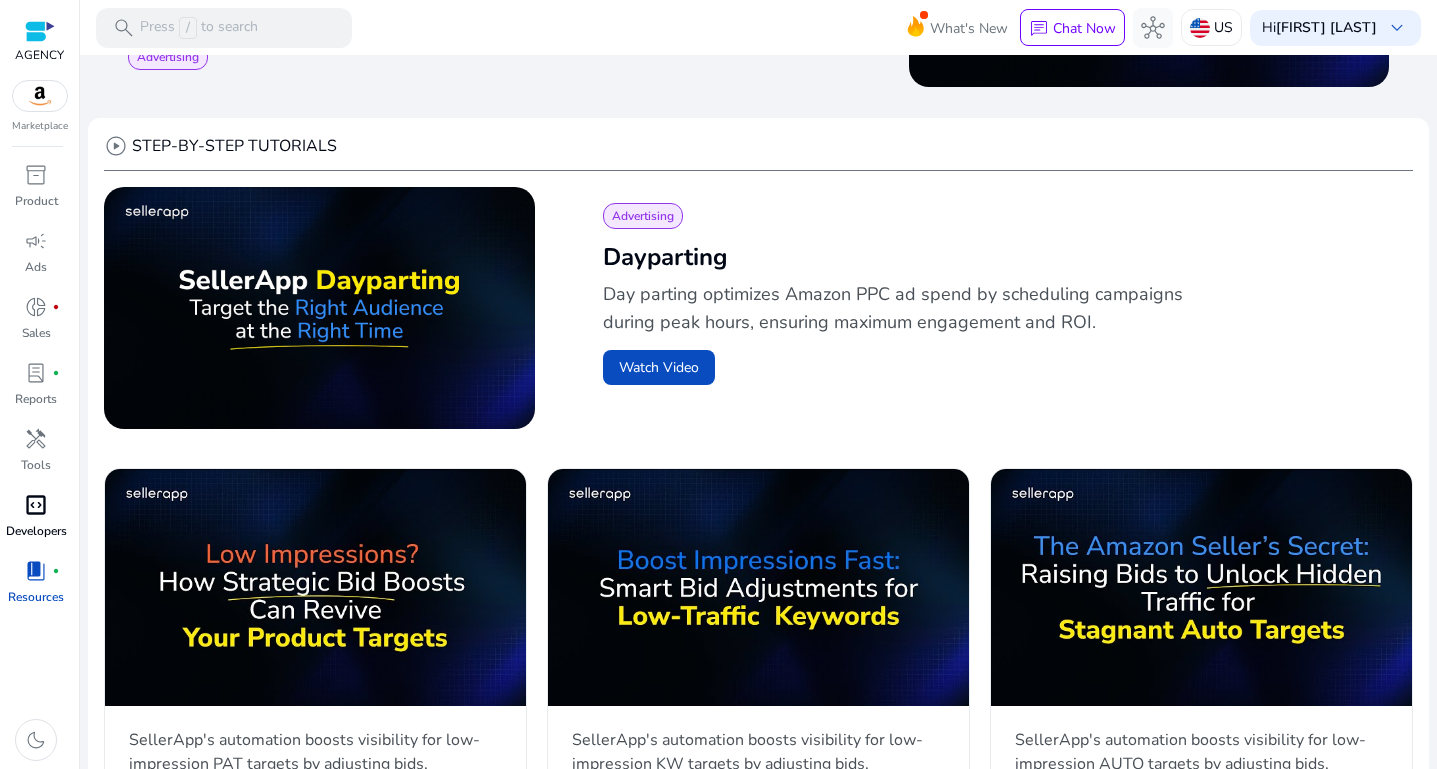 click on "code_blocks" at bounding box center [36, 505] 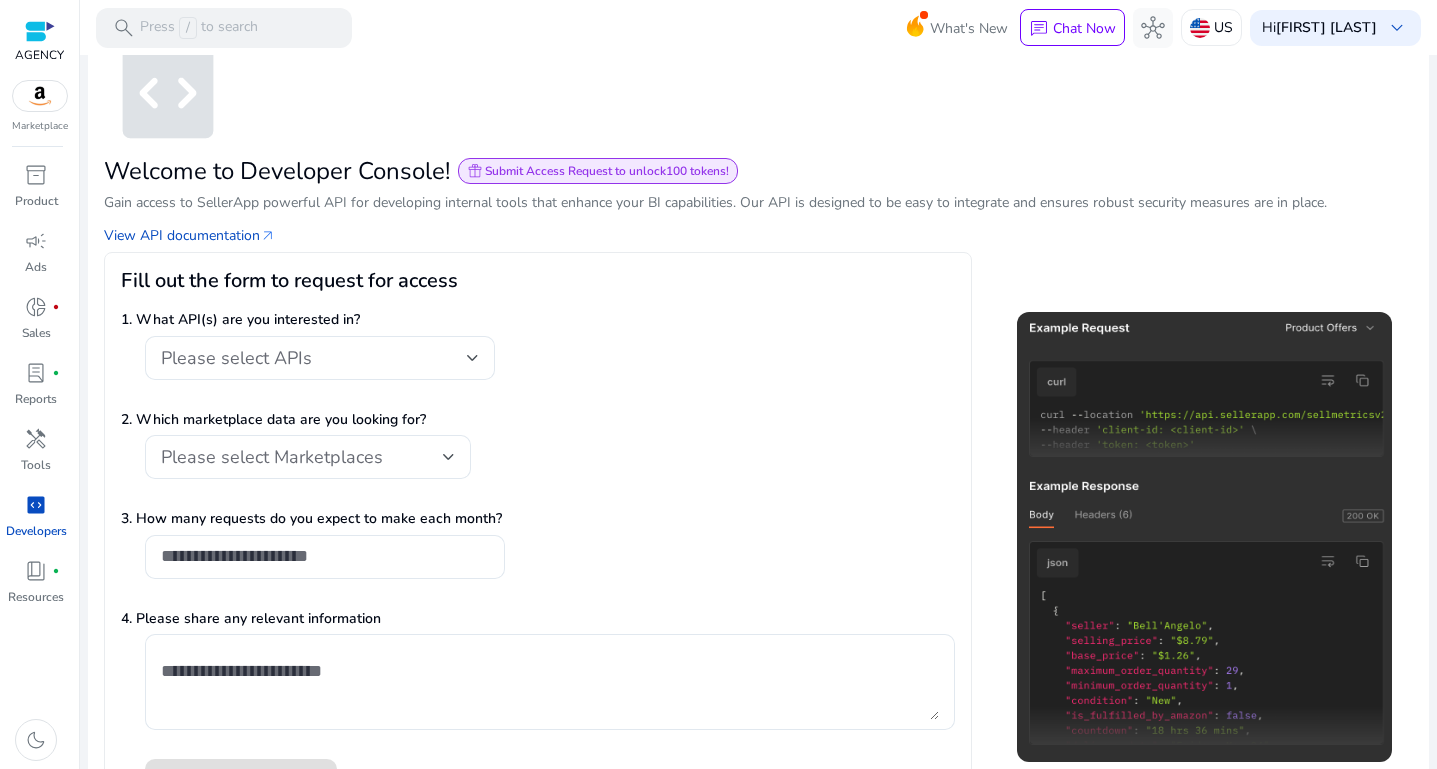 scroll, scrollTop: 118, scrollLeft: 0, axis: vertical 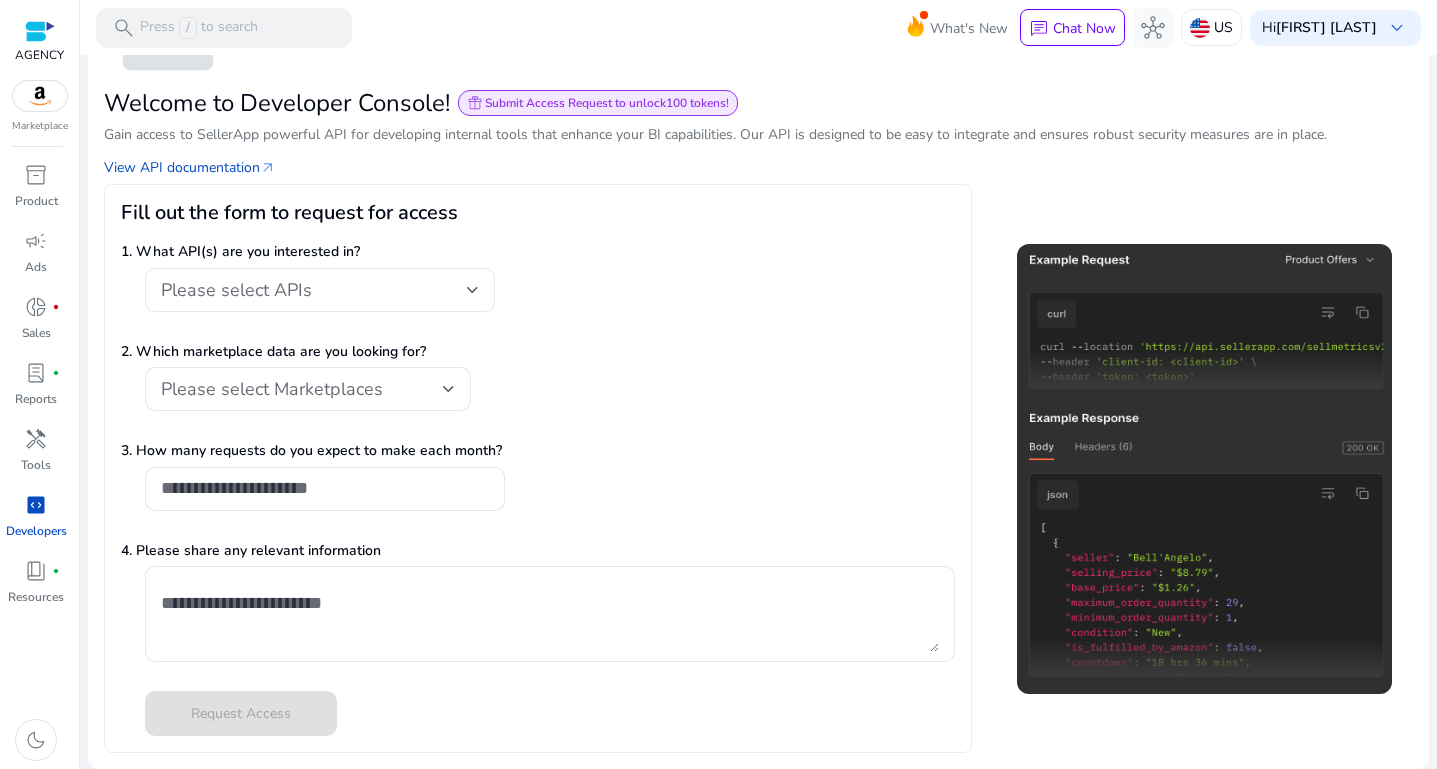 click at bounding box center [40, 31] 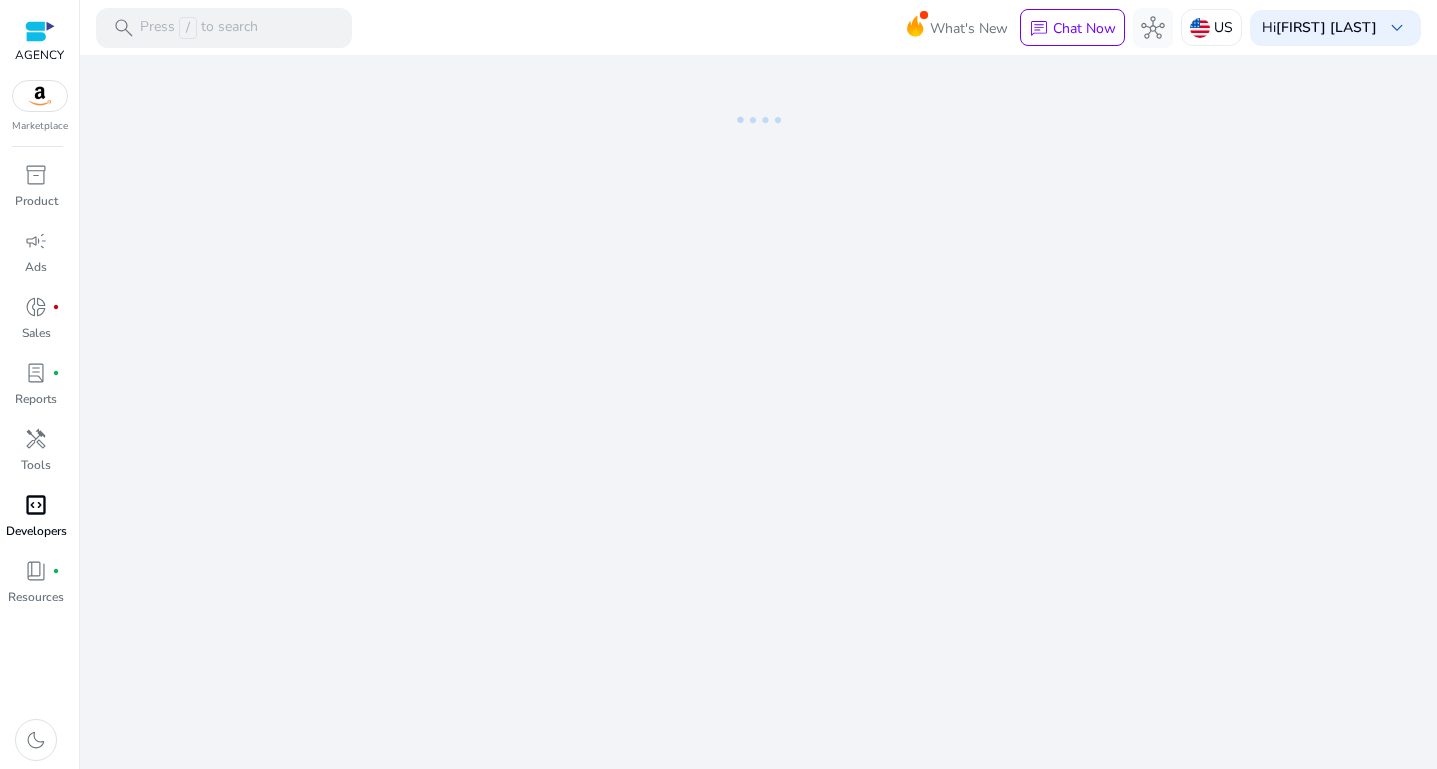 scroll, scrollTop: 0, scrollLeft: 0, axis: both 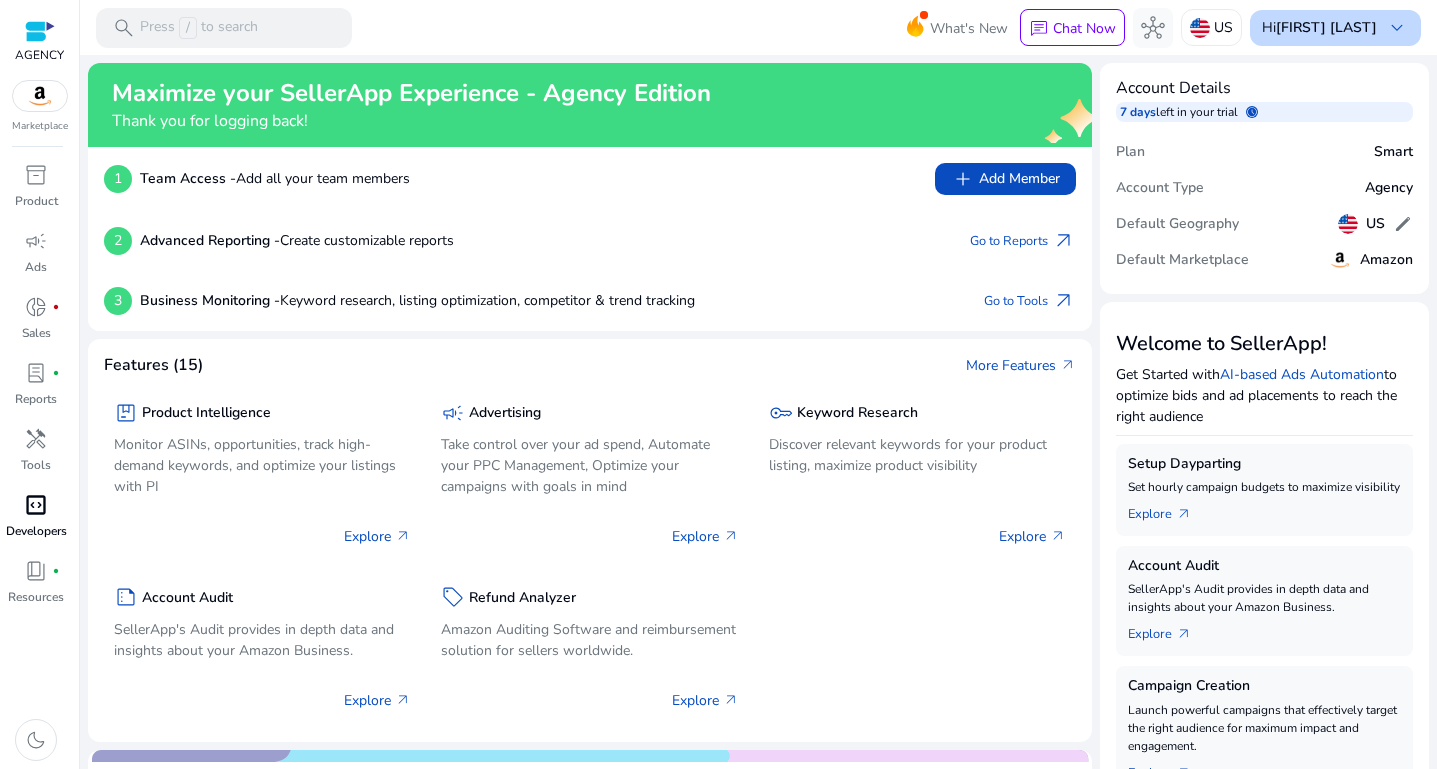 click on "[FIRST] [LAST]" at bounding box center (1326, 27) 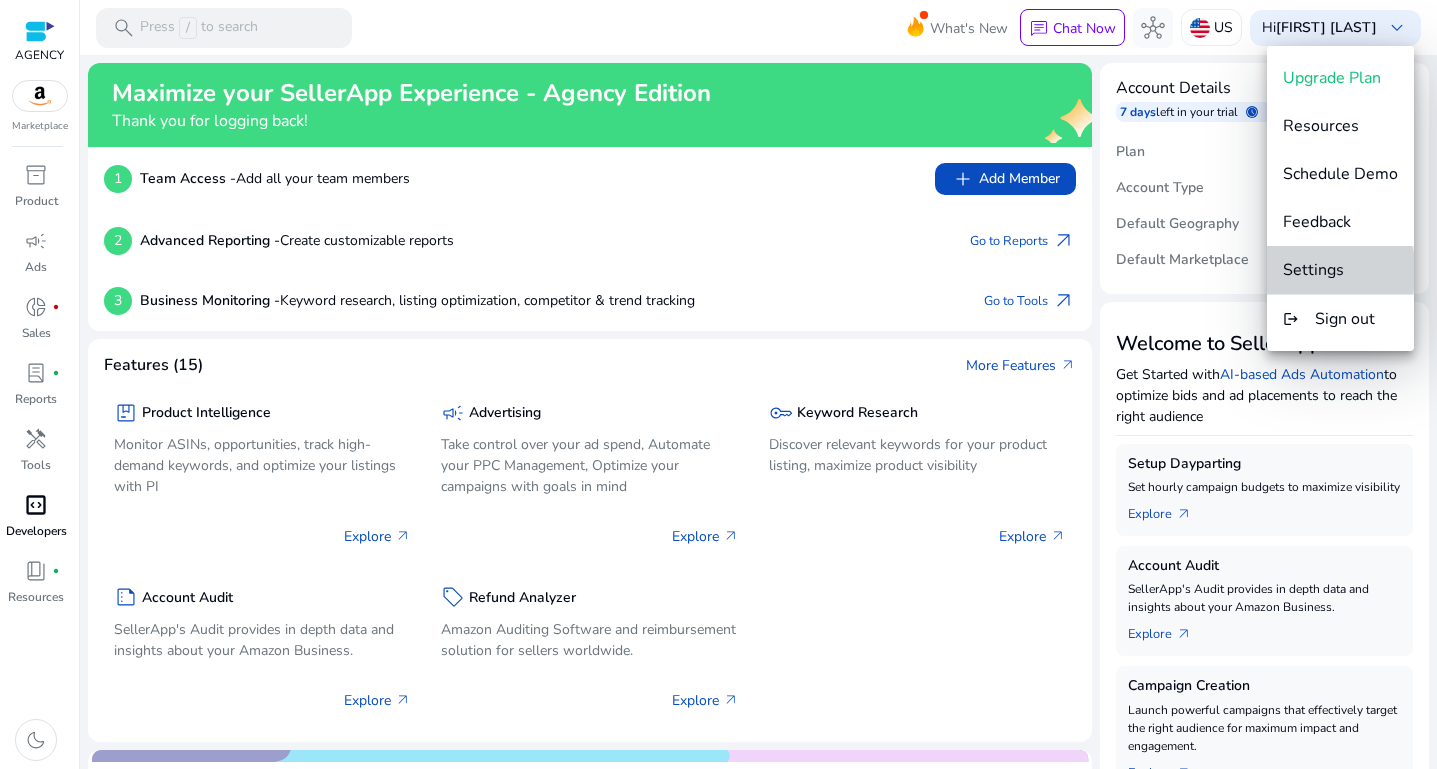 click on "Settings" at bounding box center [1313, 270] 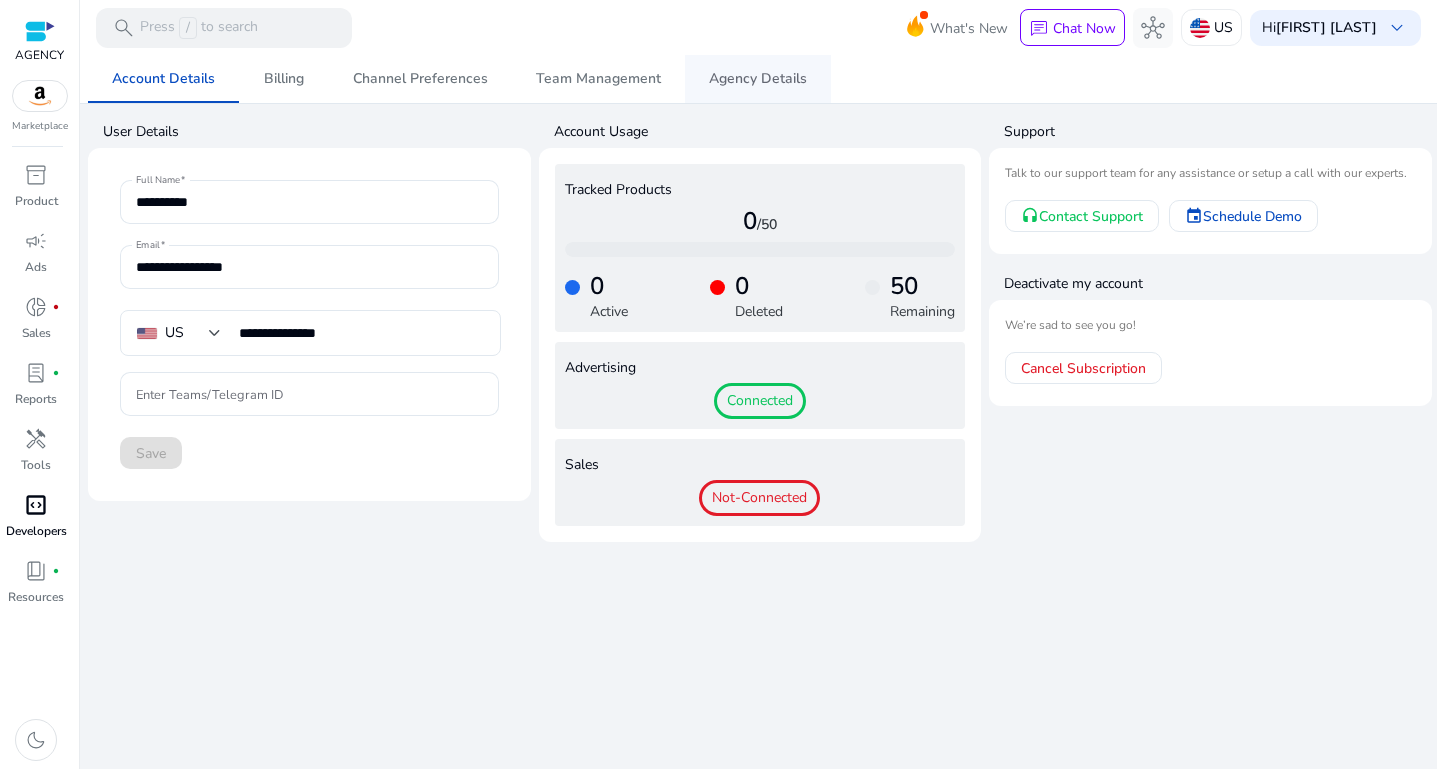 click on "Agency Details" at bounding box center (758, 79) 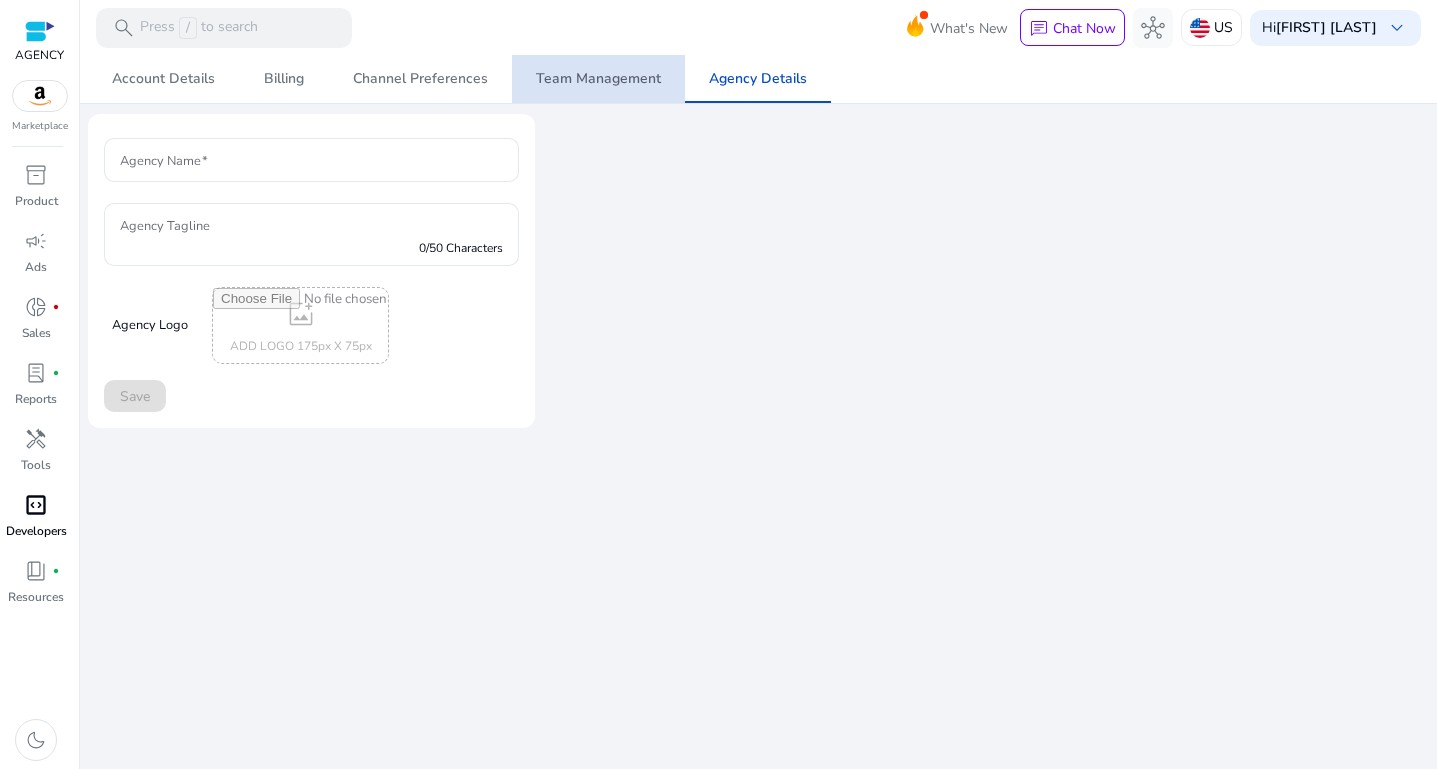 click on "Team Management" at bounding box center (598, 79) 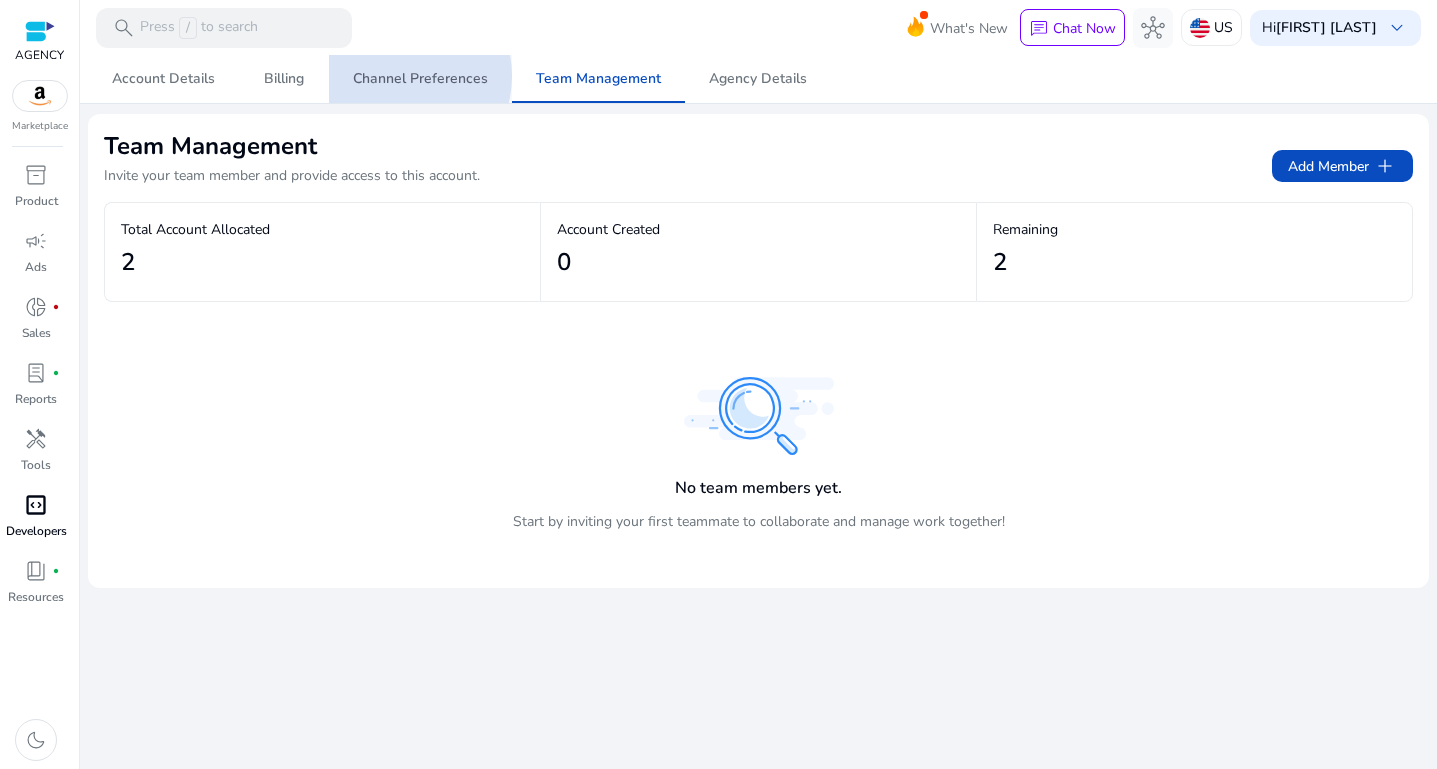 click on "Channel Preferences" at bounding box center (420, 79) 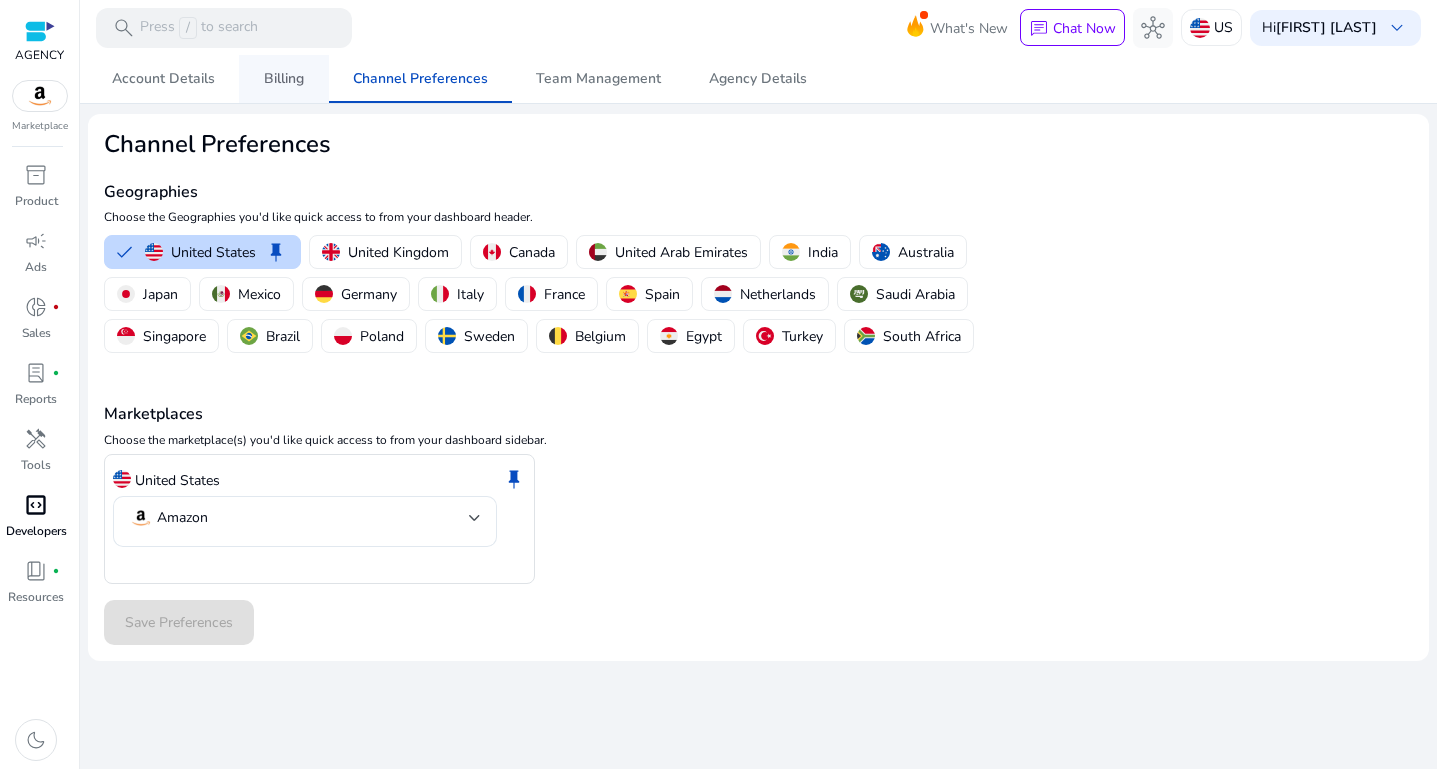 click on "Billing" at bounding box center (284, 79) 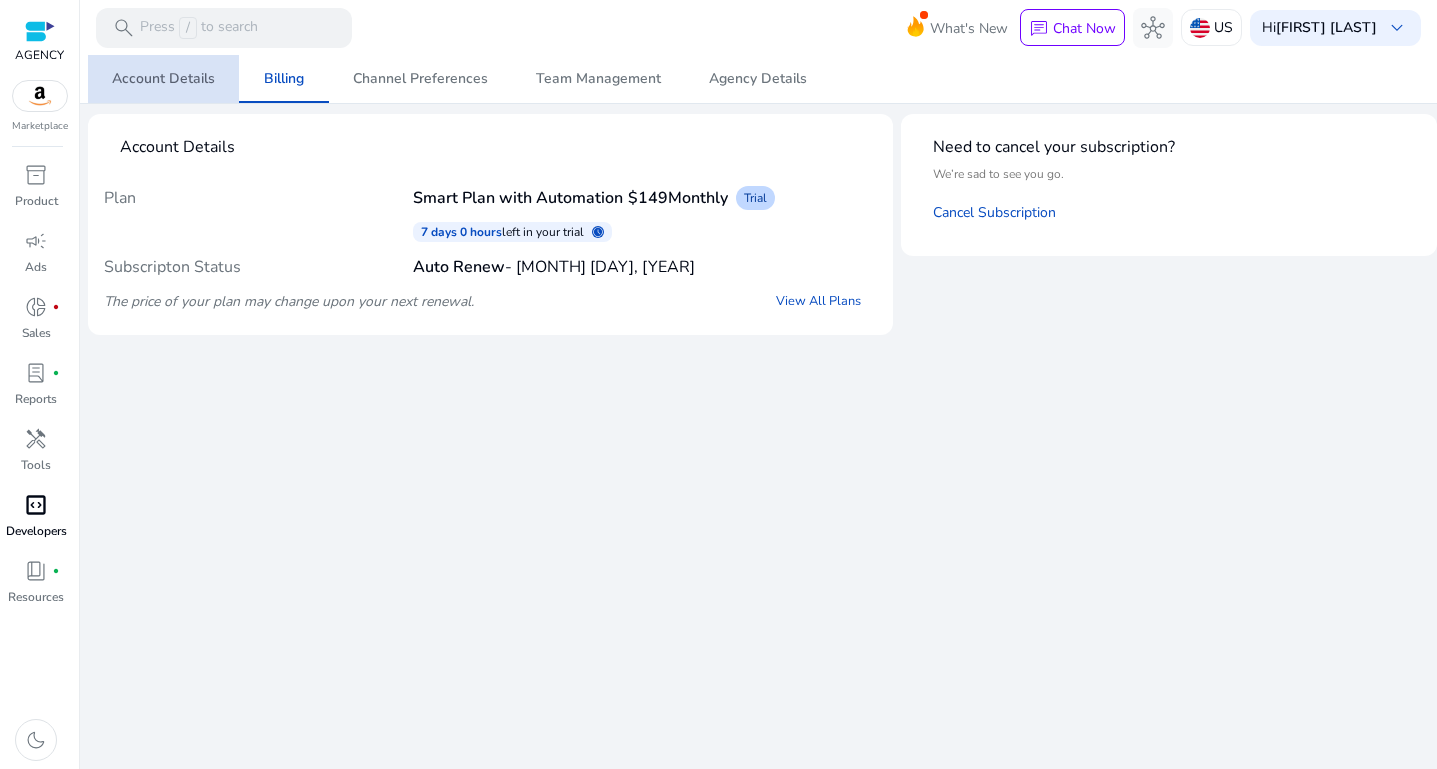 click on "Account Details" at bounding box center (163, 79) 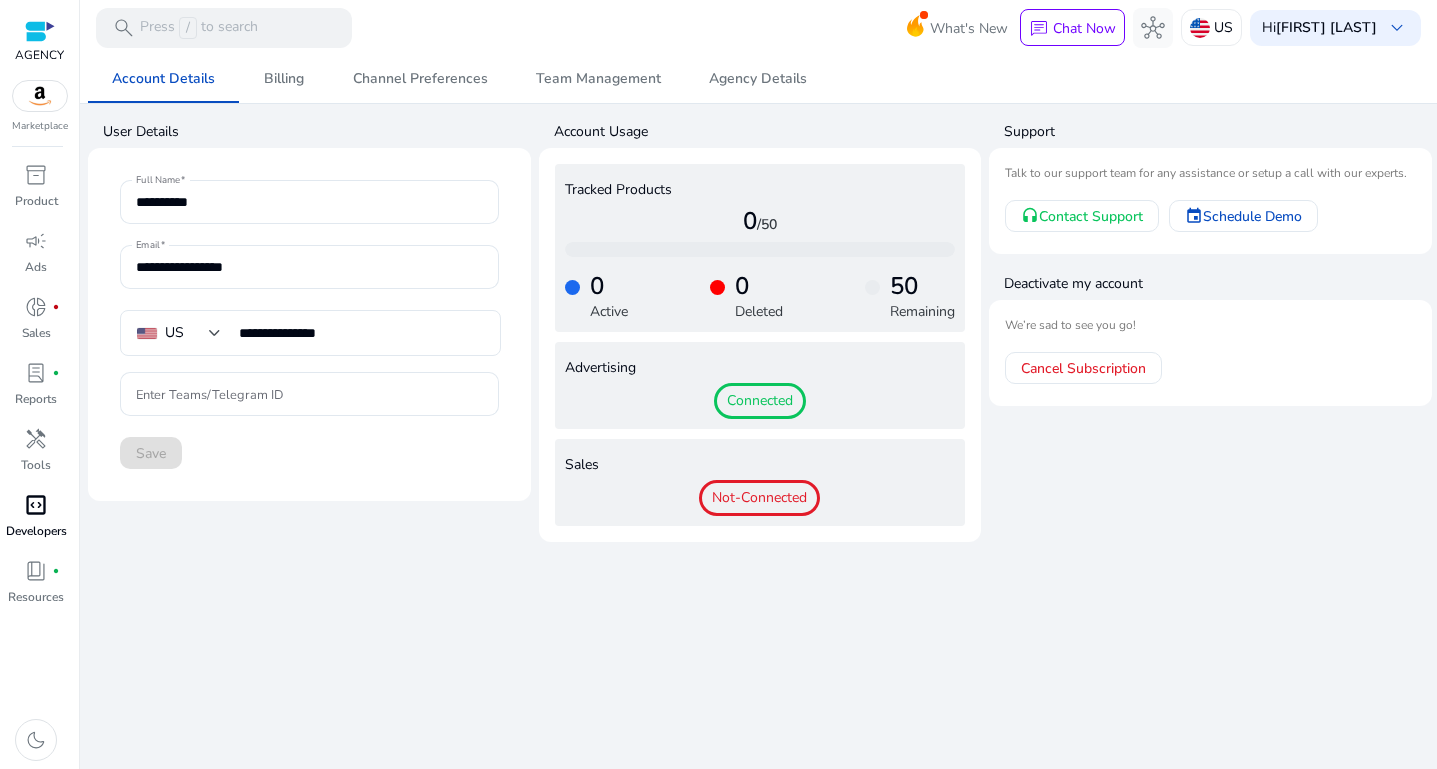 click at bounding box center [40, 31] 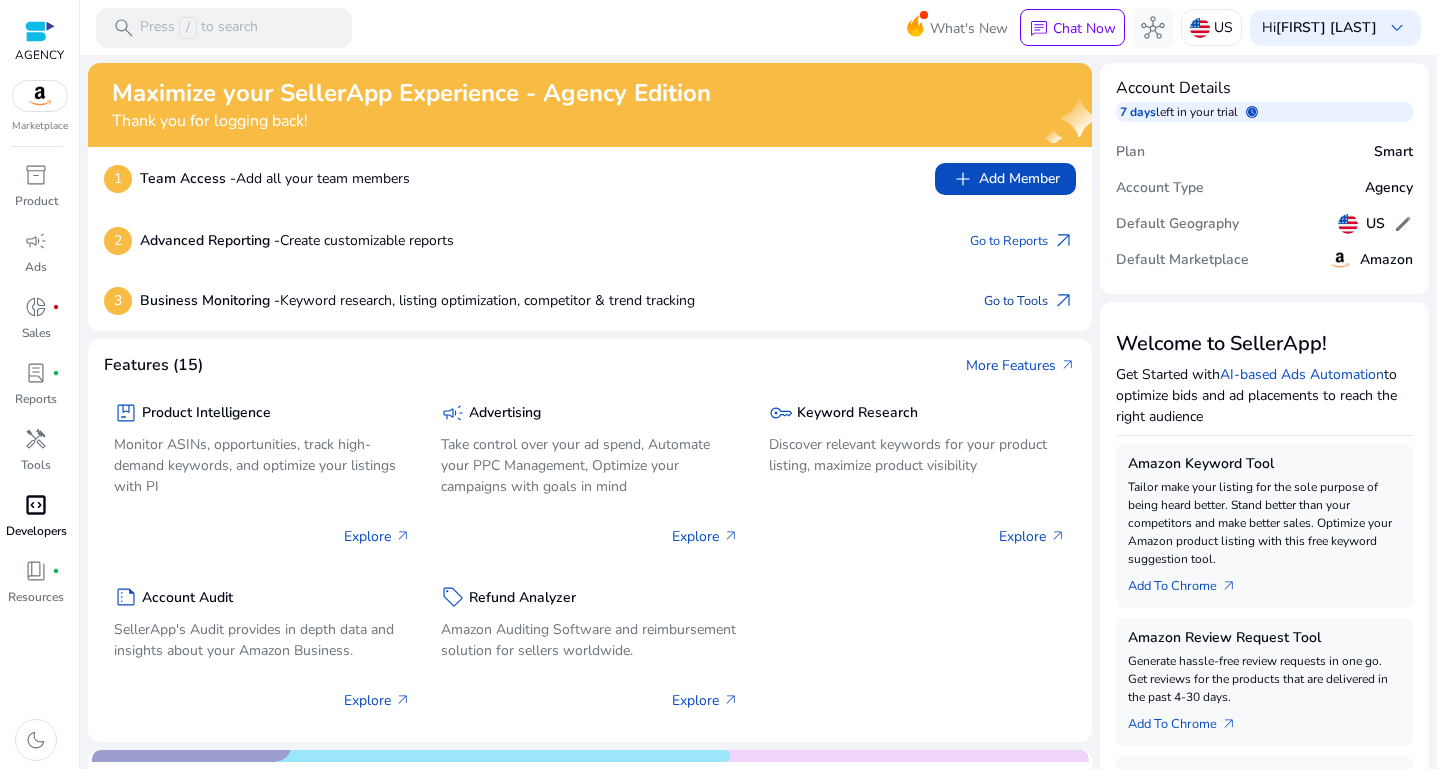 click on "Go to Tools   arrow_outward" 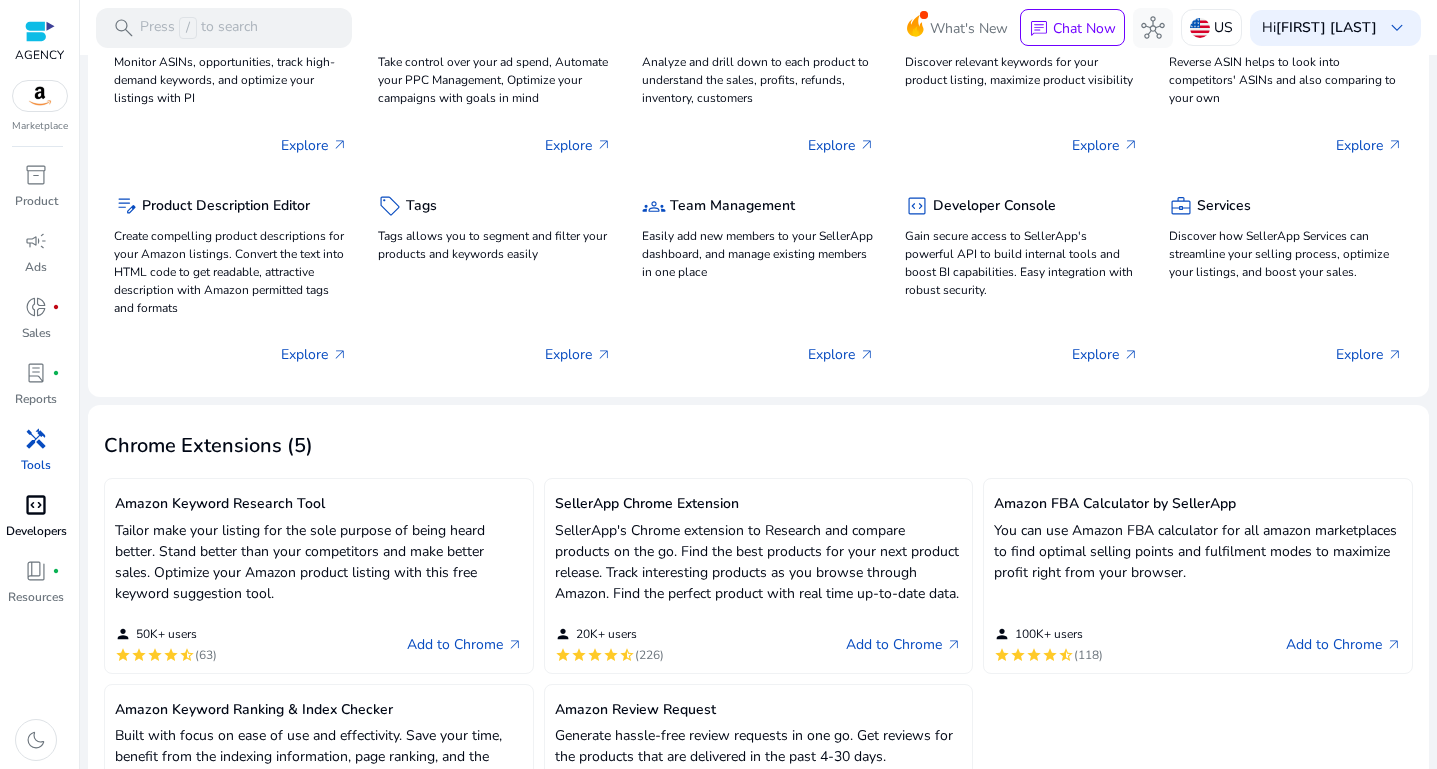 scroll, scrollTop: 0, scrollLeft: 0, axis: both 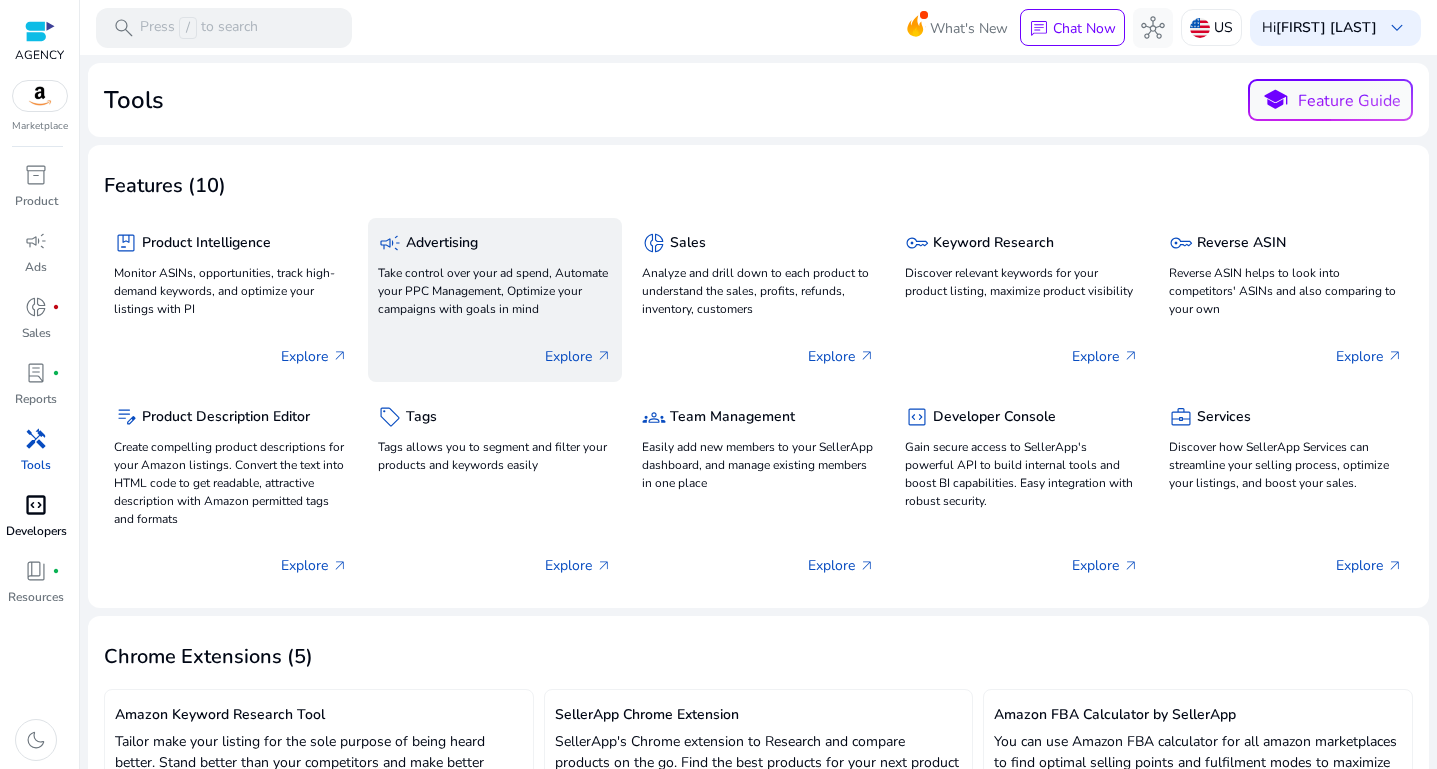 click on "Advertising" 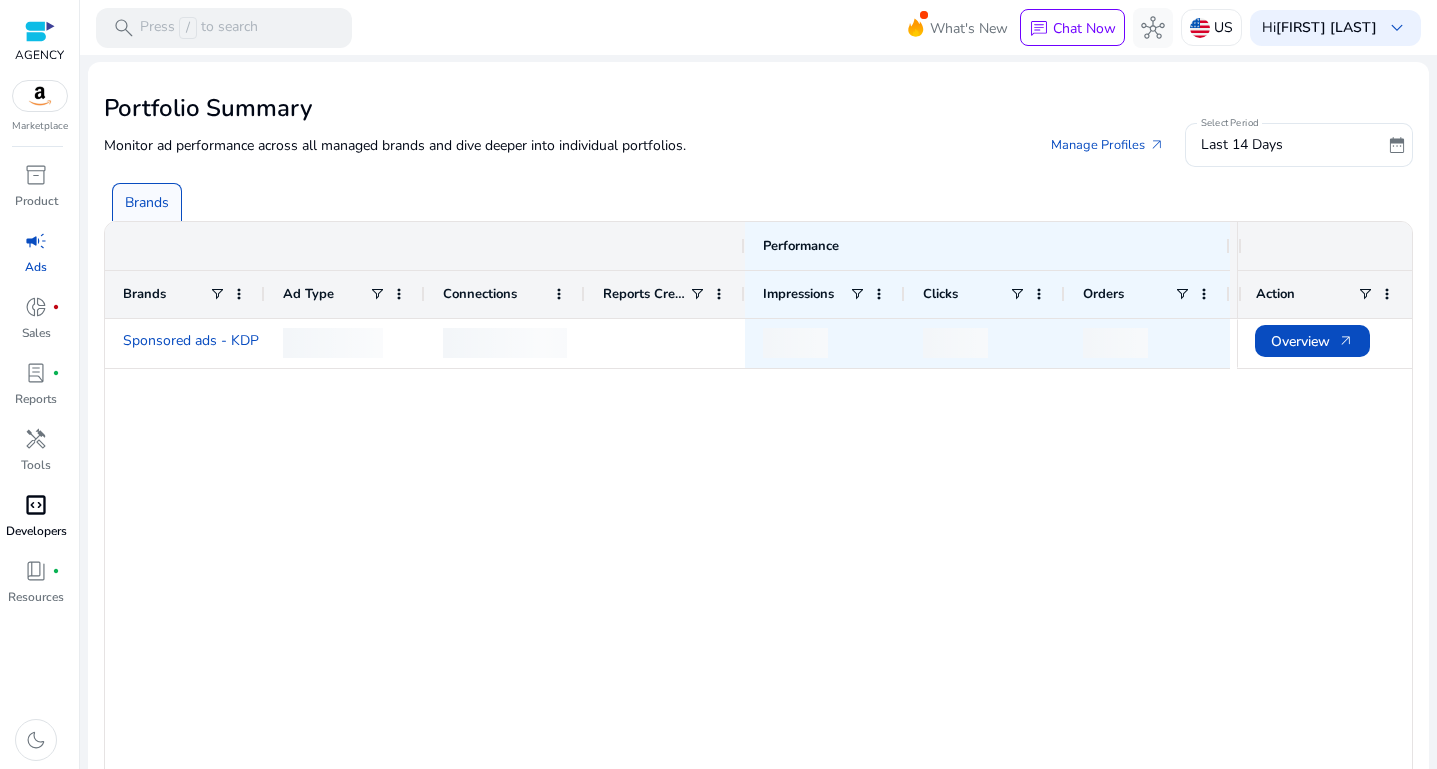 scroll, scrollTop: 0, scrollLeft: 0, axis: both 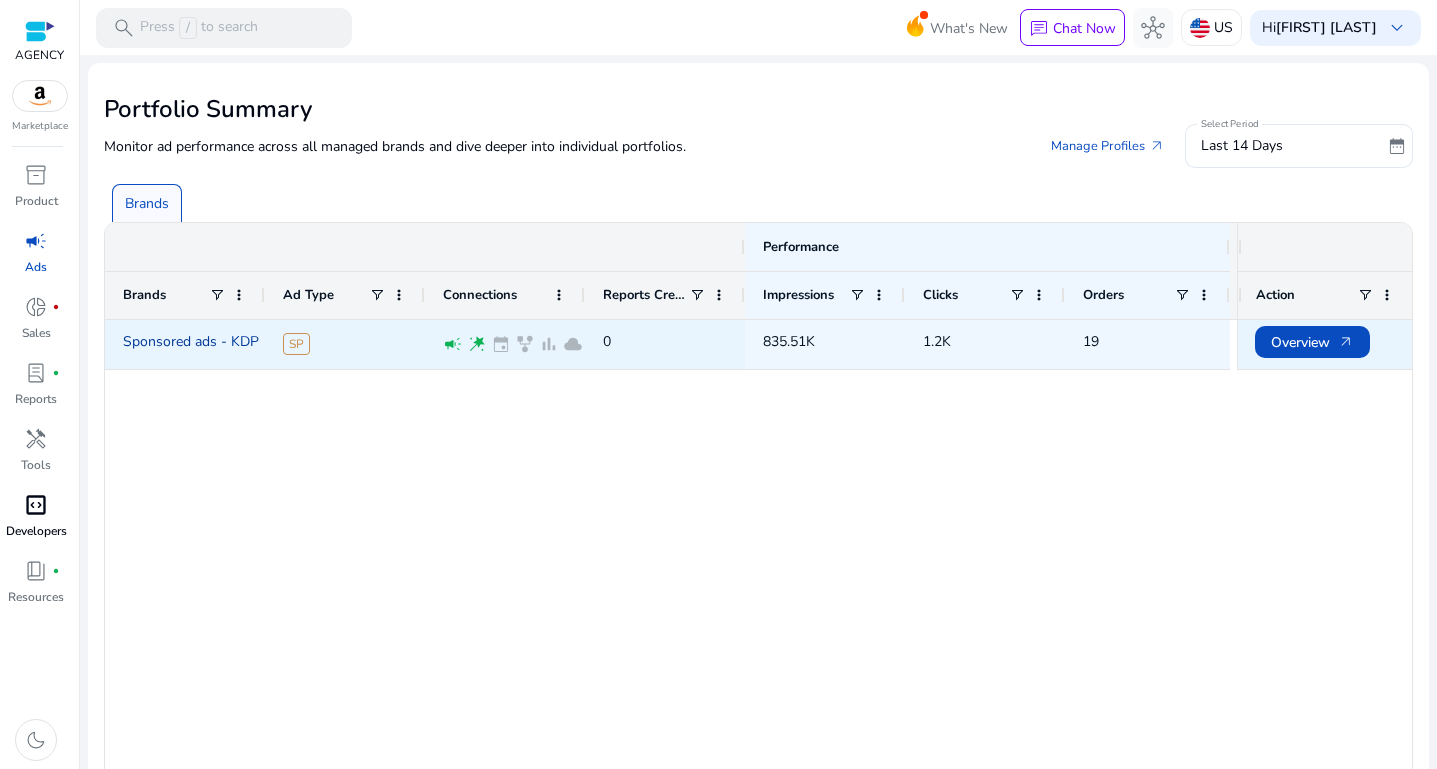 click on "Sponsored ads - KDP" 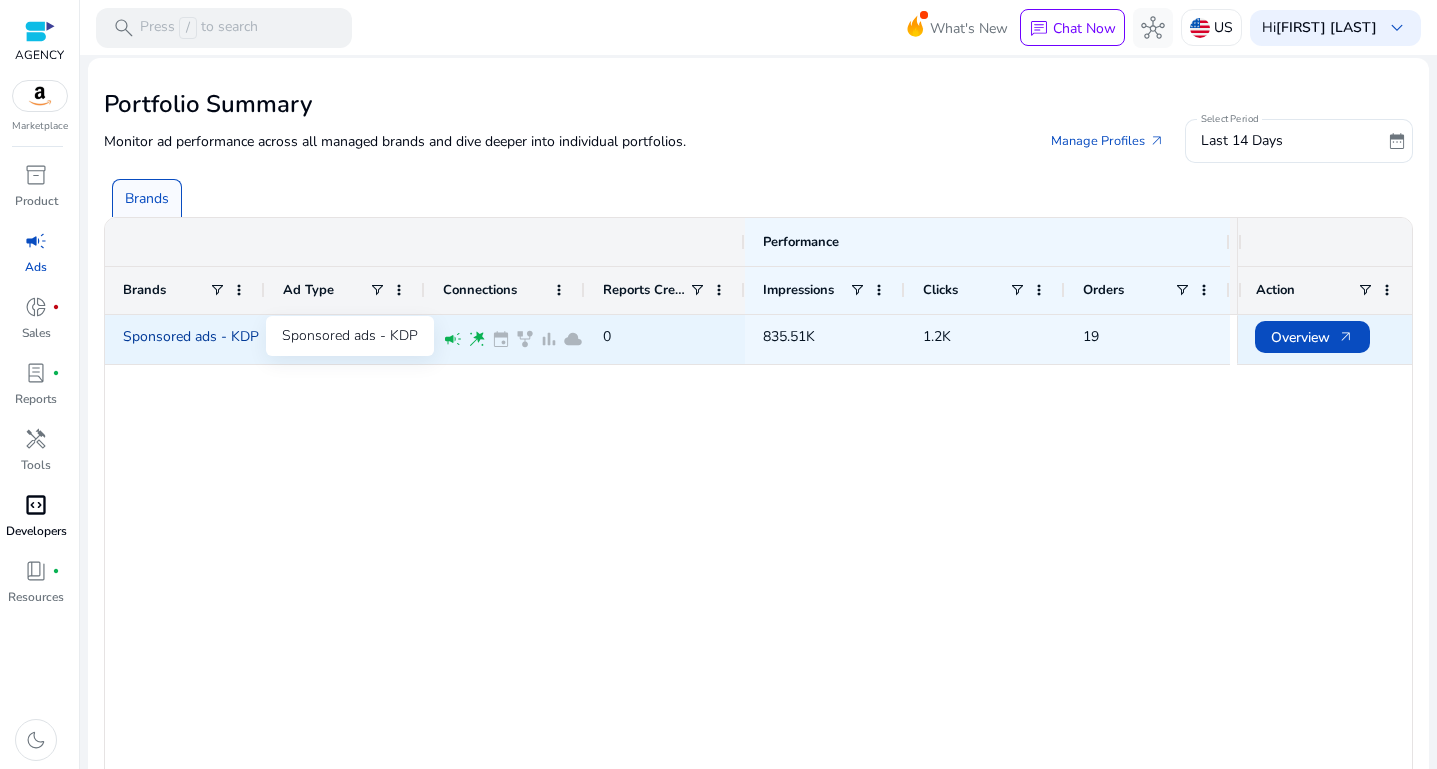 scroll, scrollTop: 0, scrollLeft: 0, axis: both 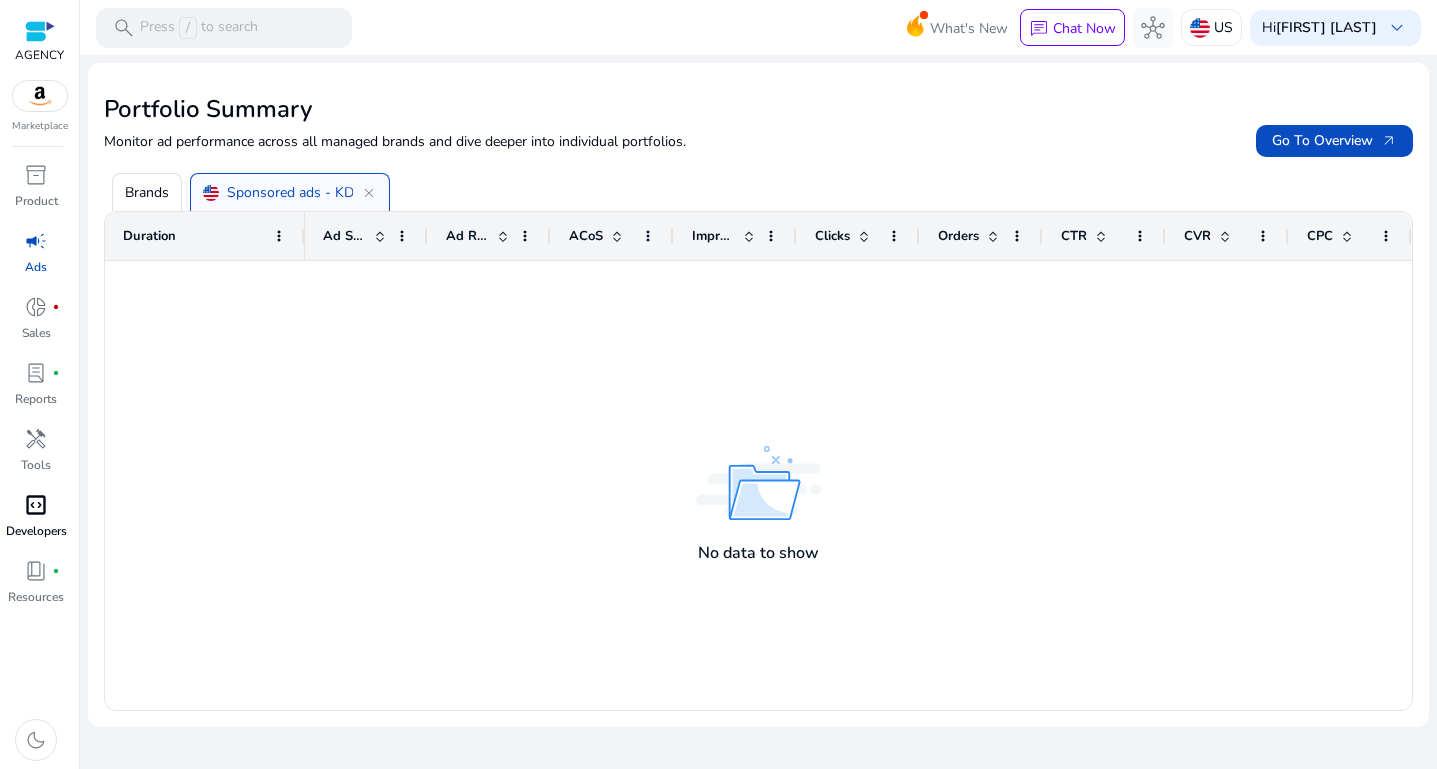 click on "Sponsored ads - KDP" 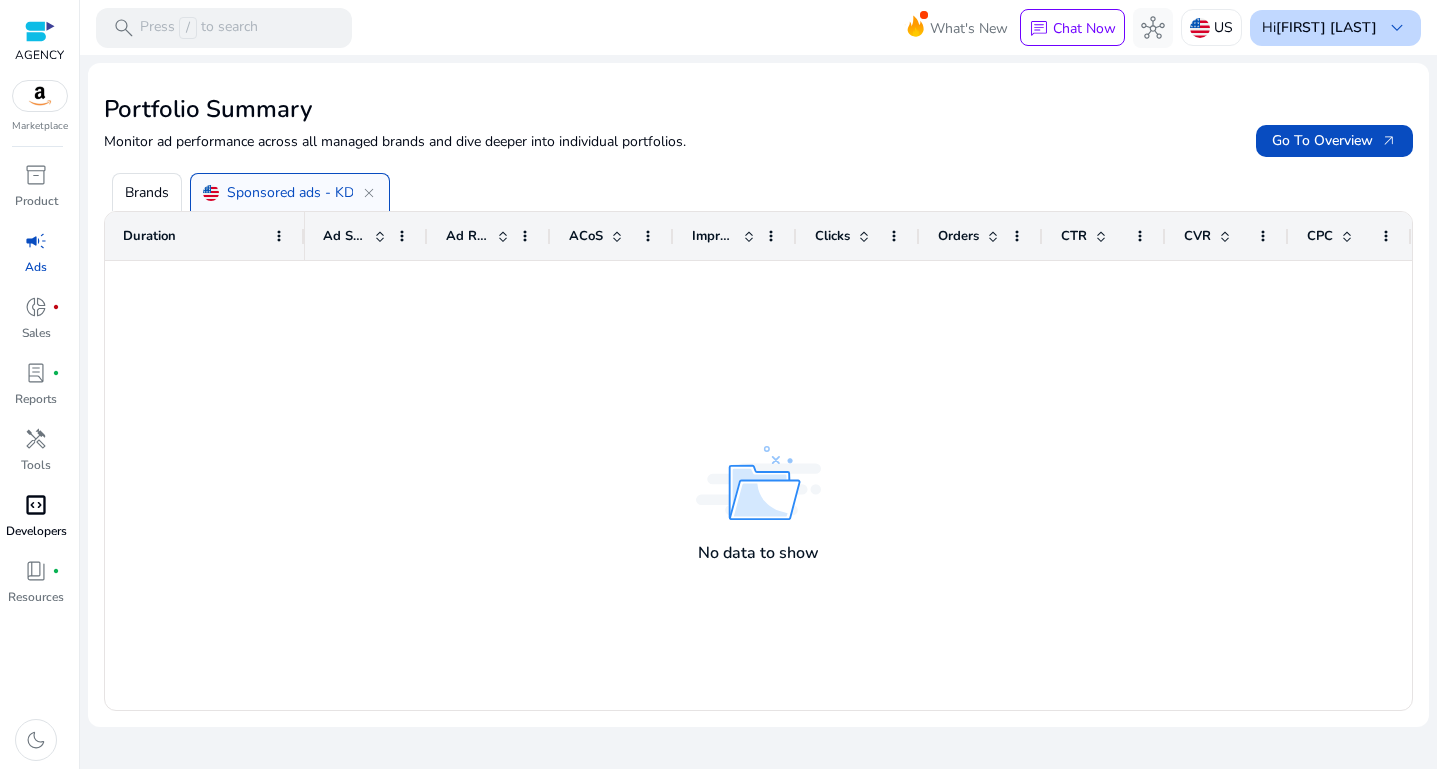 click on "keyboard_arrow_down" at bounding box center (1397, 28) 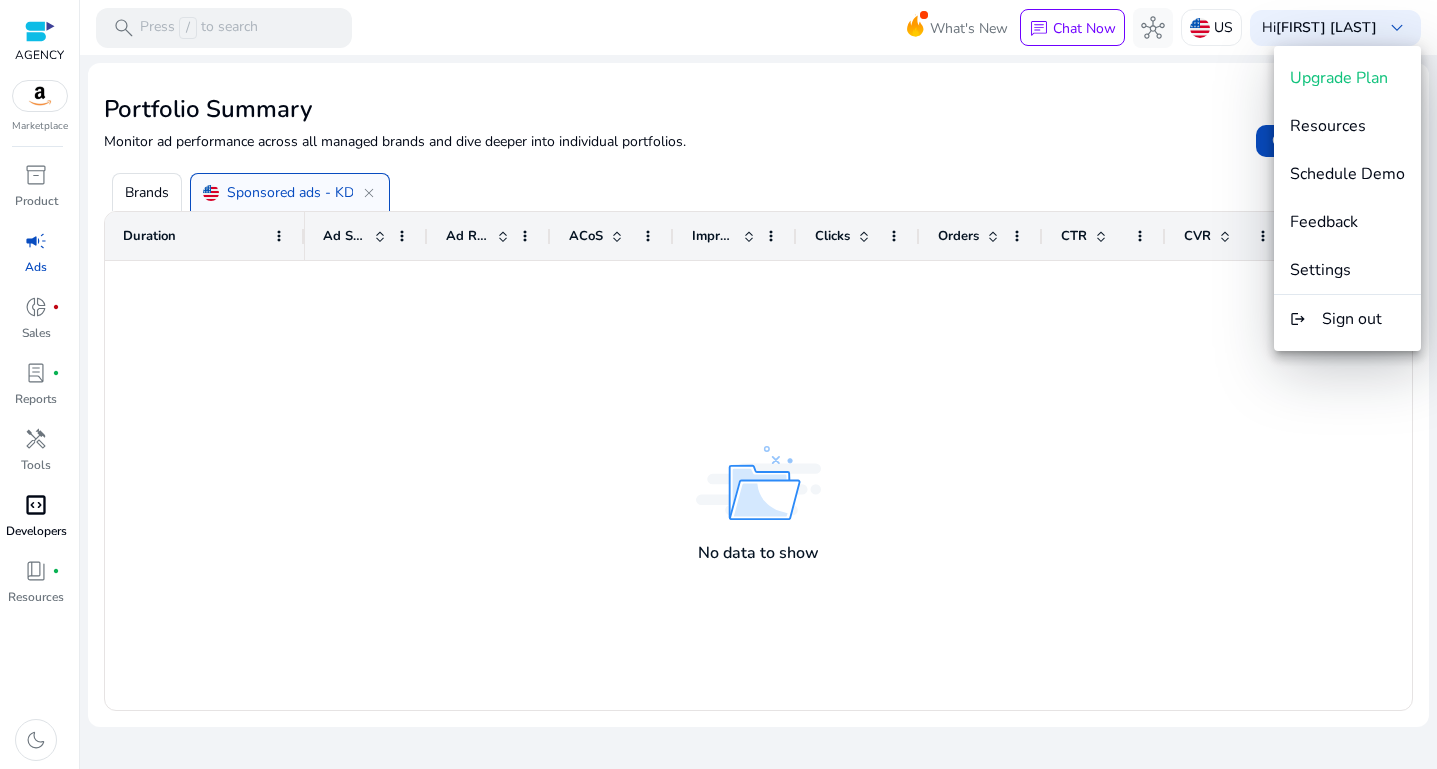 click at bounding box center [718, 384] 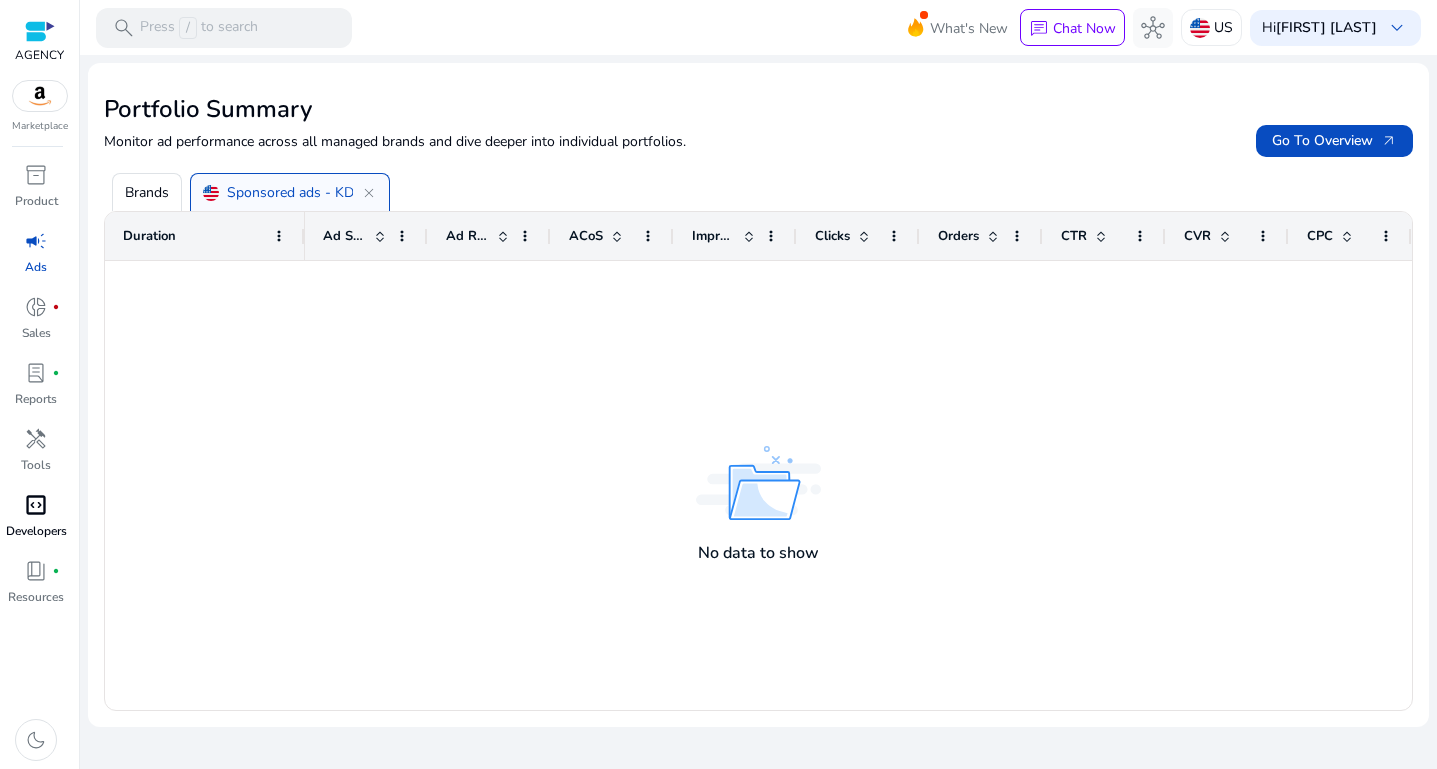 click on "Brands" 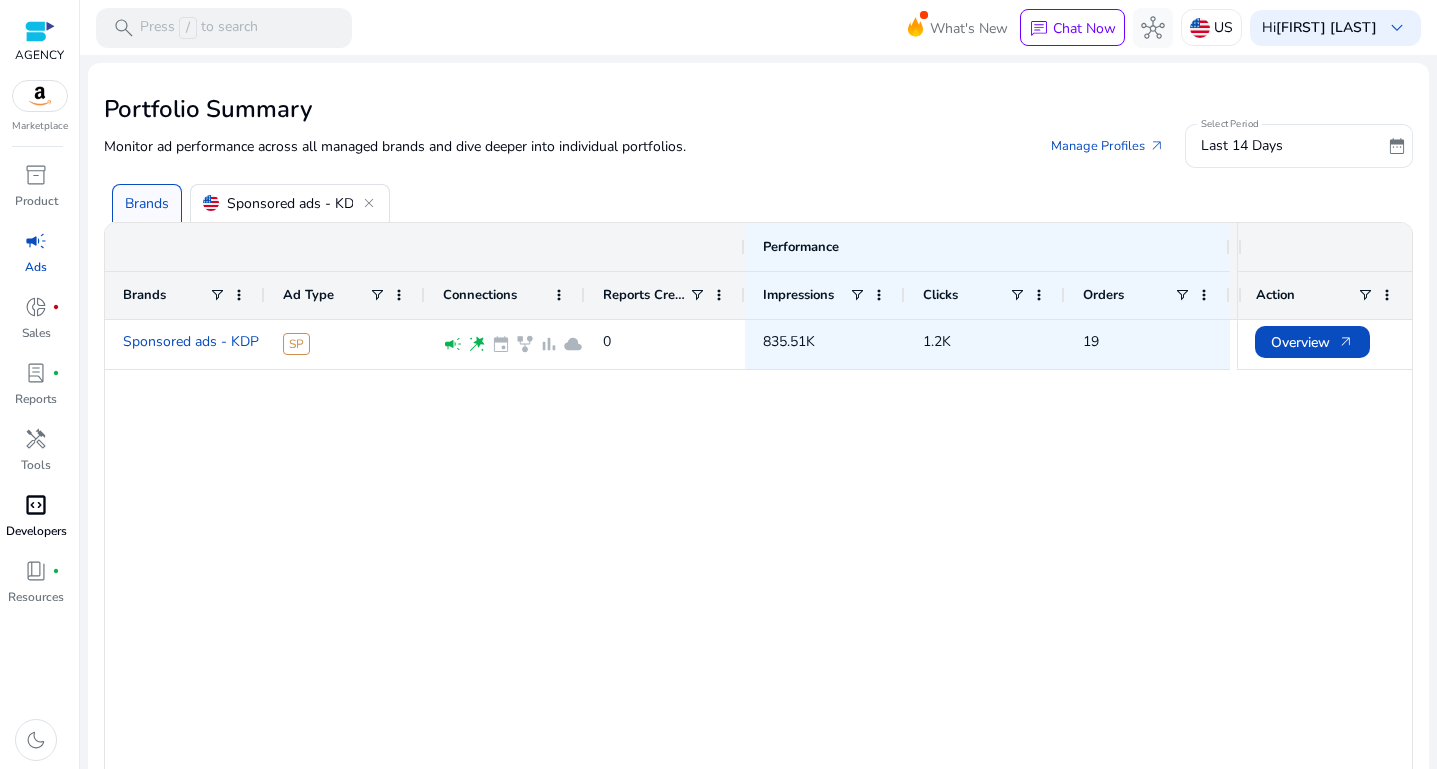 click on "Sponsored ads - KDP" 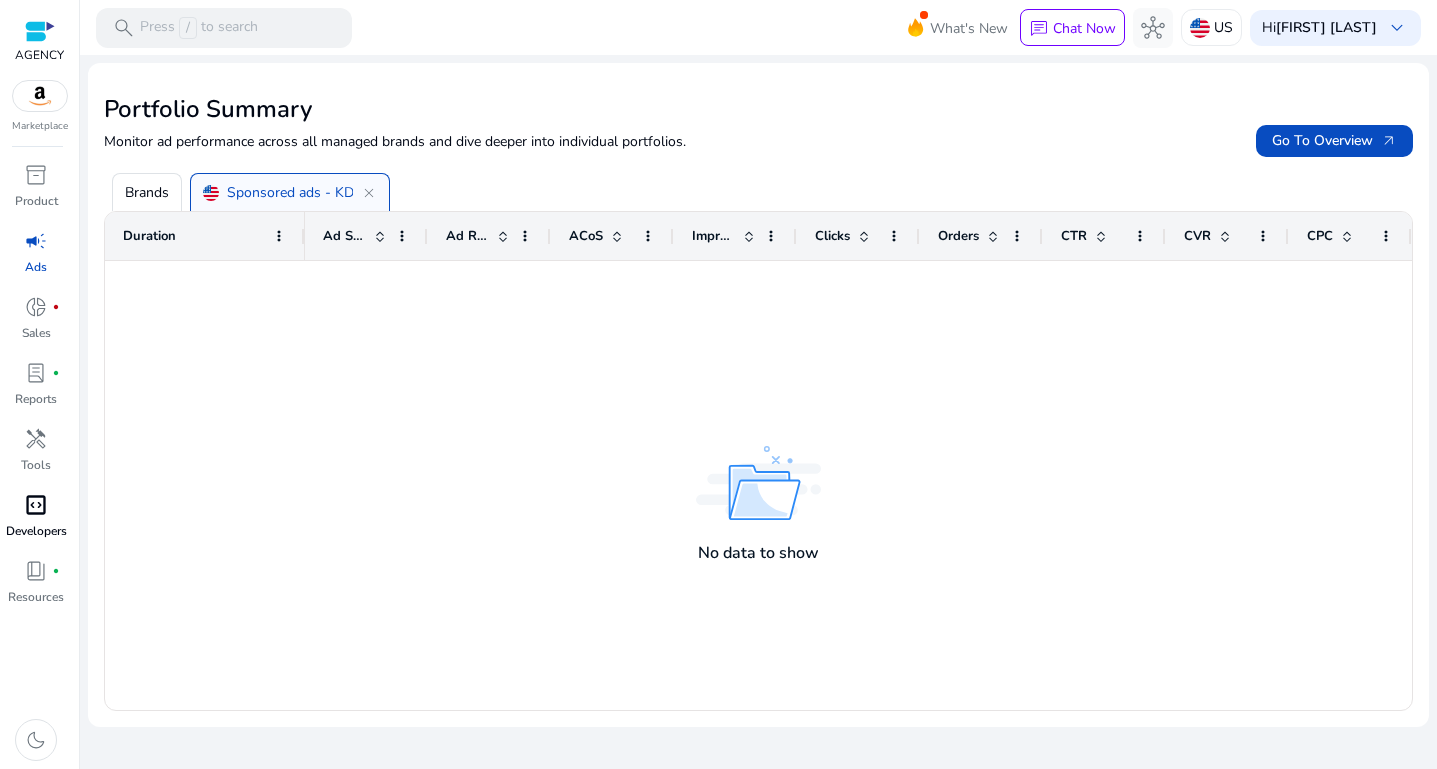 click on "Brands" 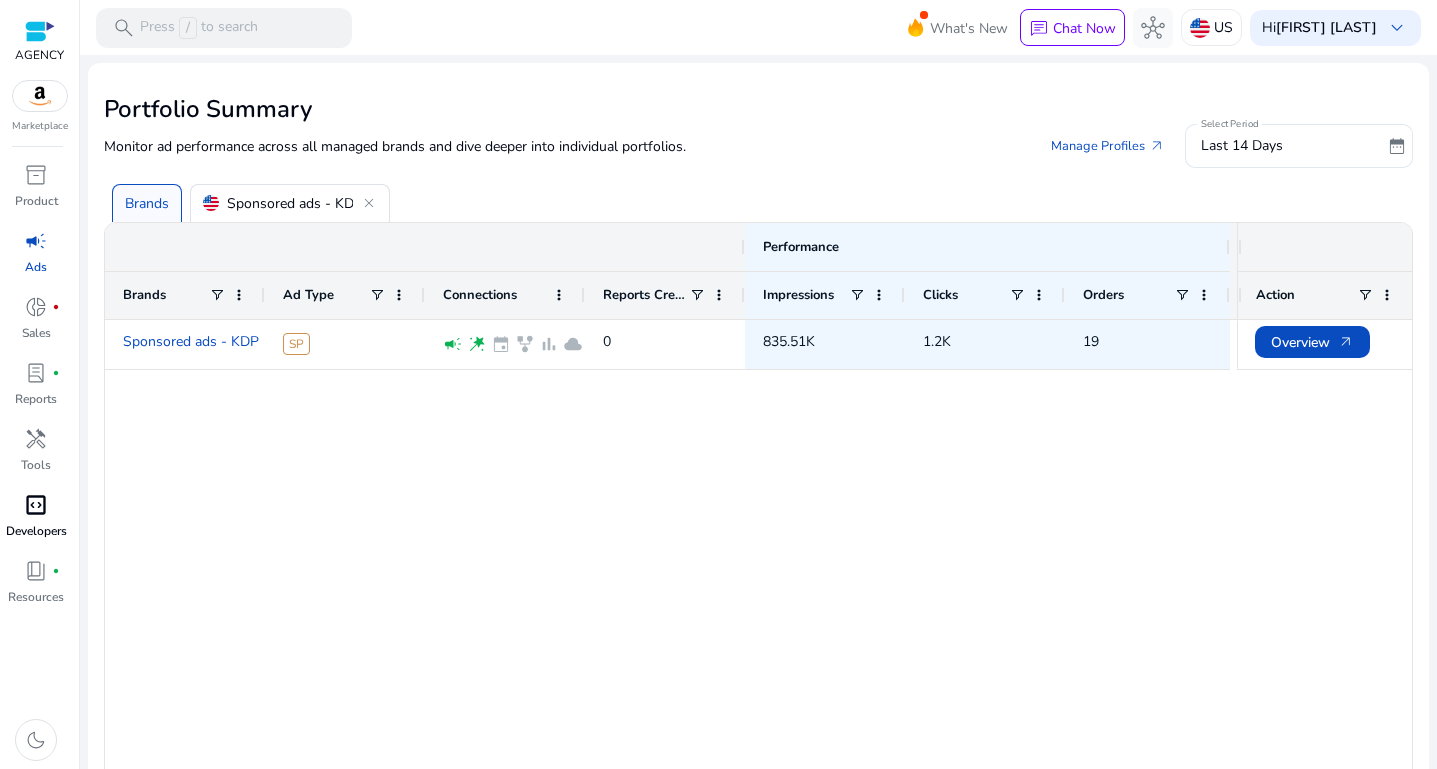 click on "Sponsored ads - KDP   close" 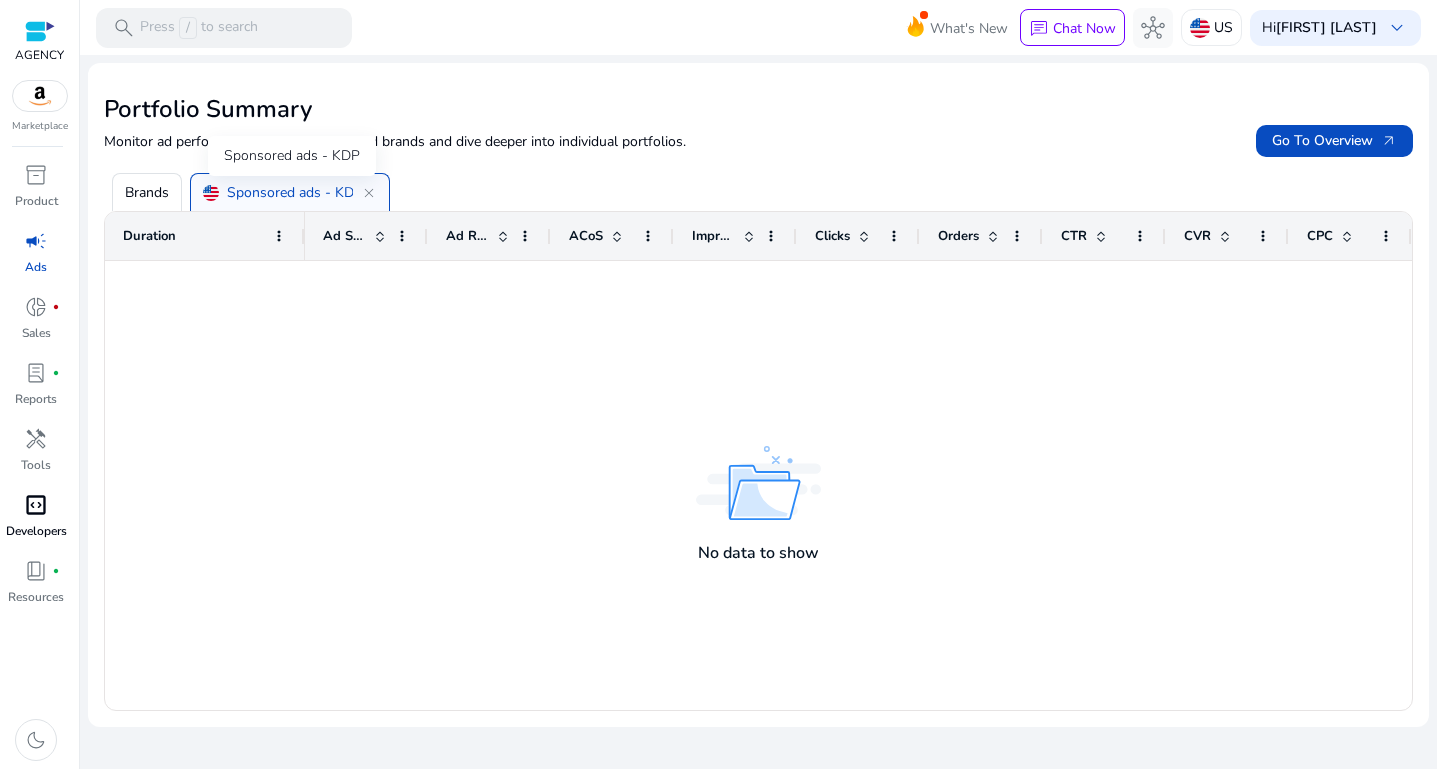 click on "Sponsored ads - KDP" 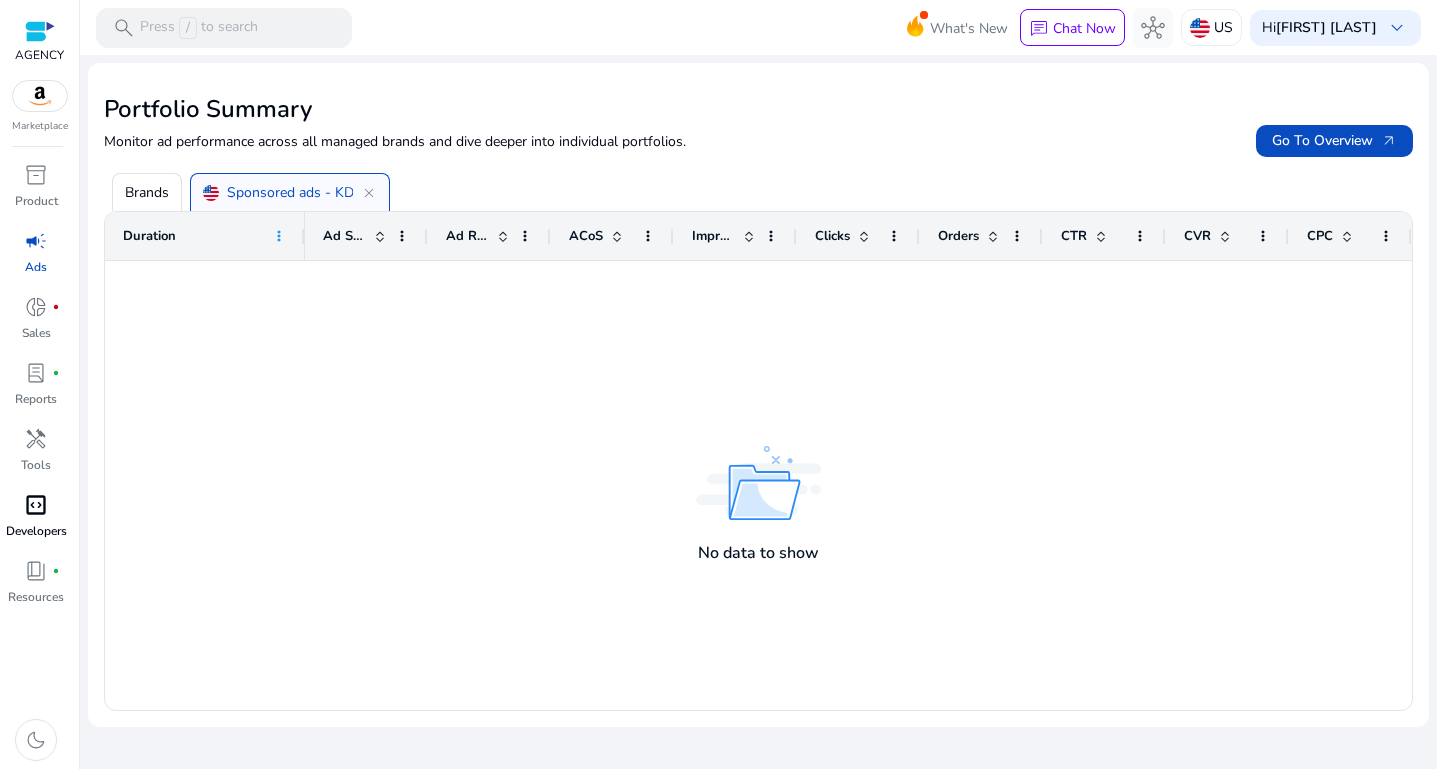 click 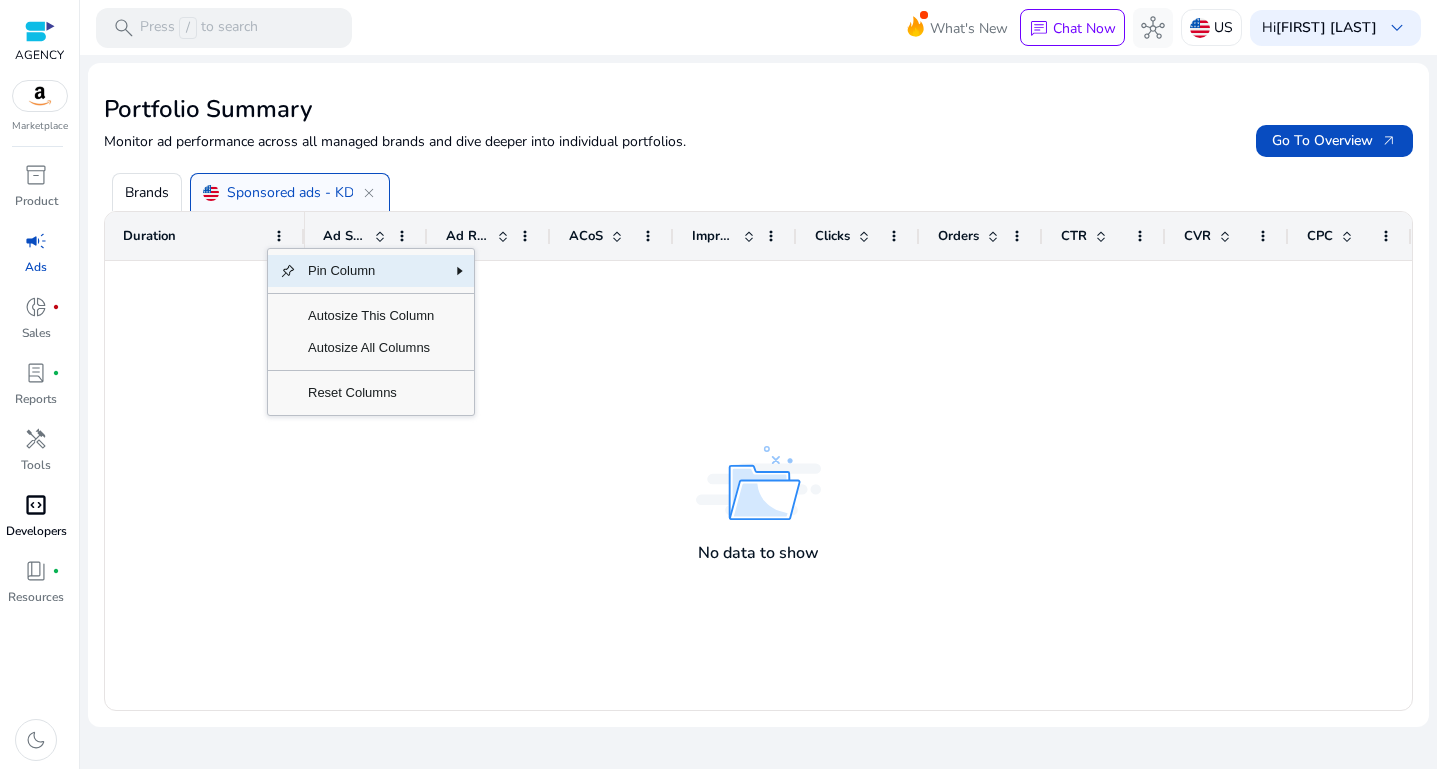 click 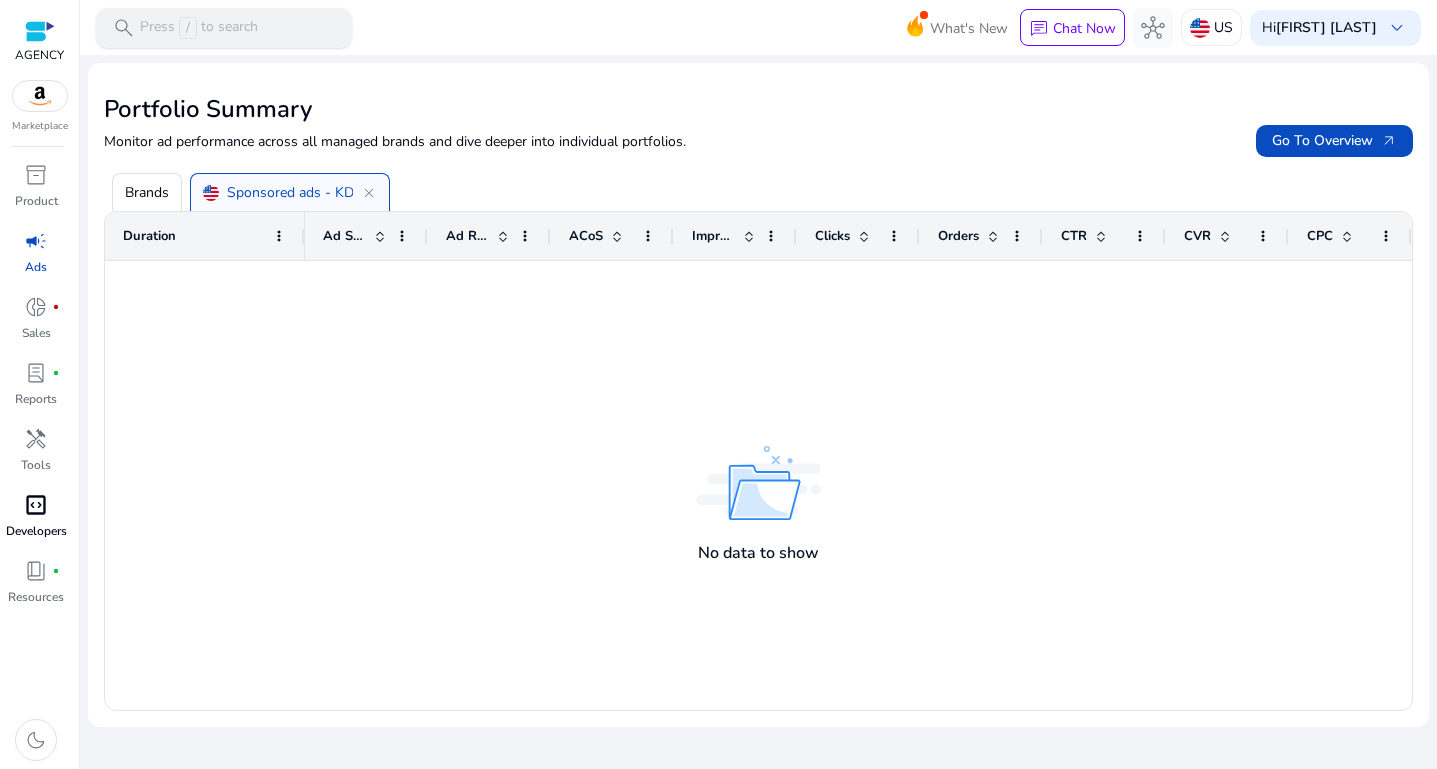 click on "search   Press  /  to search" at bounding box center [224, 28] 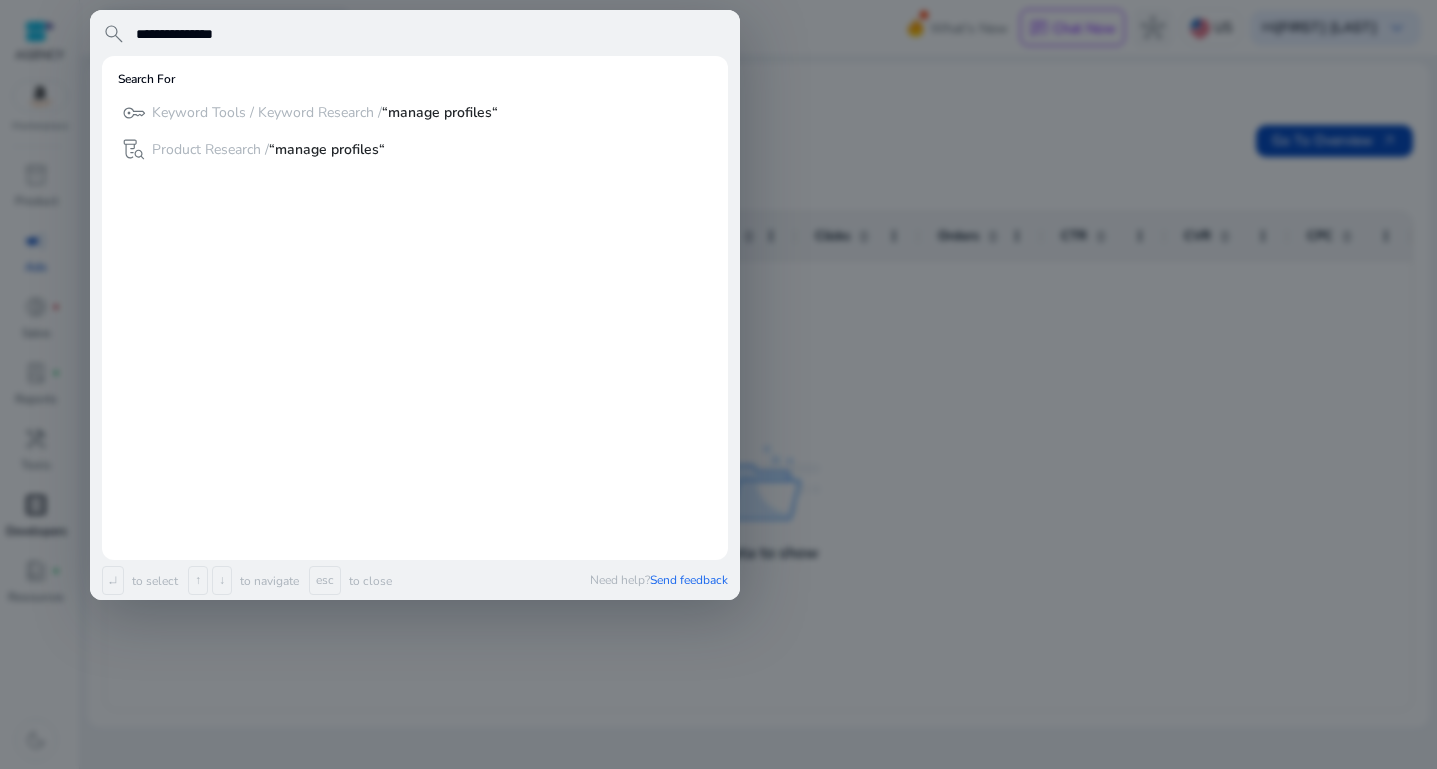 type on "**********" 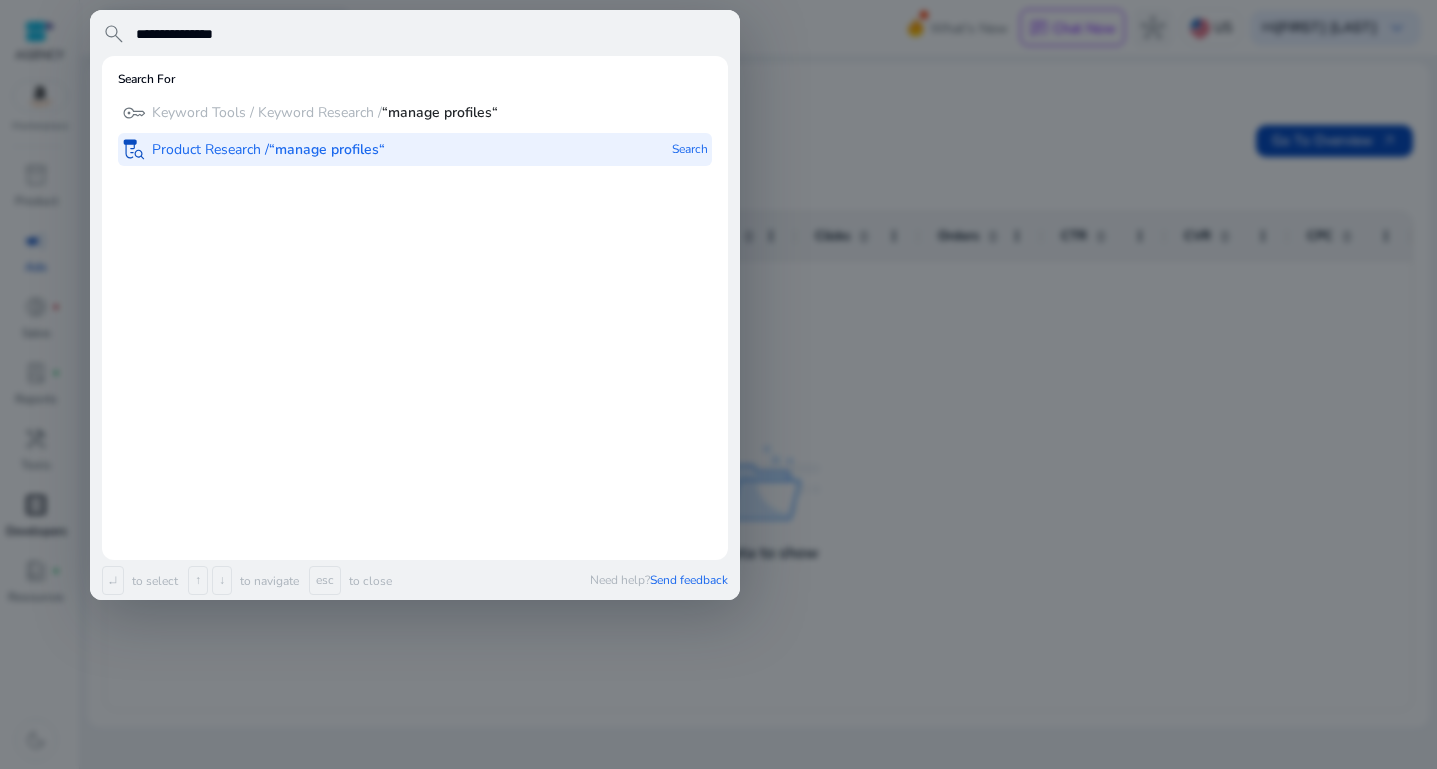 click on "Search" at bounding box center (690, 149) 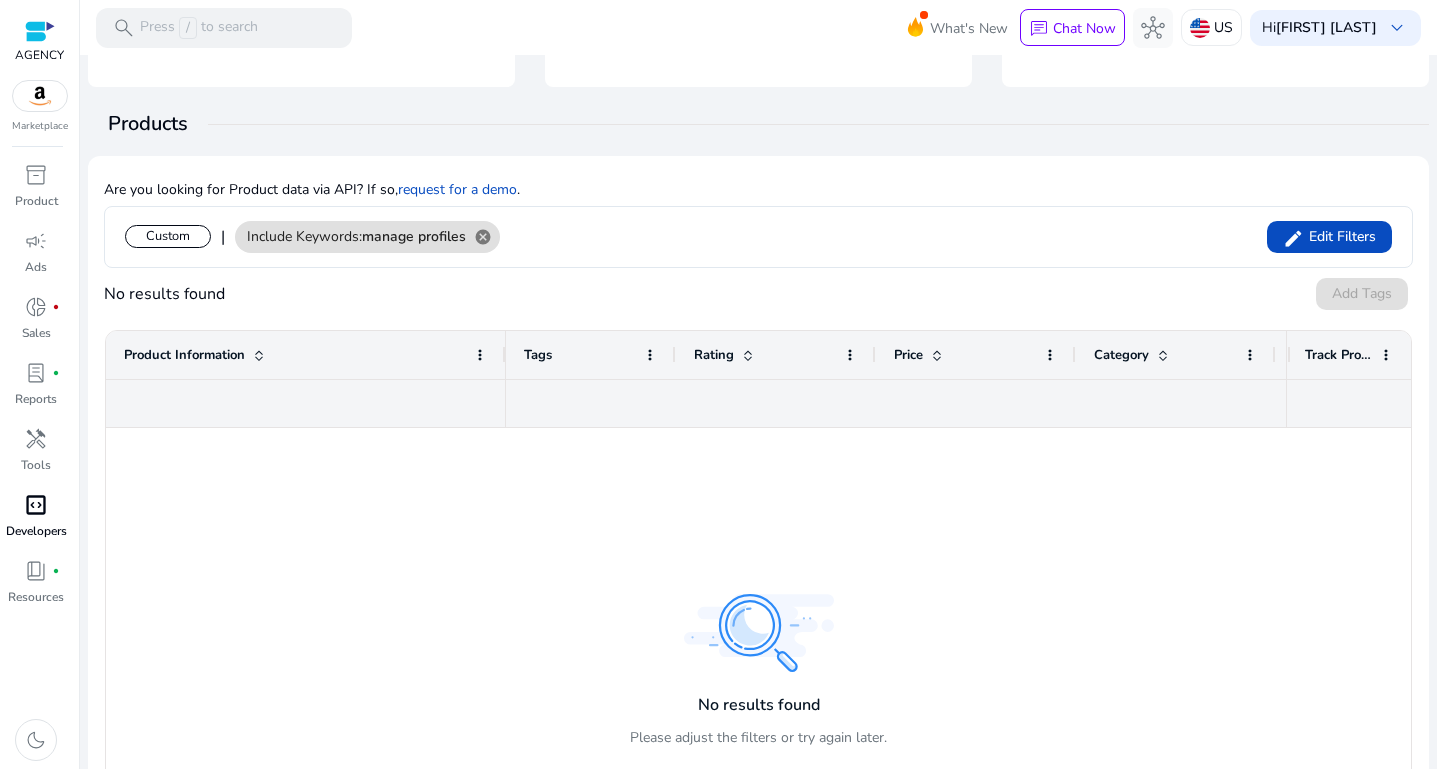 scroll, scrollTop: 178, scrollLeft: 0, axis: vertical 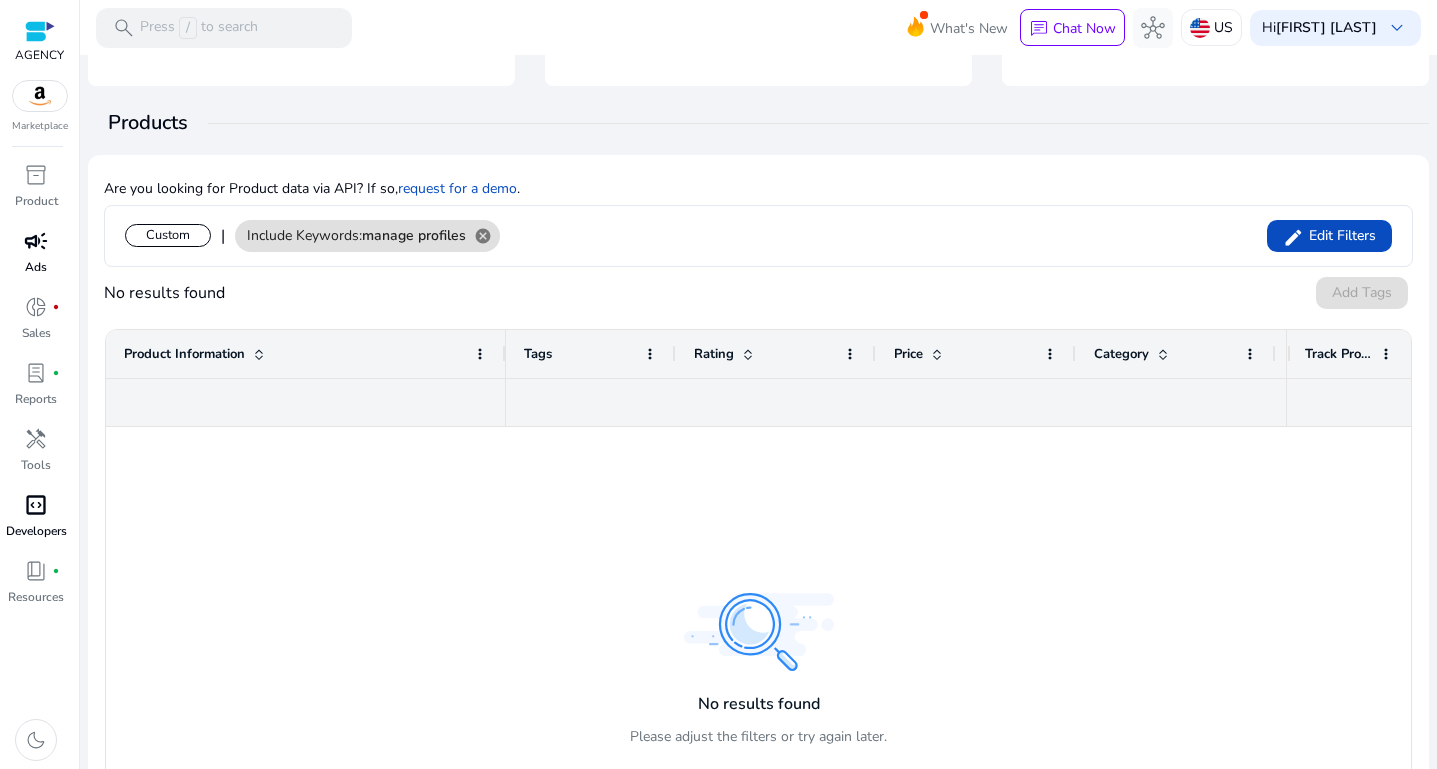 click on "campaign" at bounding box center (36, 241) 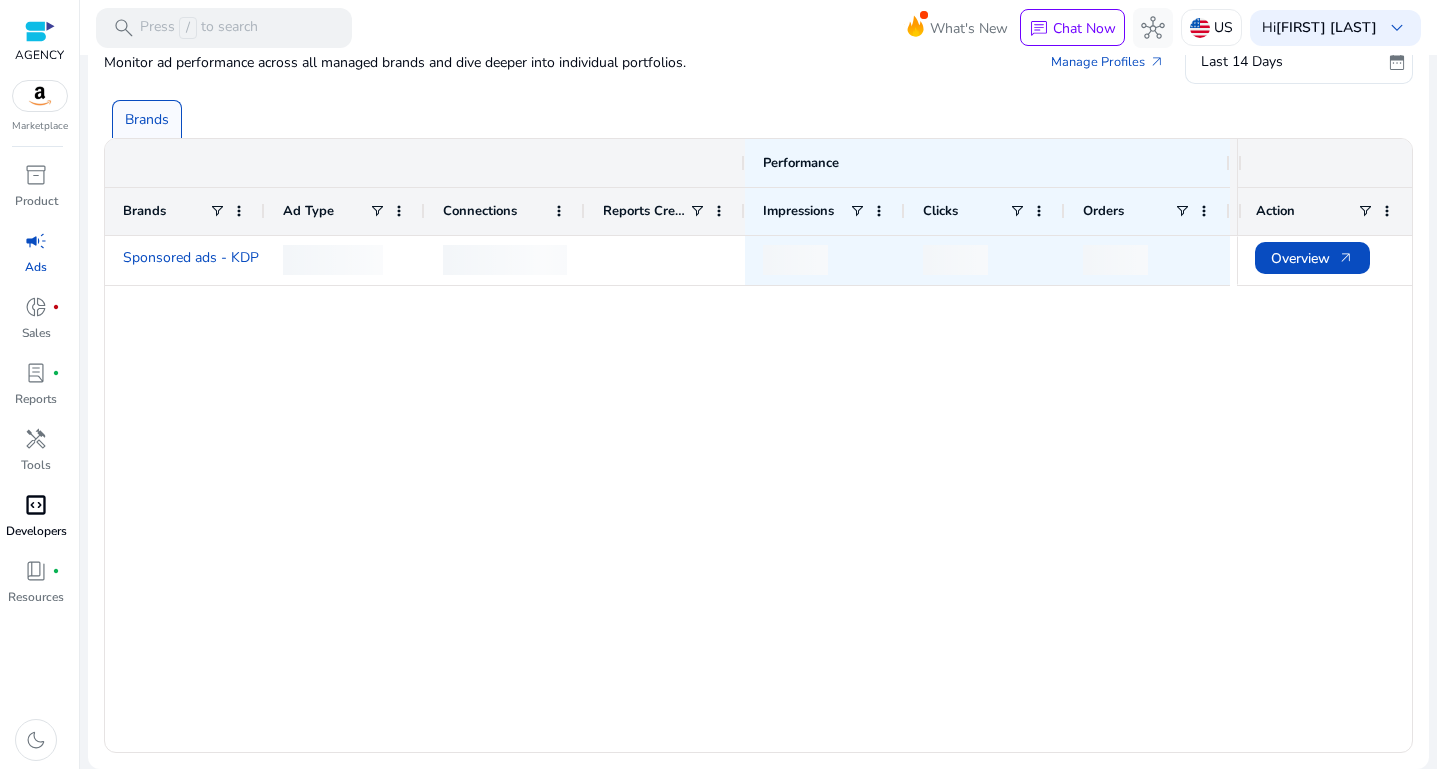 scroll, scrollTop: 0, scrollLeft: 0, axis: both 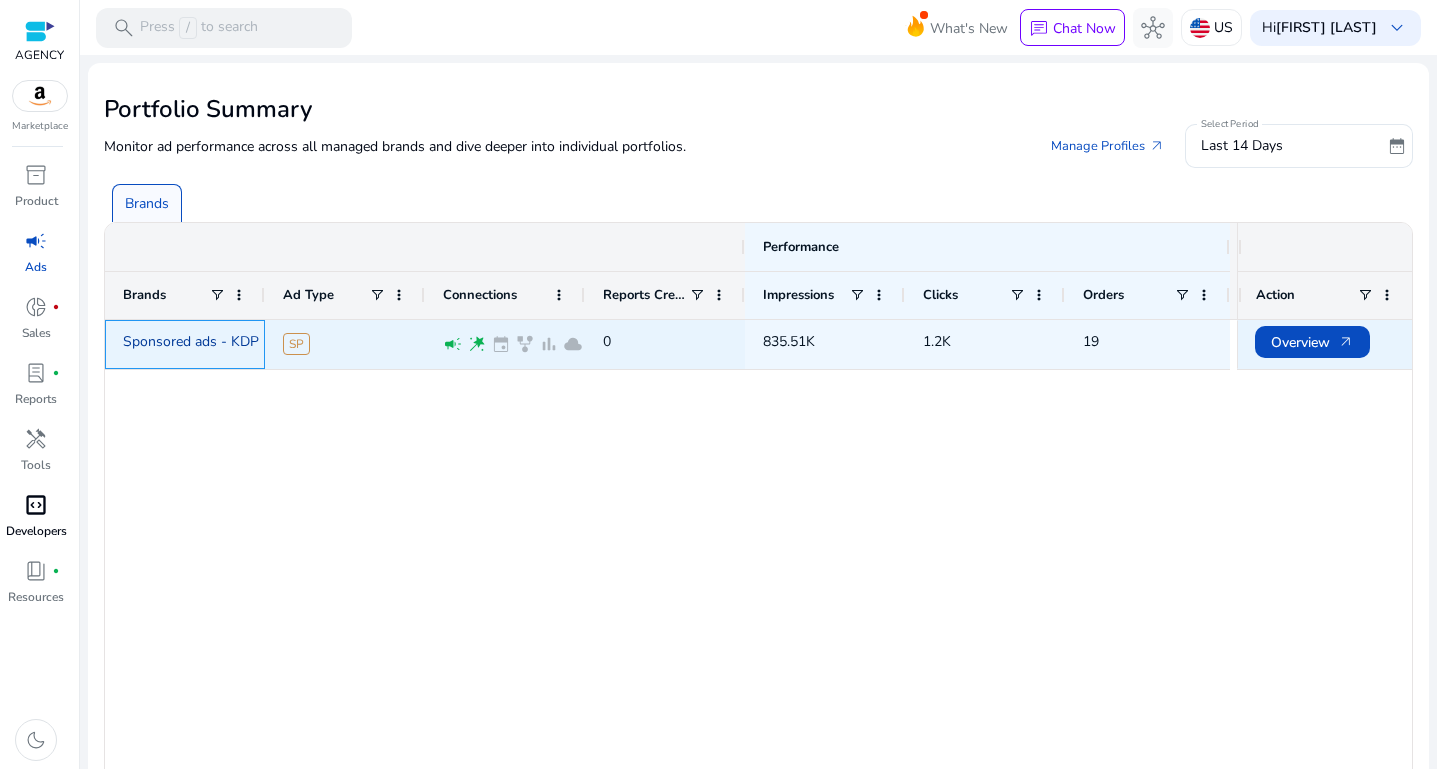 click on "Sponsored ads - KDP" 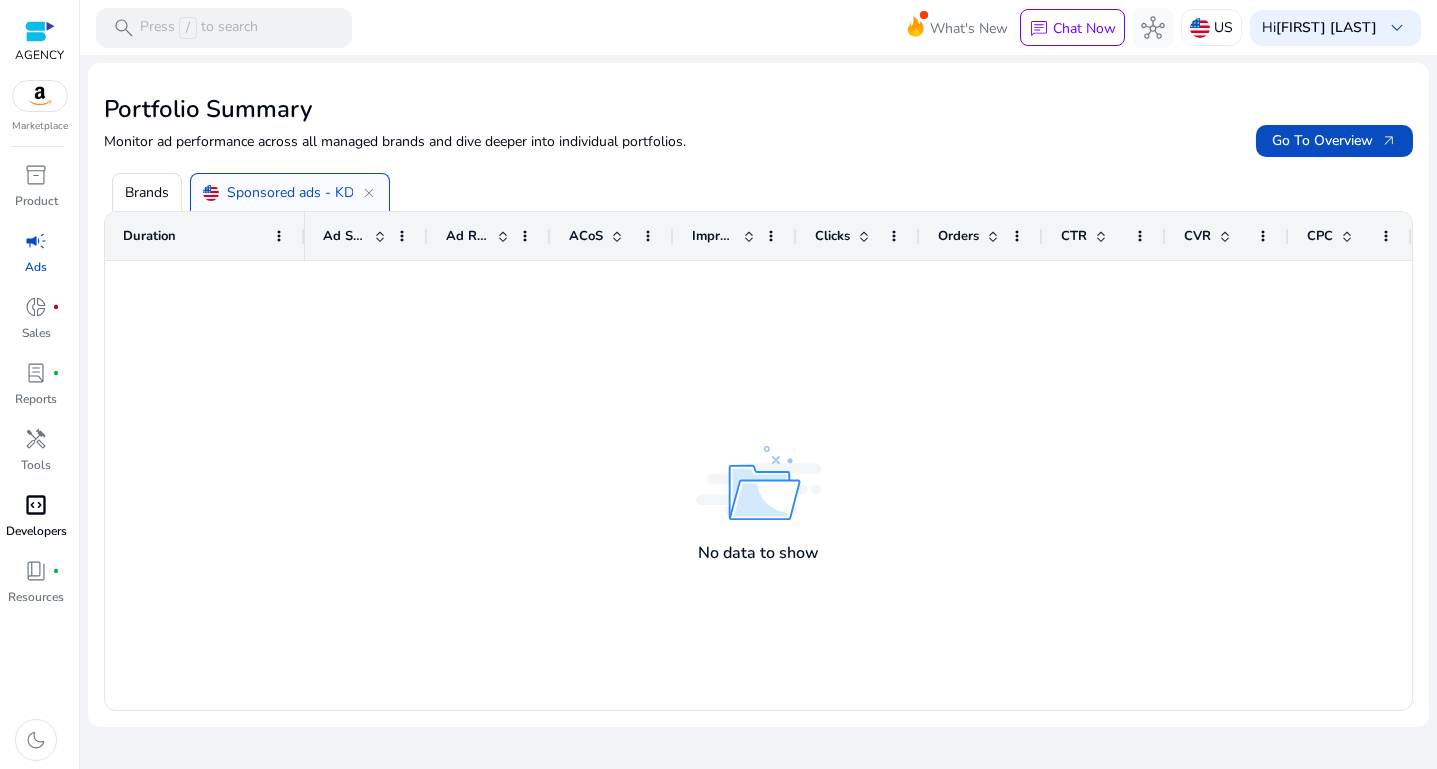 click on "Sponsored ads - KDP" 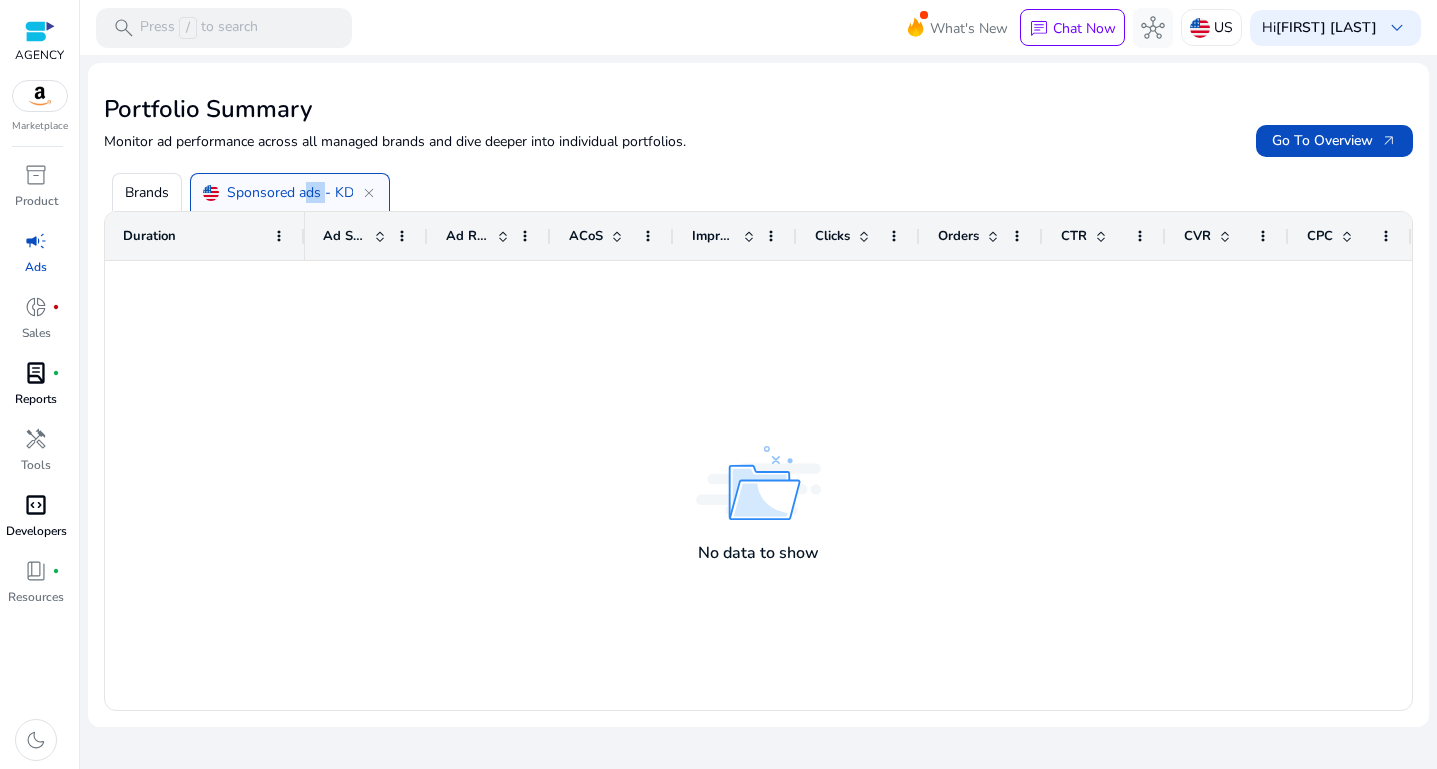 click on "lab_profile" at bounding box center (36, 373) 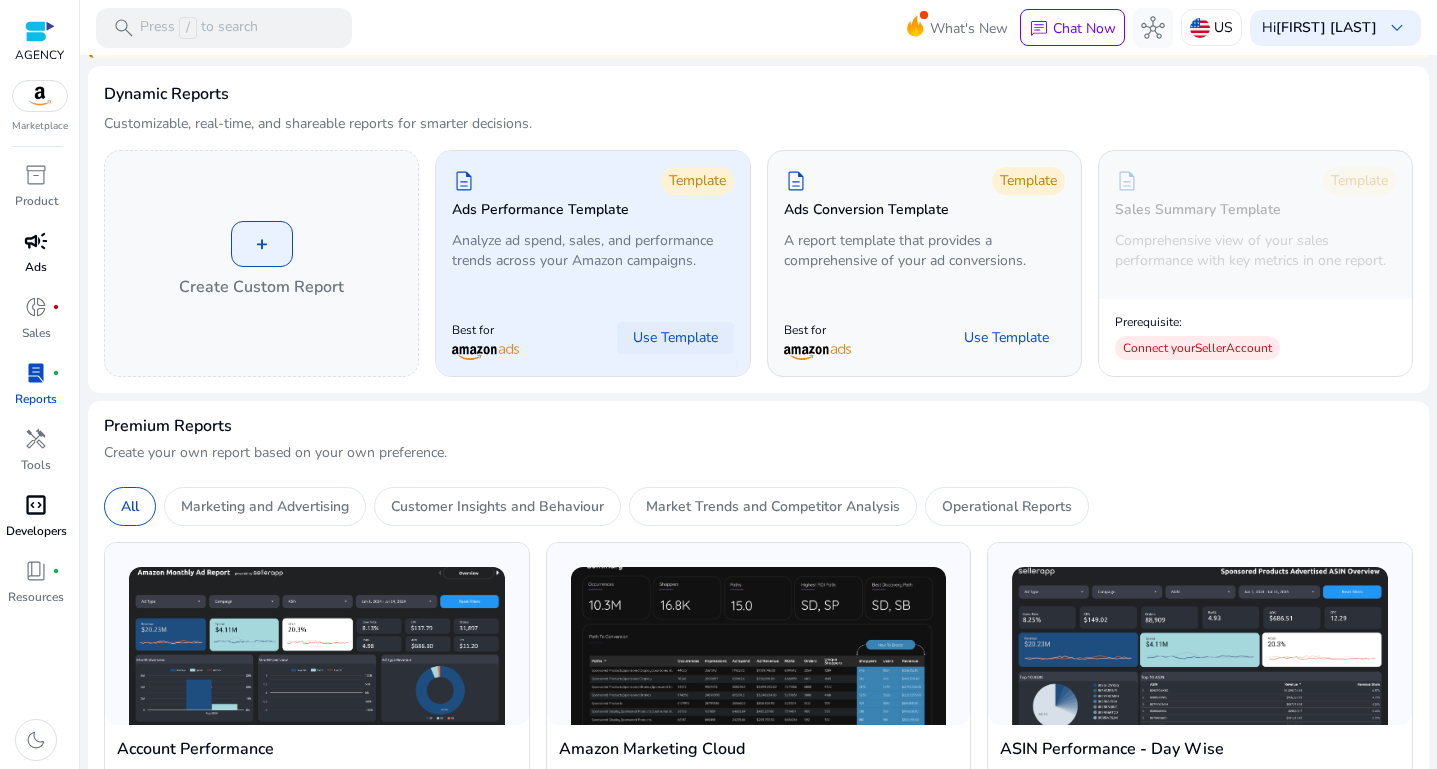 scroll, scrollTop: 0, scrollLeft: 0, axis: both 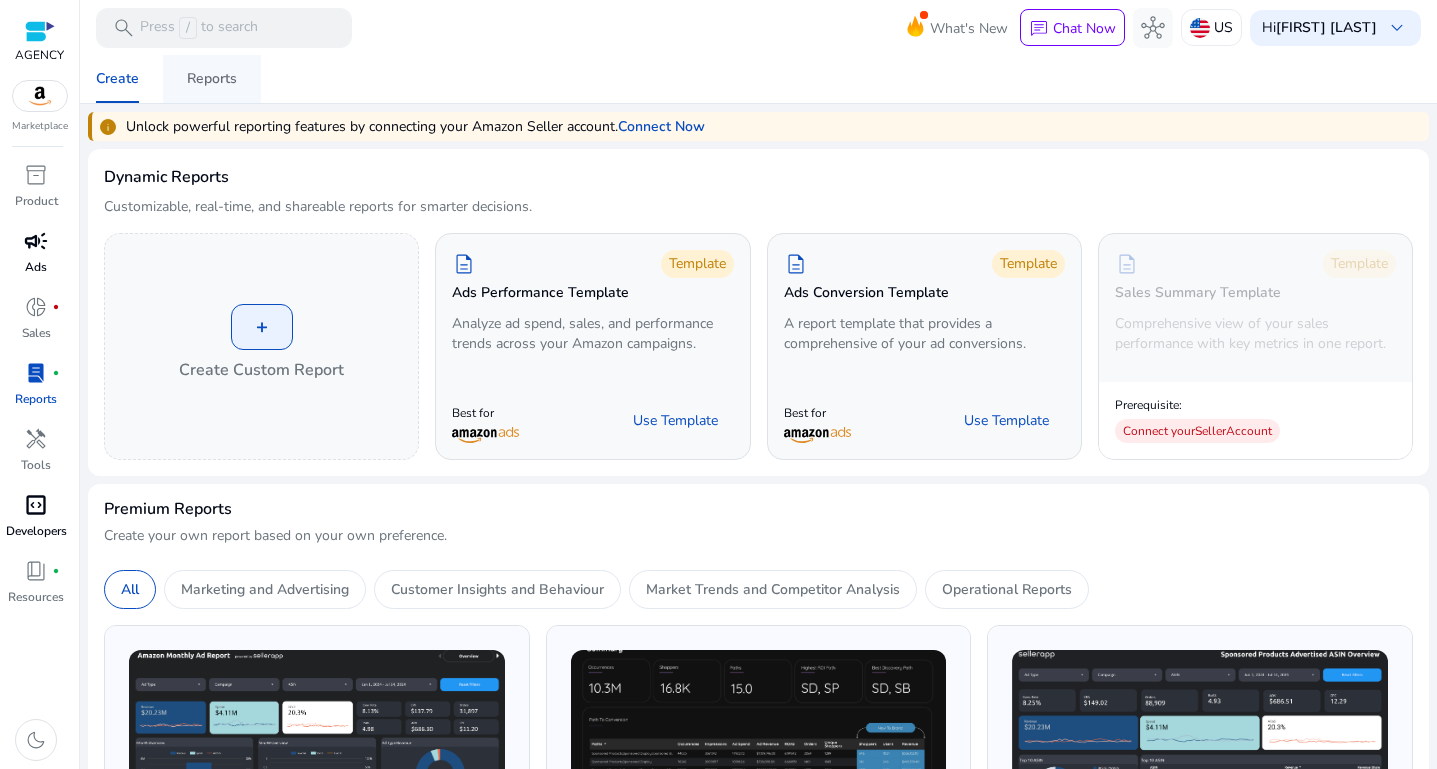 click on "Reports" at bounding box center [212, 79] 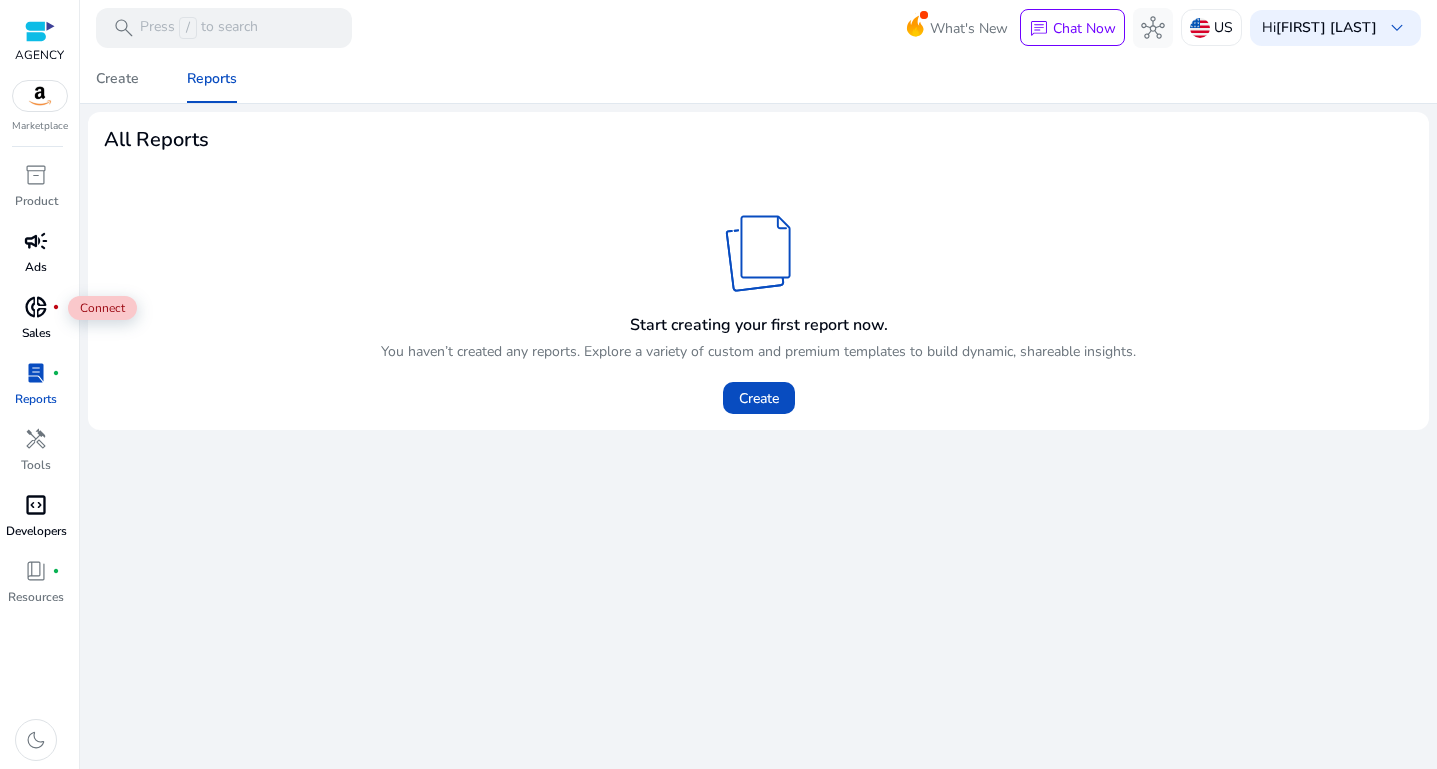 click on "donut_small" at bounding box center [36, 307] 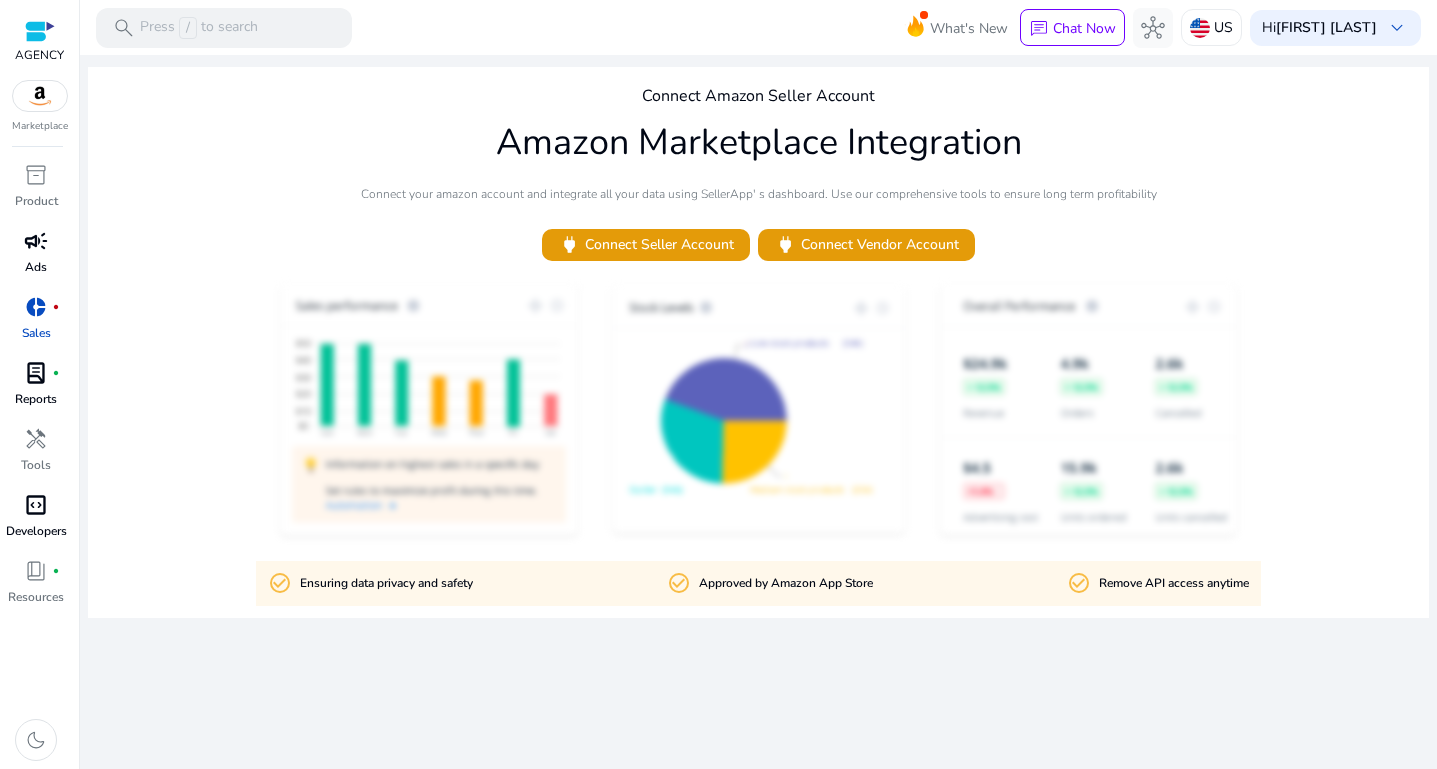 click on "campaign" at bounding box center (36, 241) 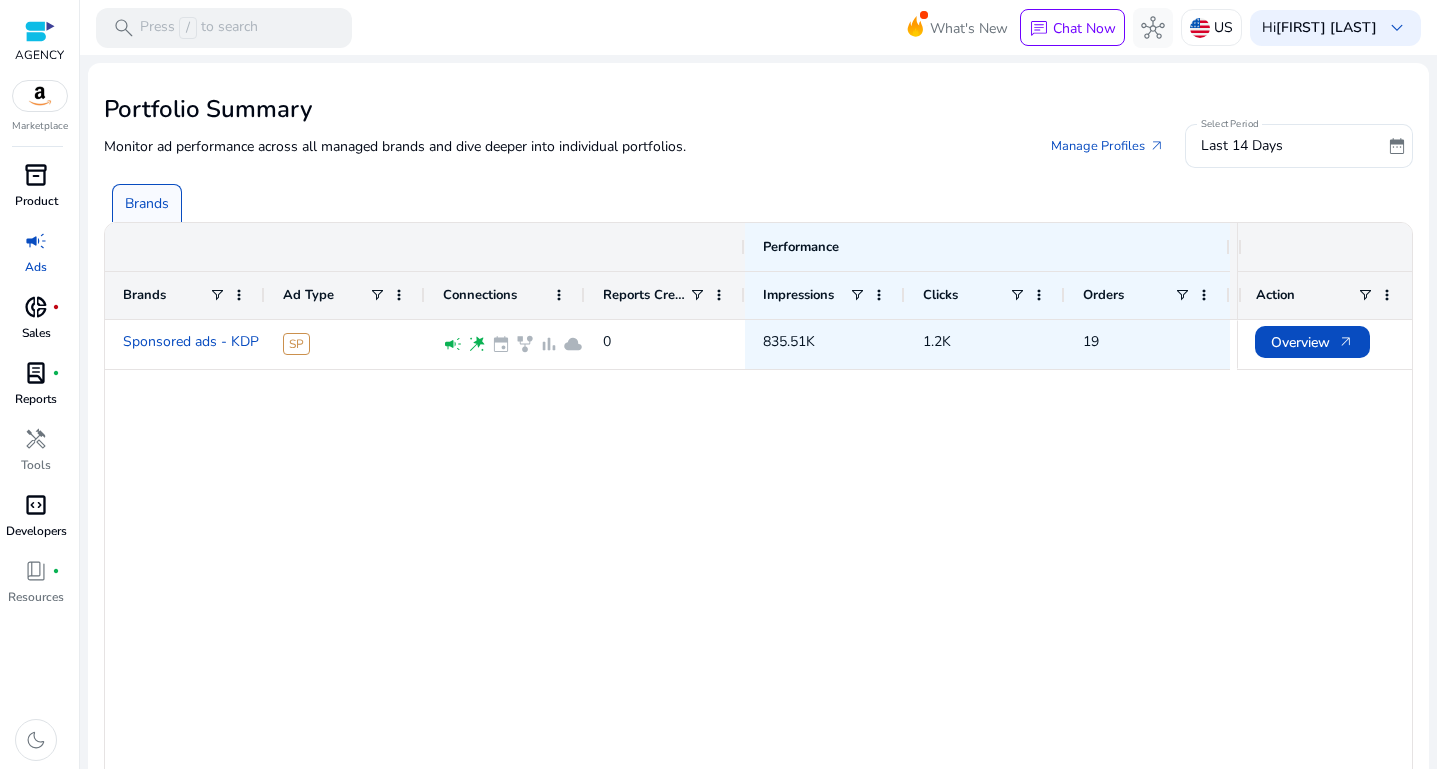 click on "Product" at bounding box center [36, 201] 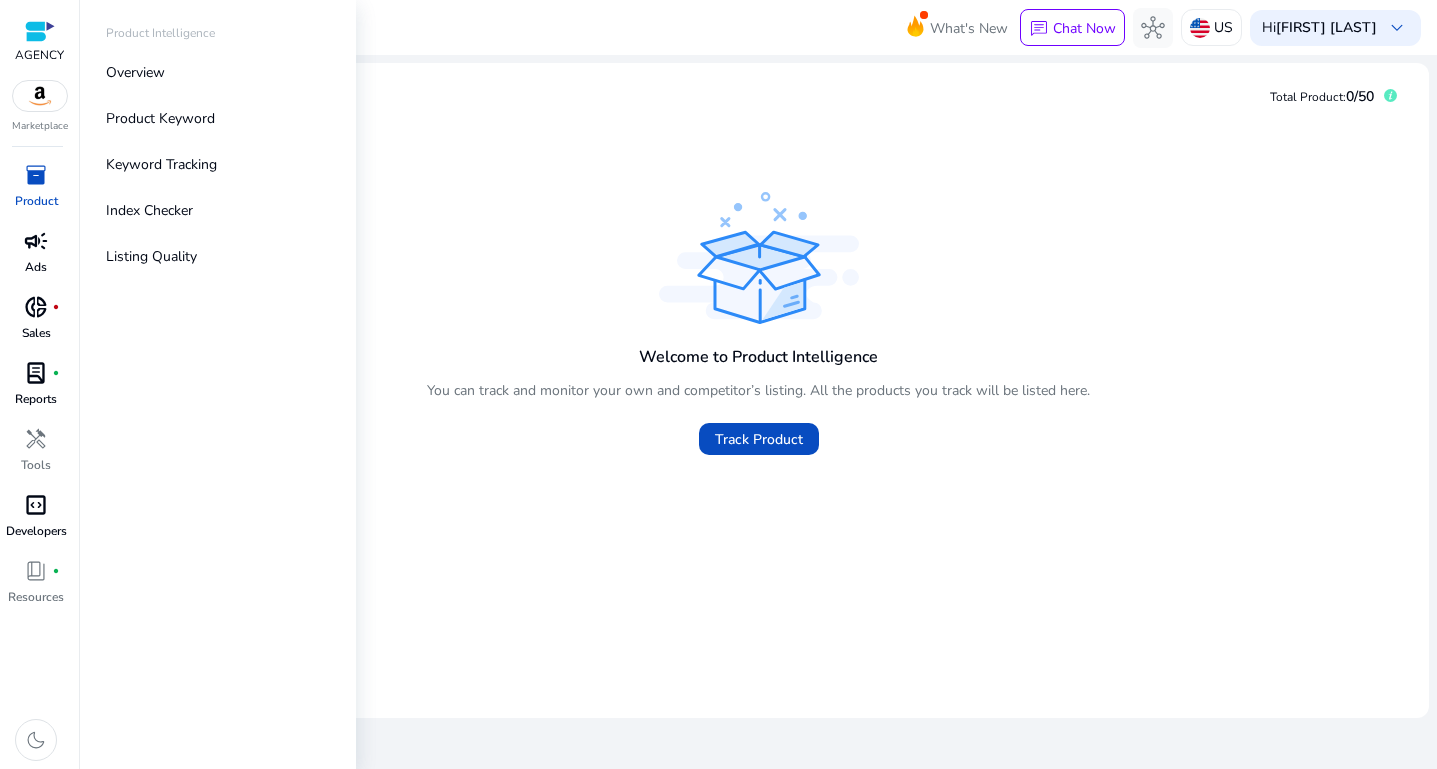 click at bounding box center (40, 96) 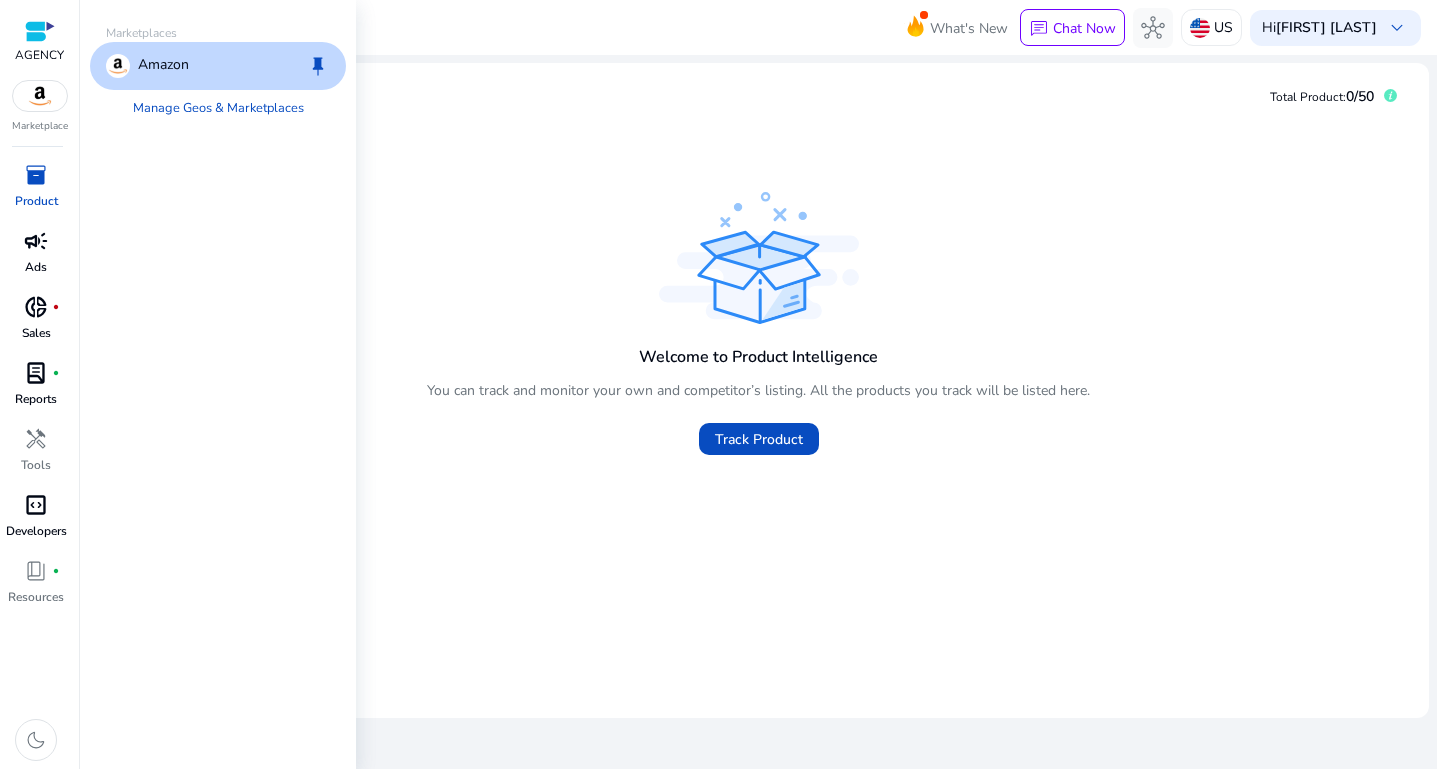 click on "AGENCY" at bounding box center (39, 55) 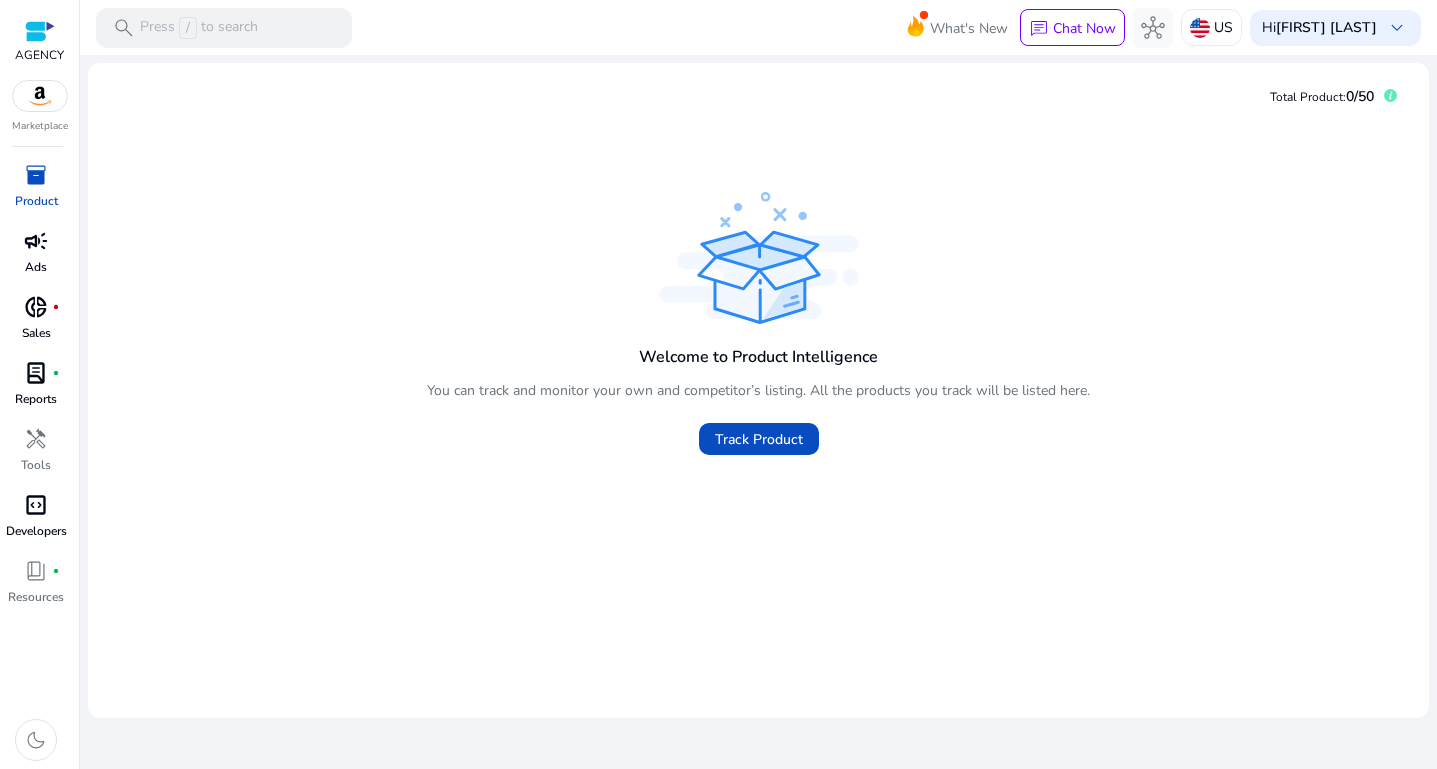 click at bounding box center [40, 31] 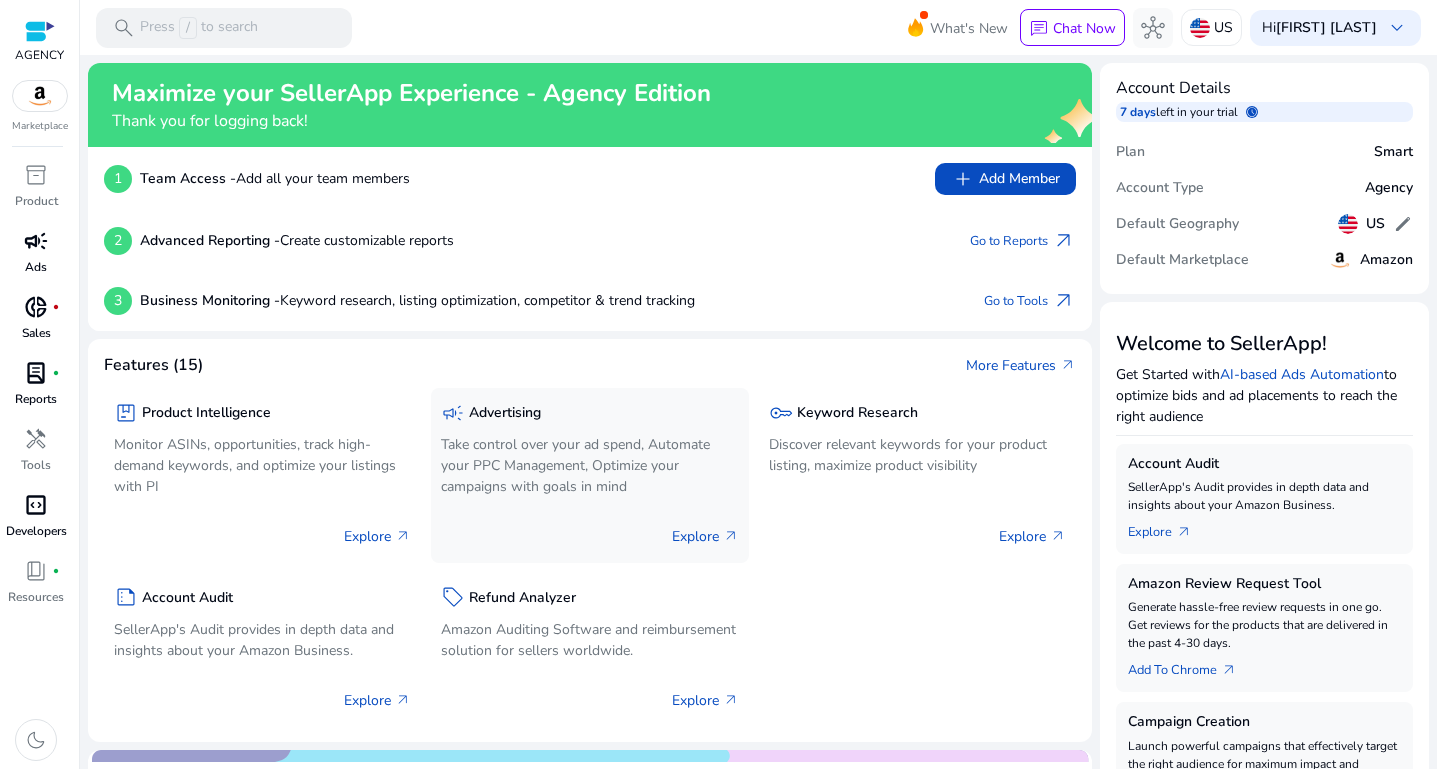 click on "Take control over your ad spend, Automate your PPC Management, Optimize your campaigns with goals in mind" 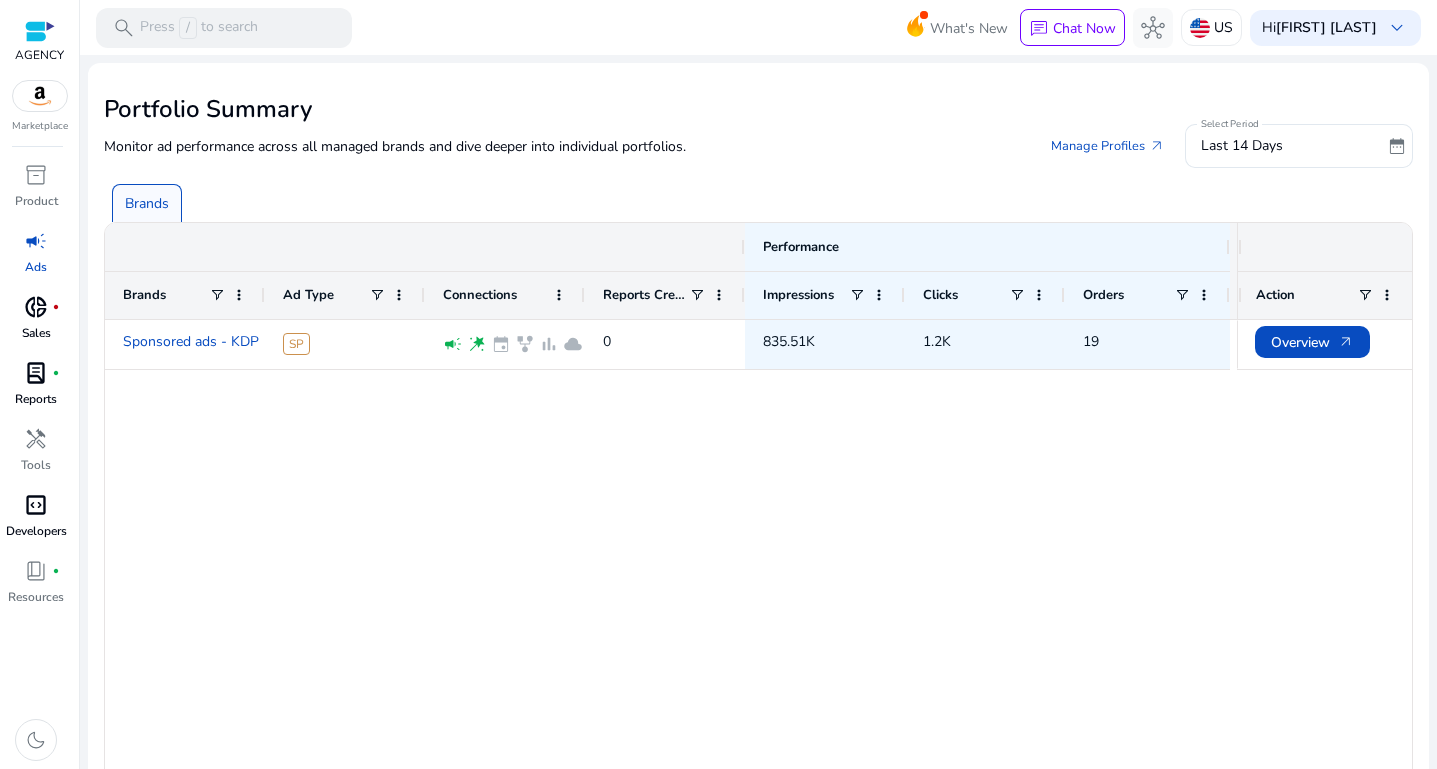click at bounding box center (40, 31) 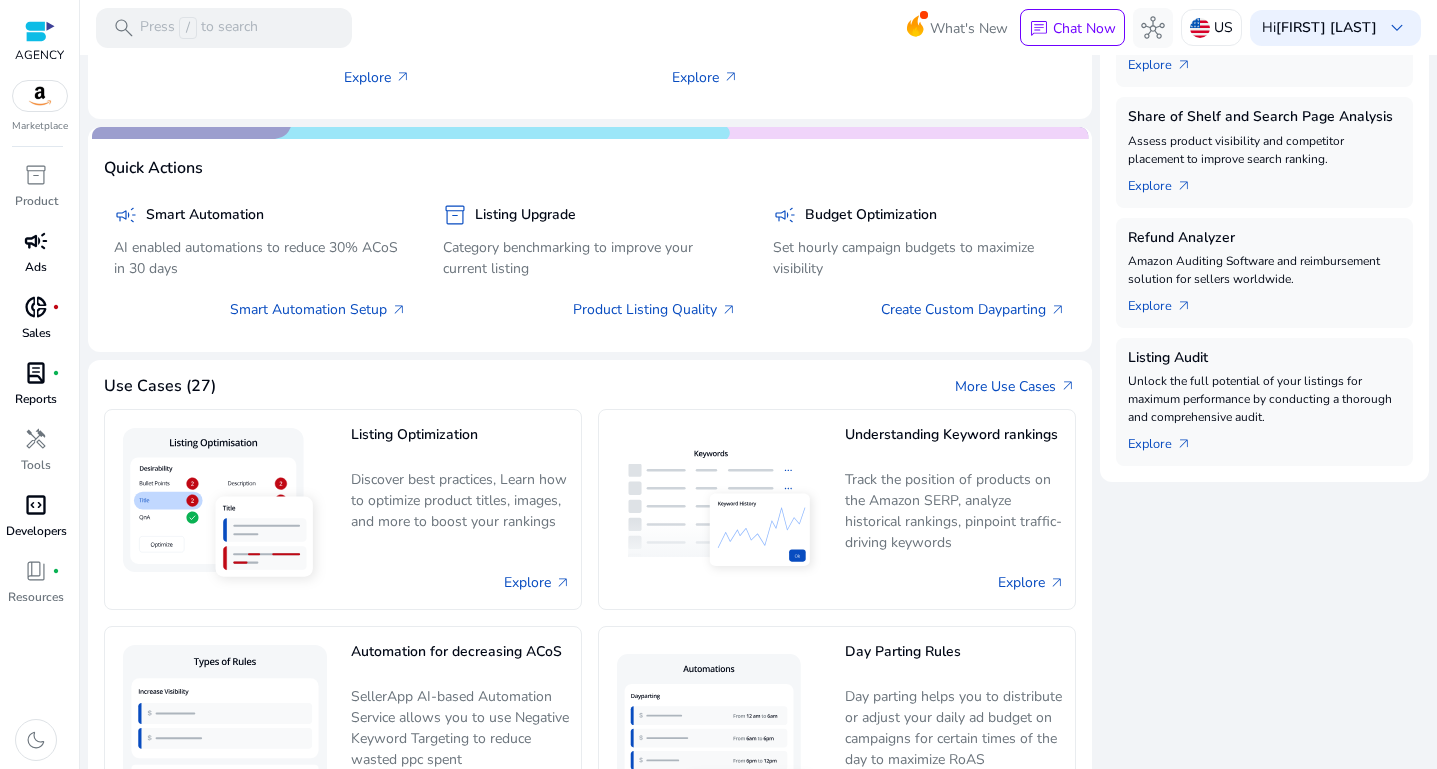 scroll, scrollTop: 636, scrollLeft: 0, axis: vertical 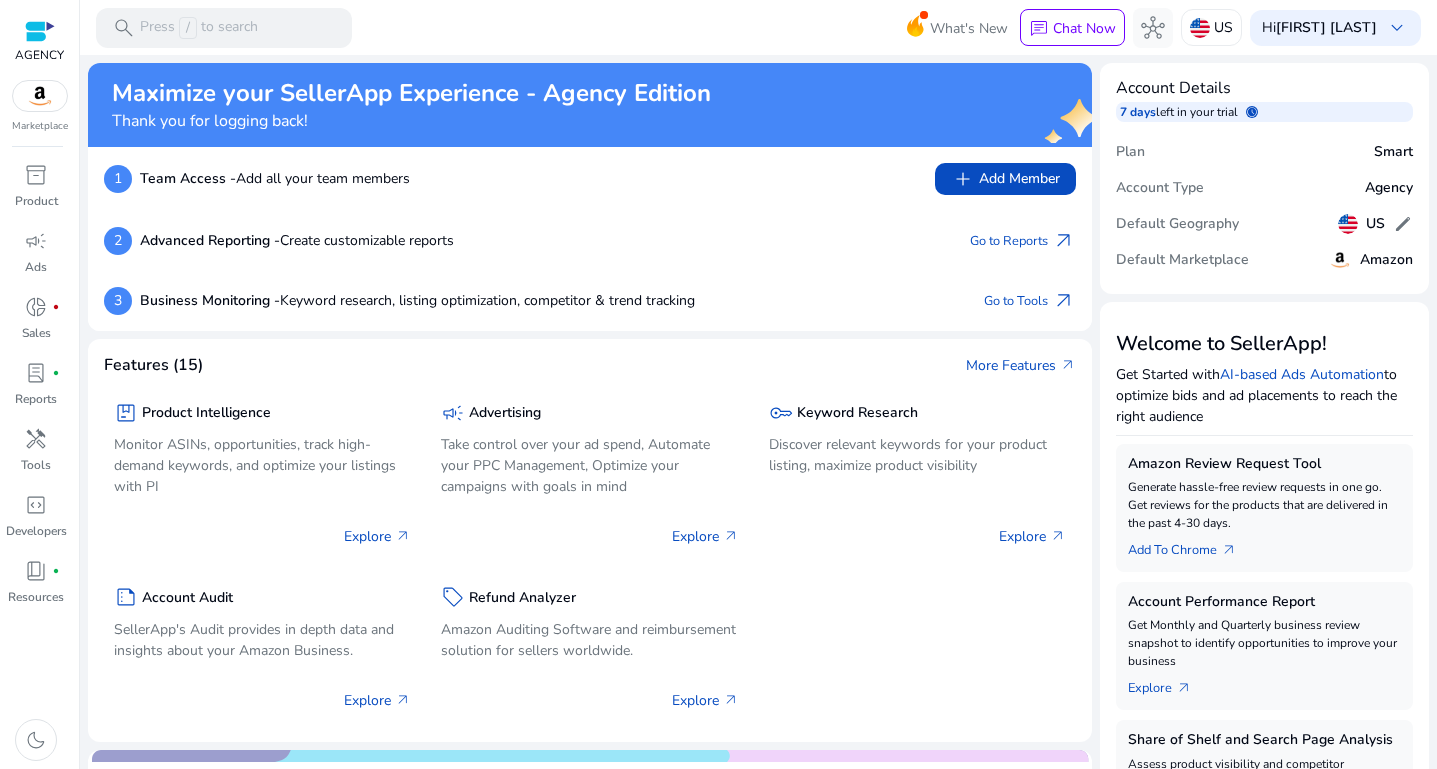 click on "AGENCY" at bounding box center (39, 55) 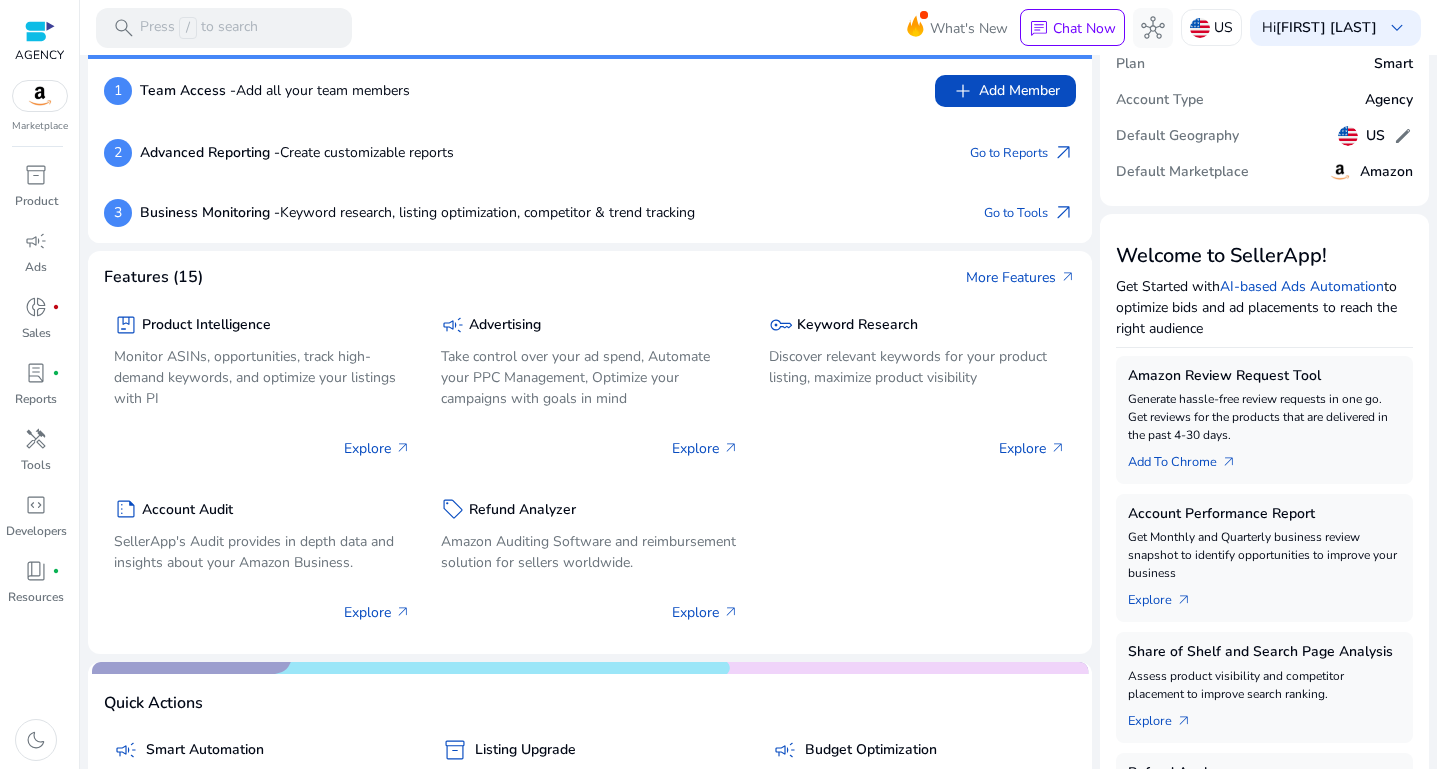 scroll, scrollTop: 0, scrollLeft: 0, axis: both 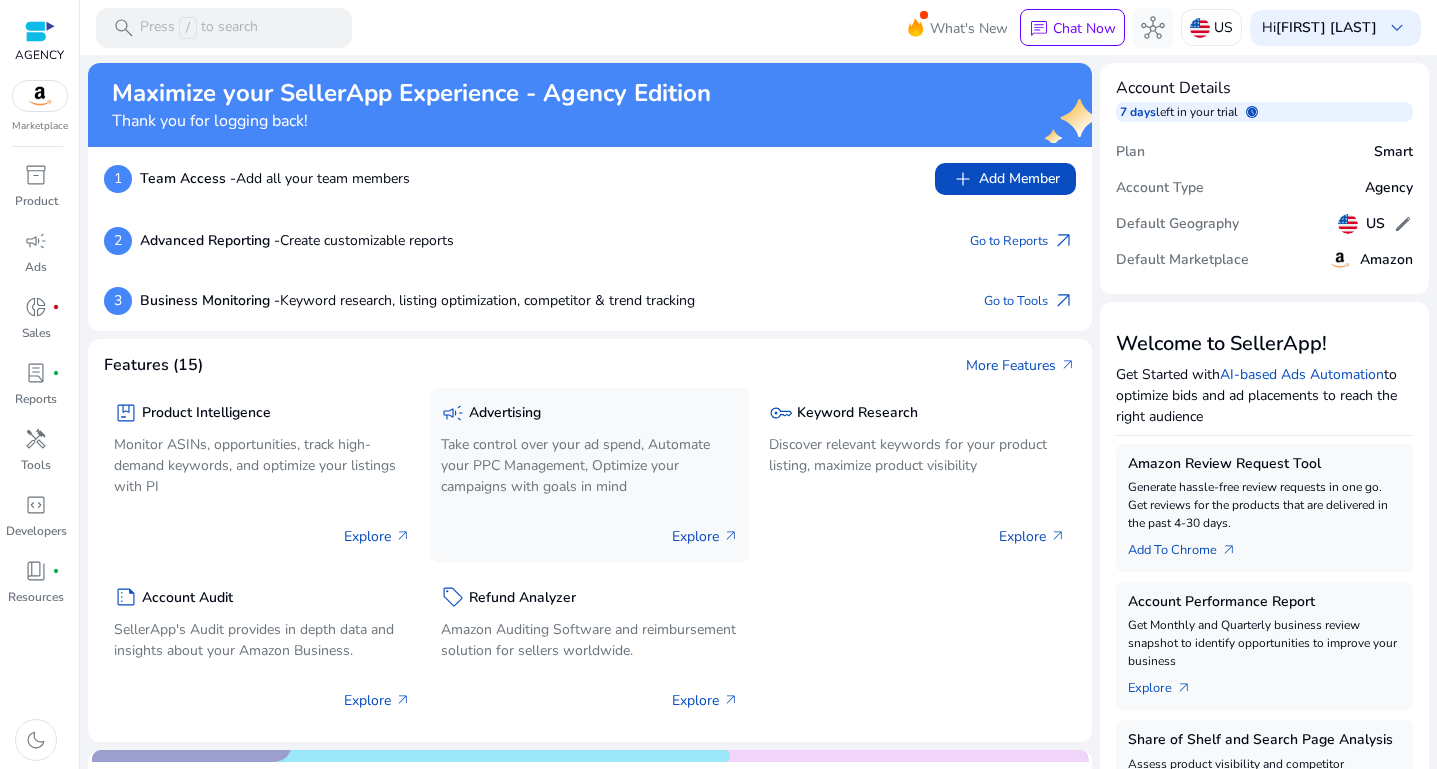 click on "campaign  Advertising" 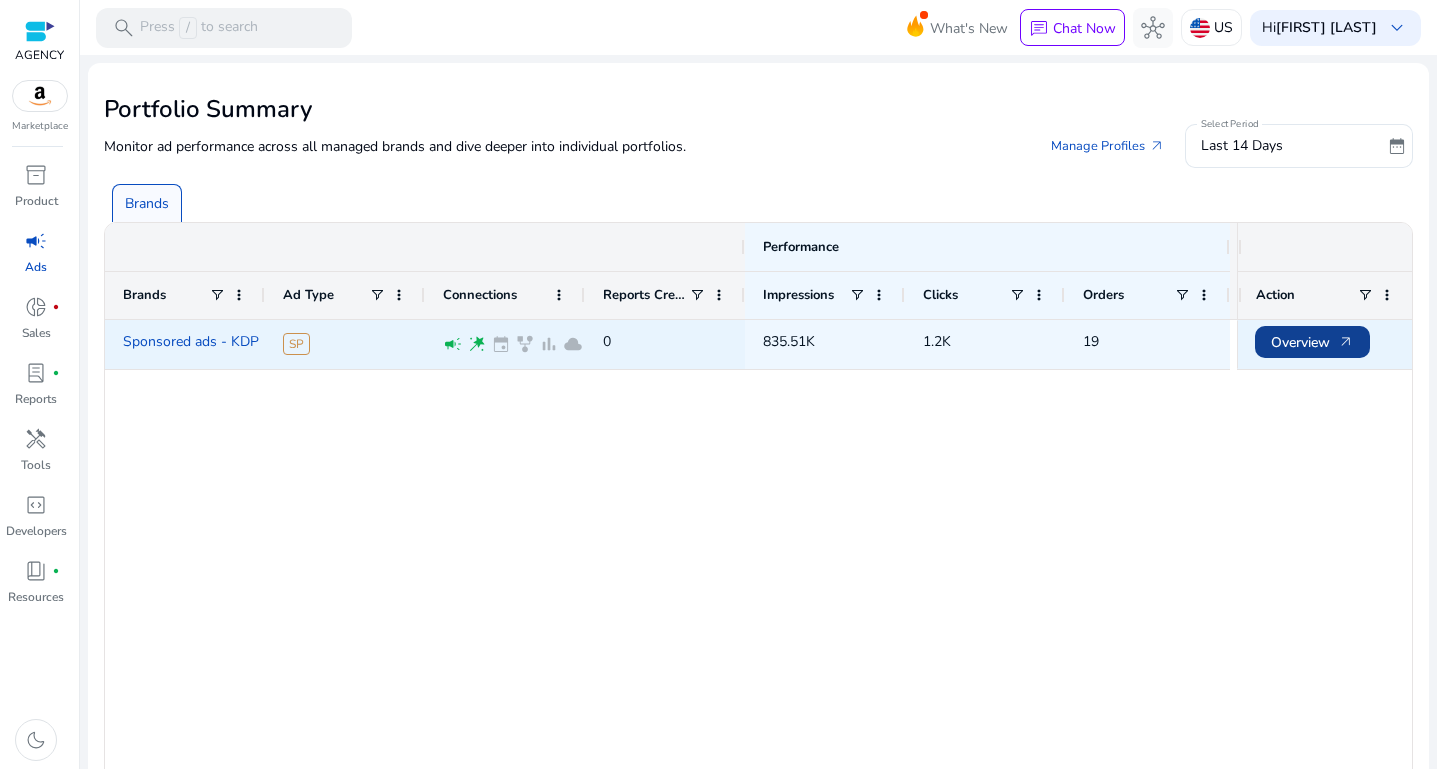 click on "Overview   arrow_outward" 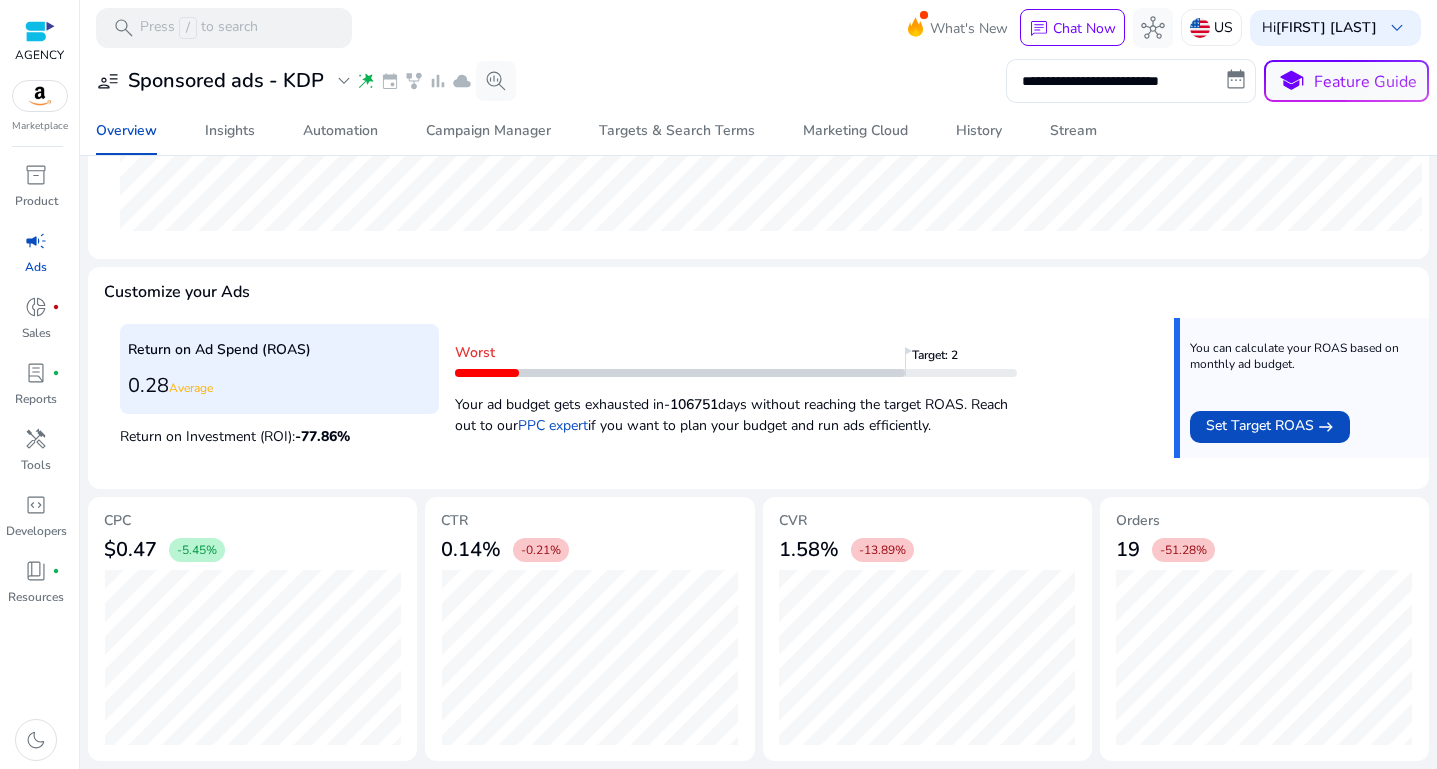 scroll, scrollTop: 0, scrollLeft: 0, axis: both 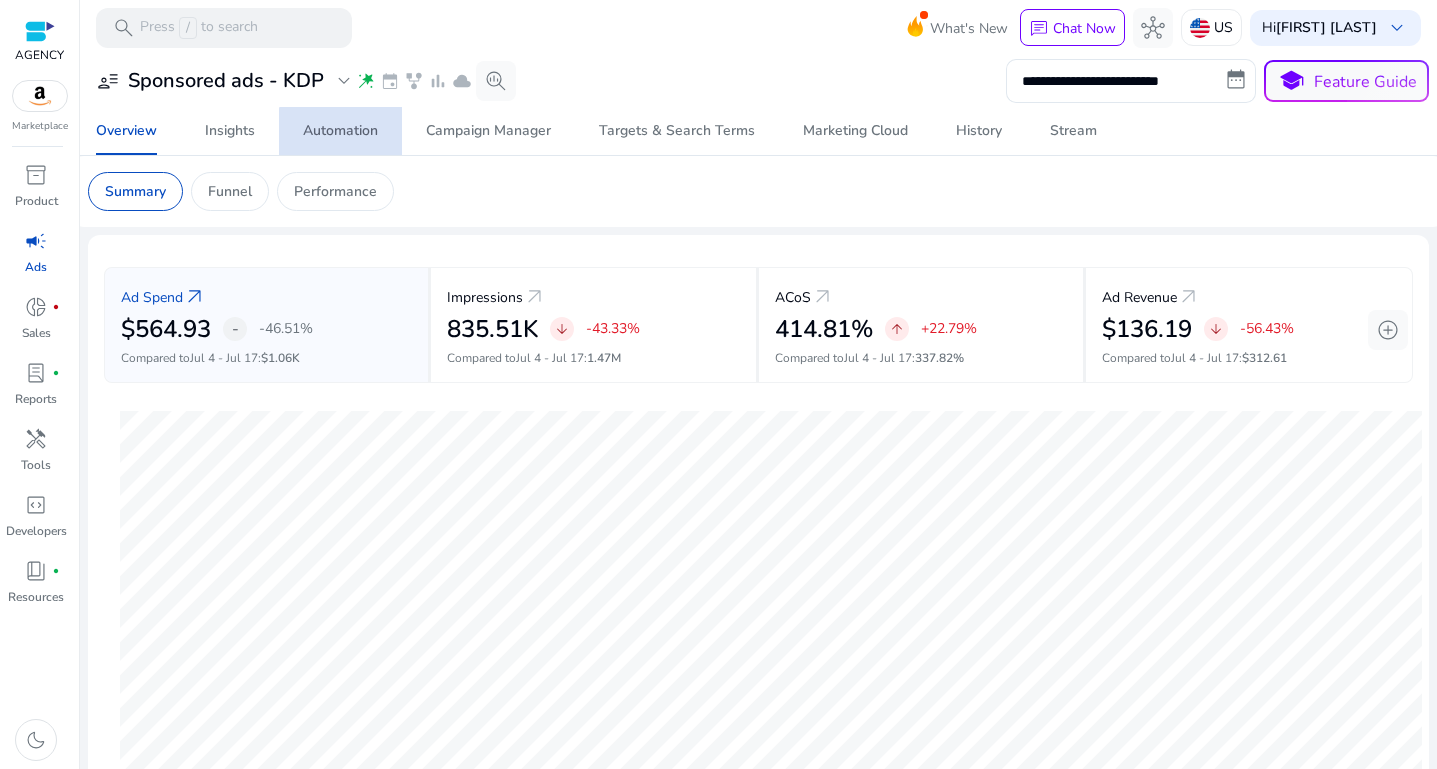 click on "Automation" at bounding box center [340, 131] 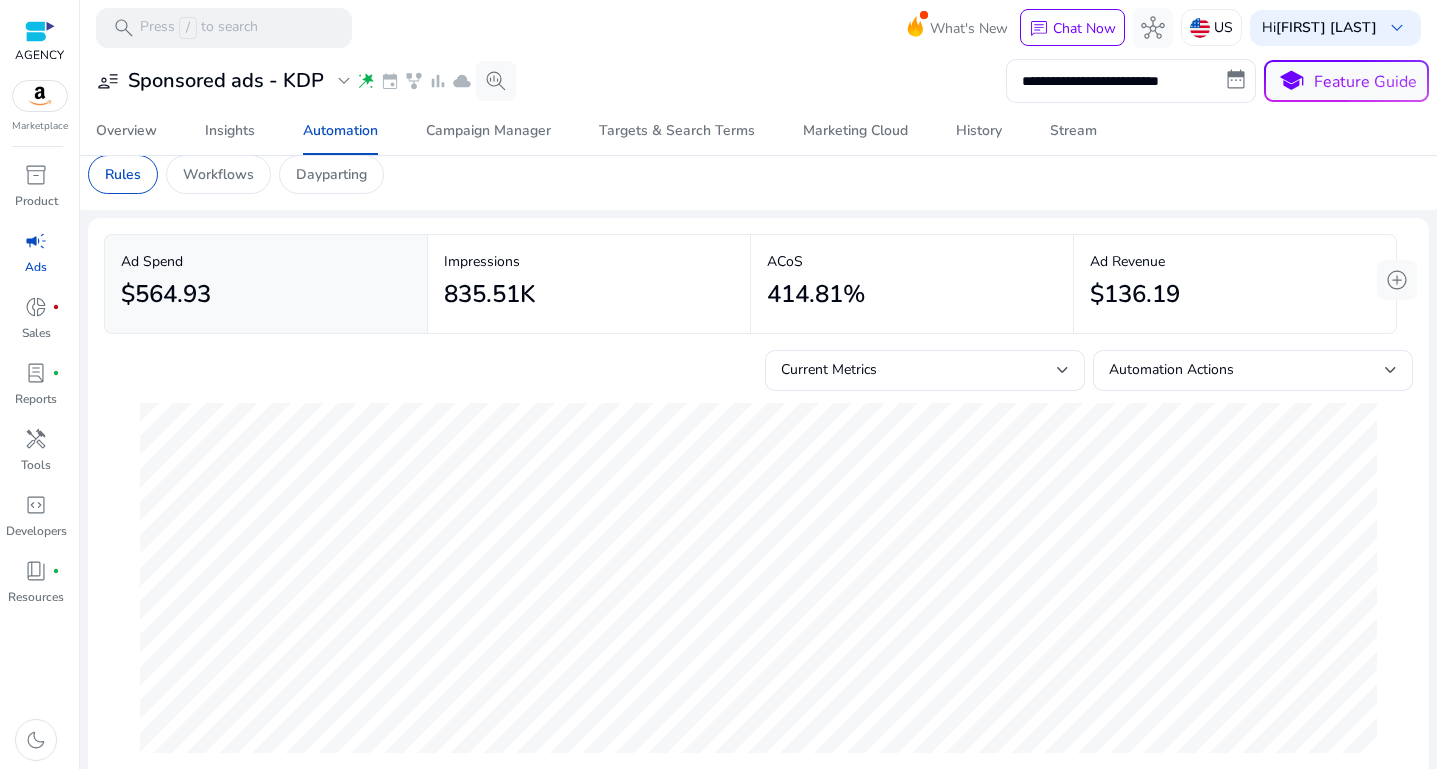 scroll, scrollTop: 0, scrollLeft: 0, axis: both 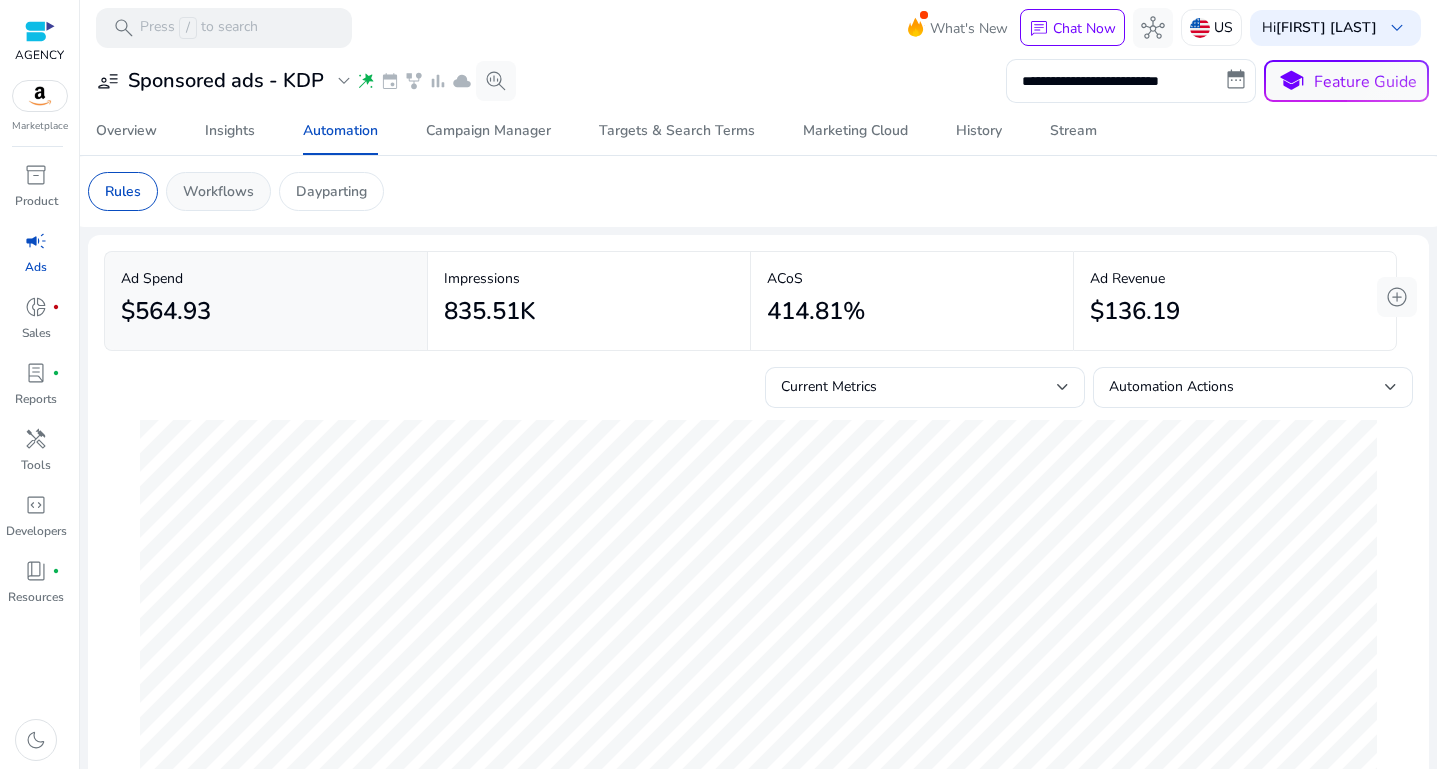 click on "Workflows" 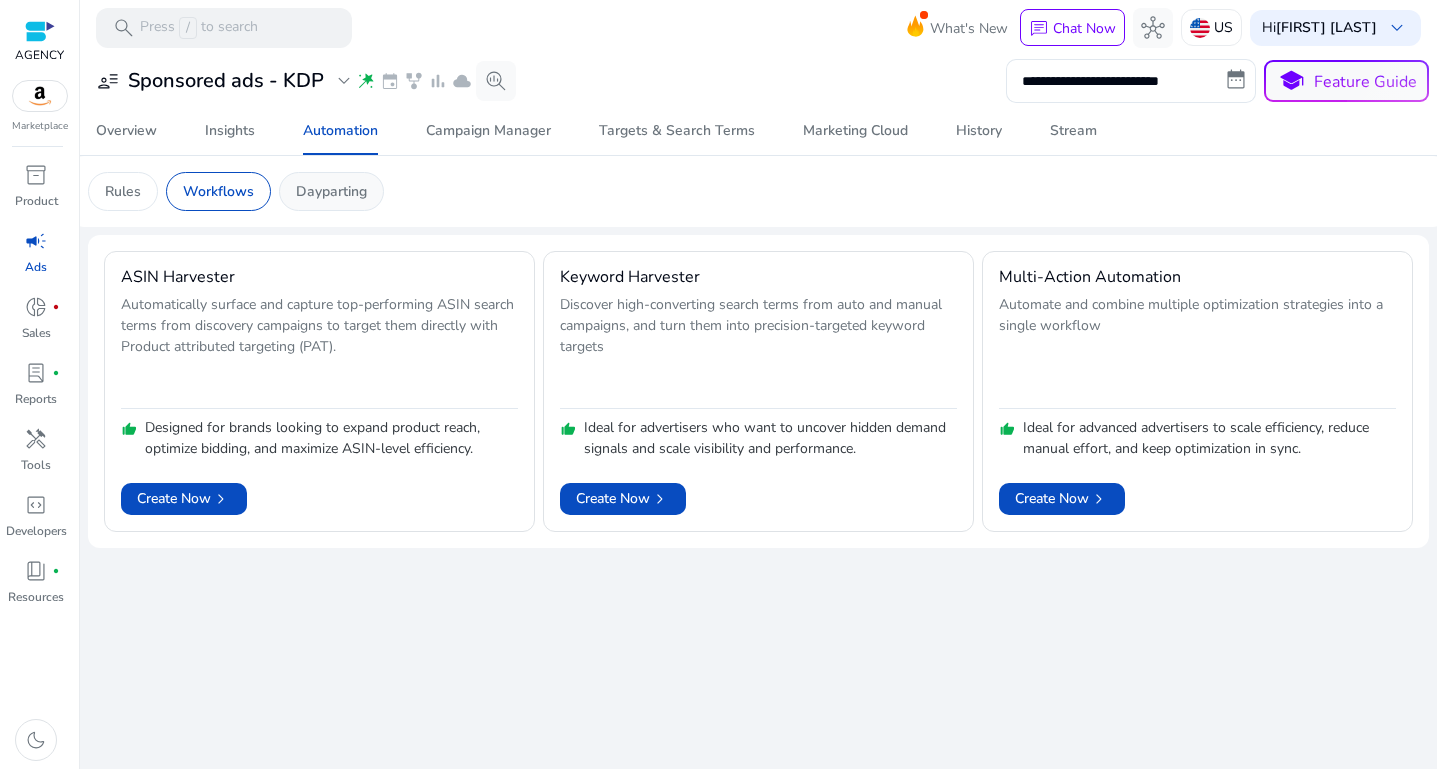 click on "Dayparting" 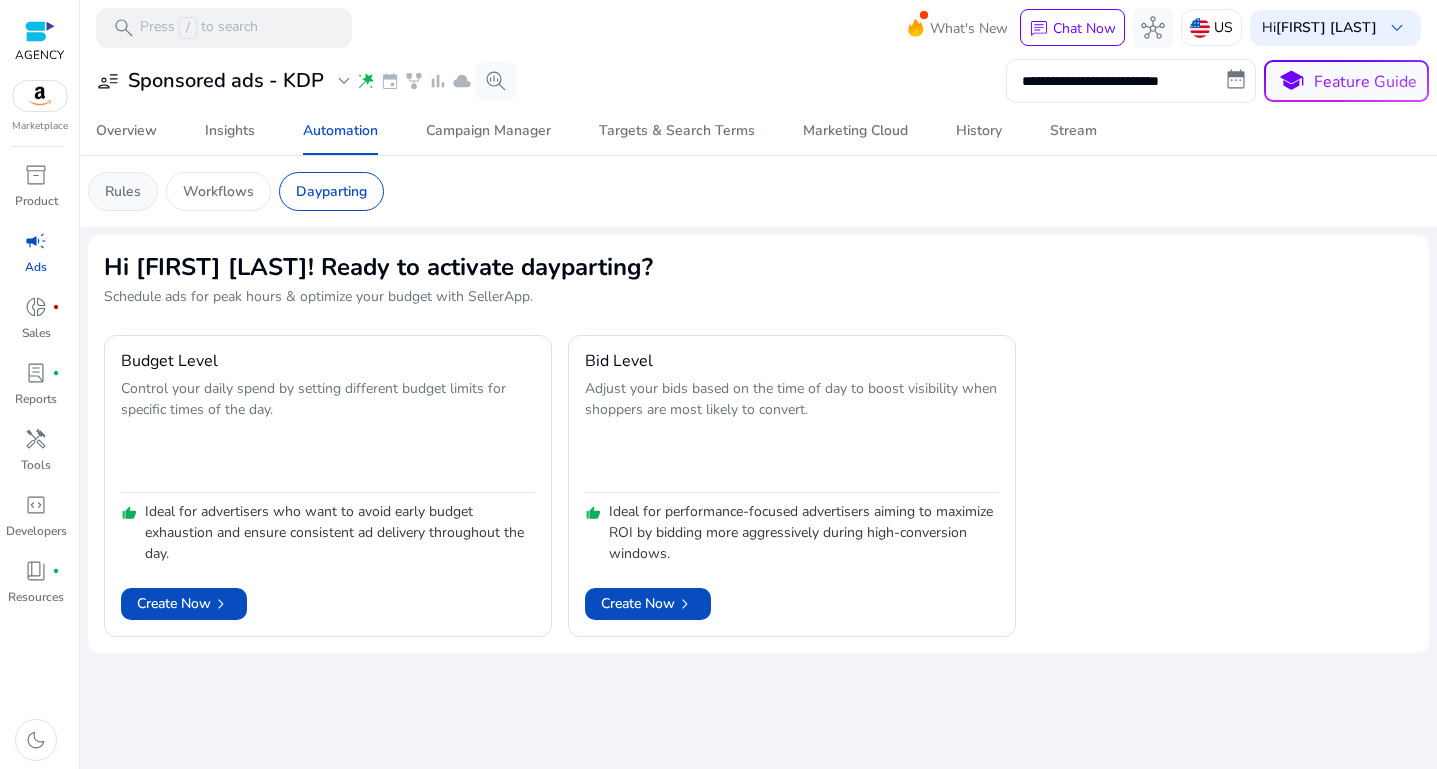 click on "Rules" 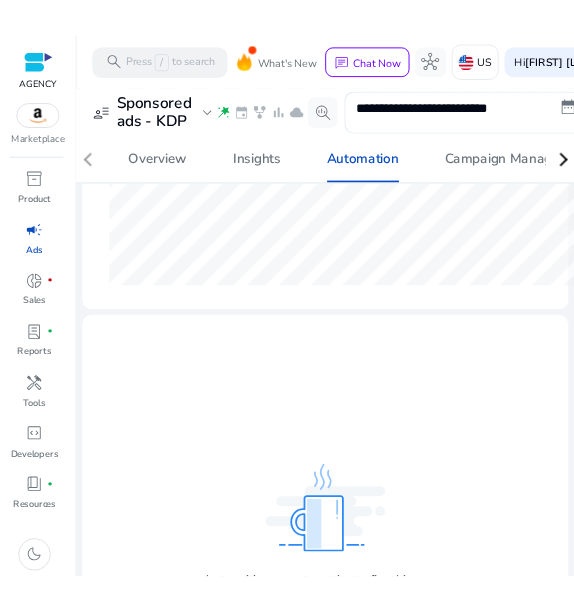 scroll, scrollTop: 482, scrollLeft: 0, axis: vertical 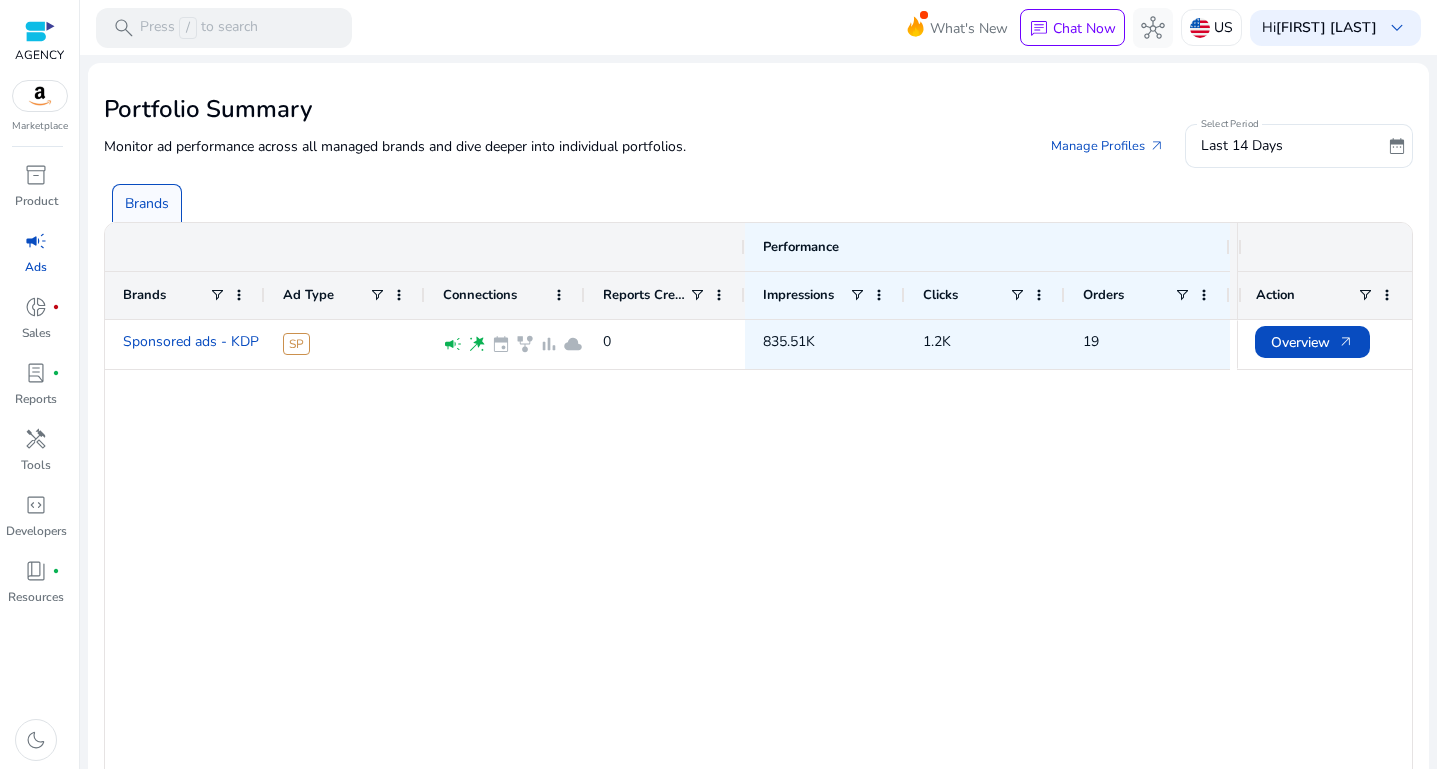 click at bounding box center (39, 31) 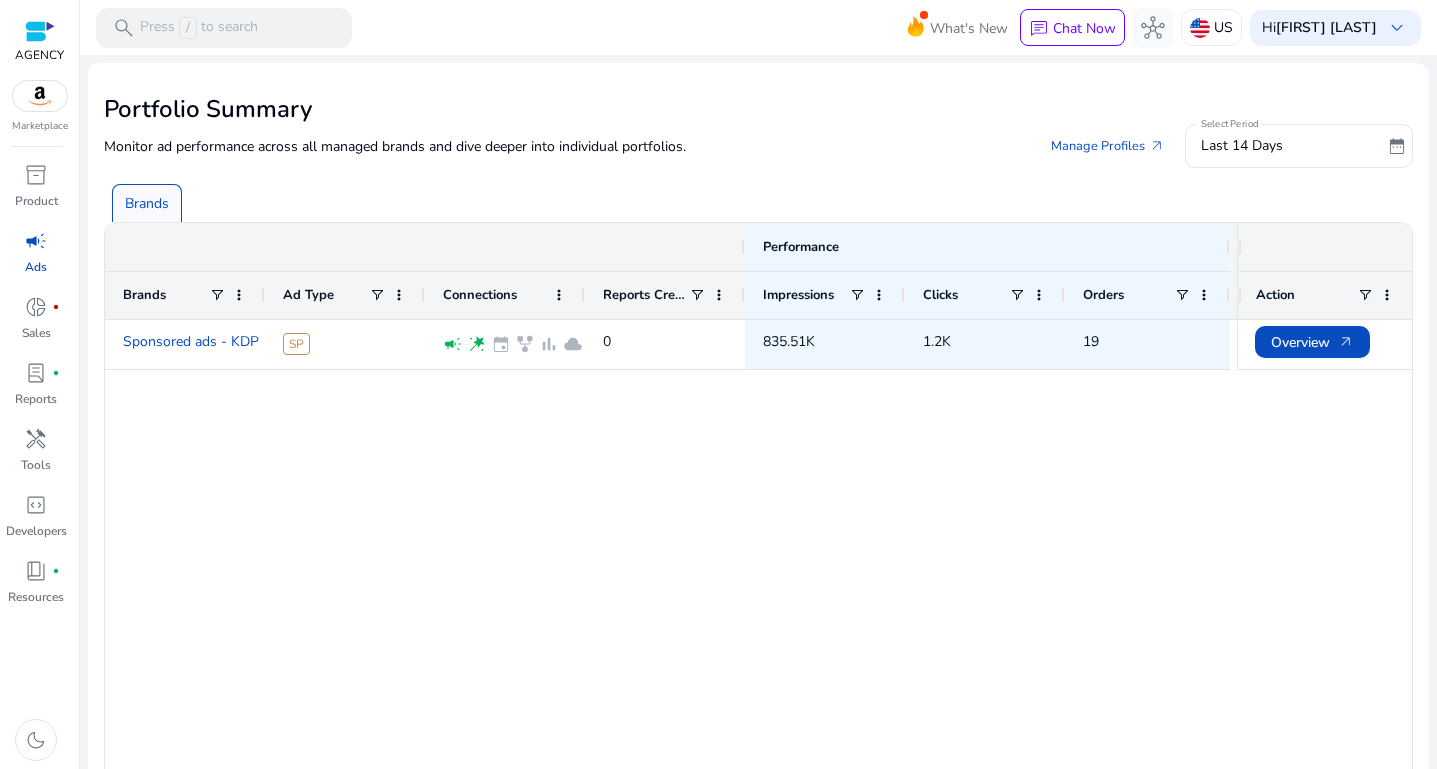 click at bounding box center [39, 31] 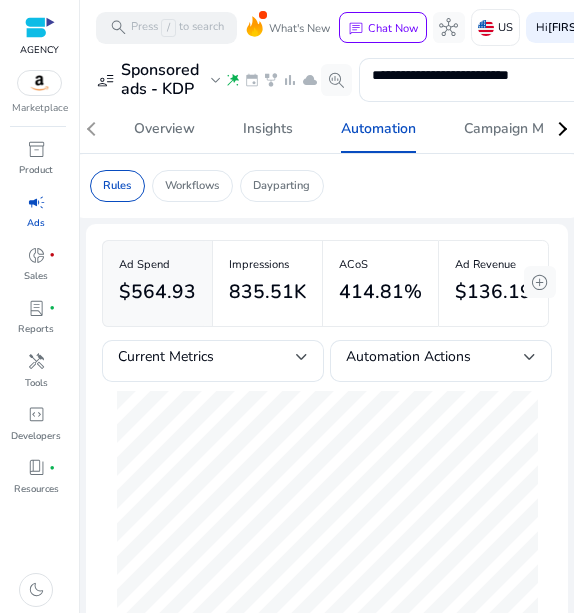 scroll, scrollTop: 0, scrollLeft: 0, axis: both 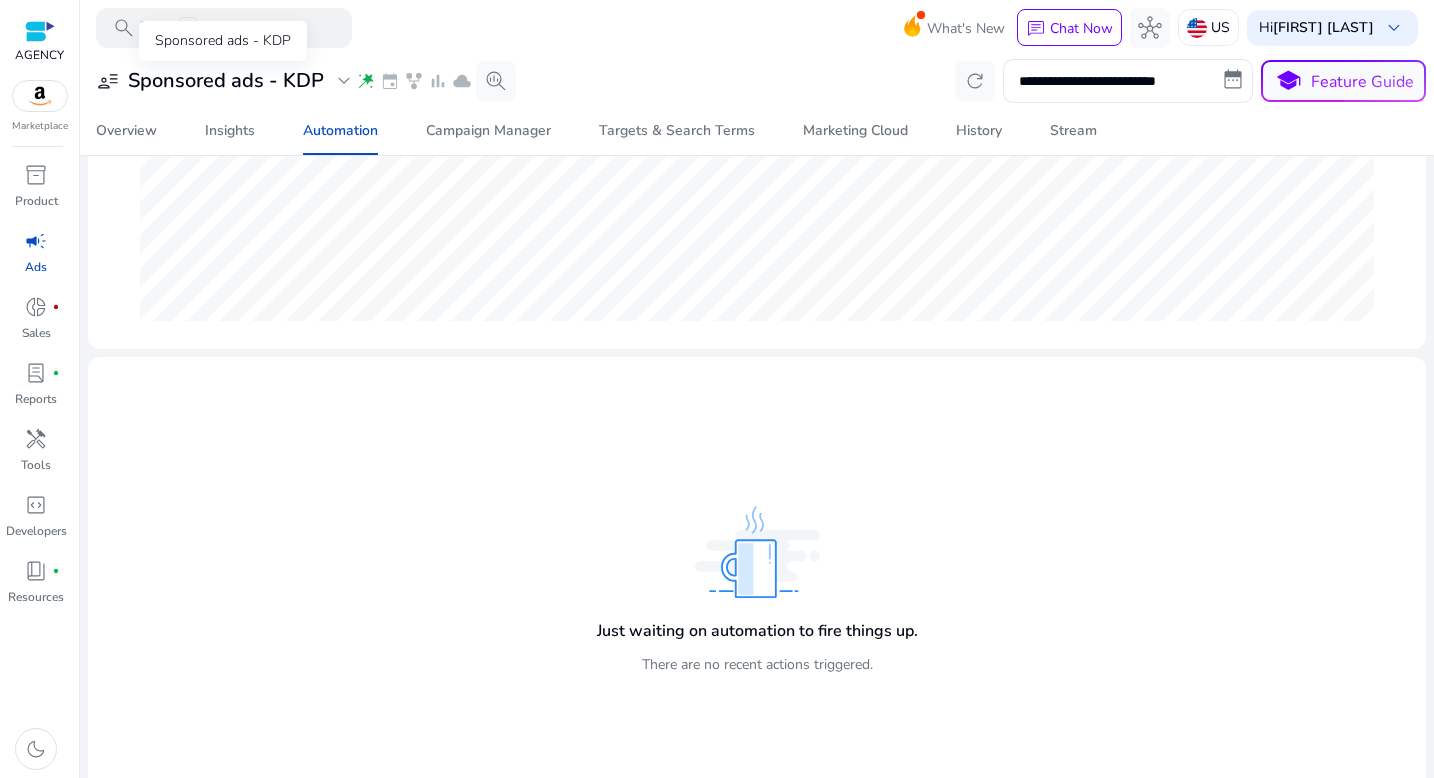 click on "expand_more" 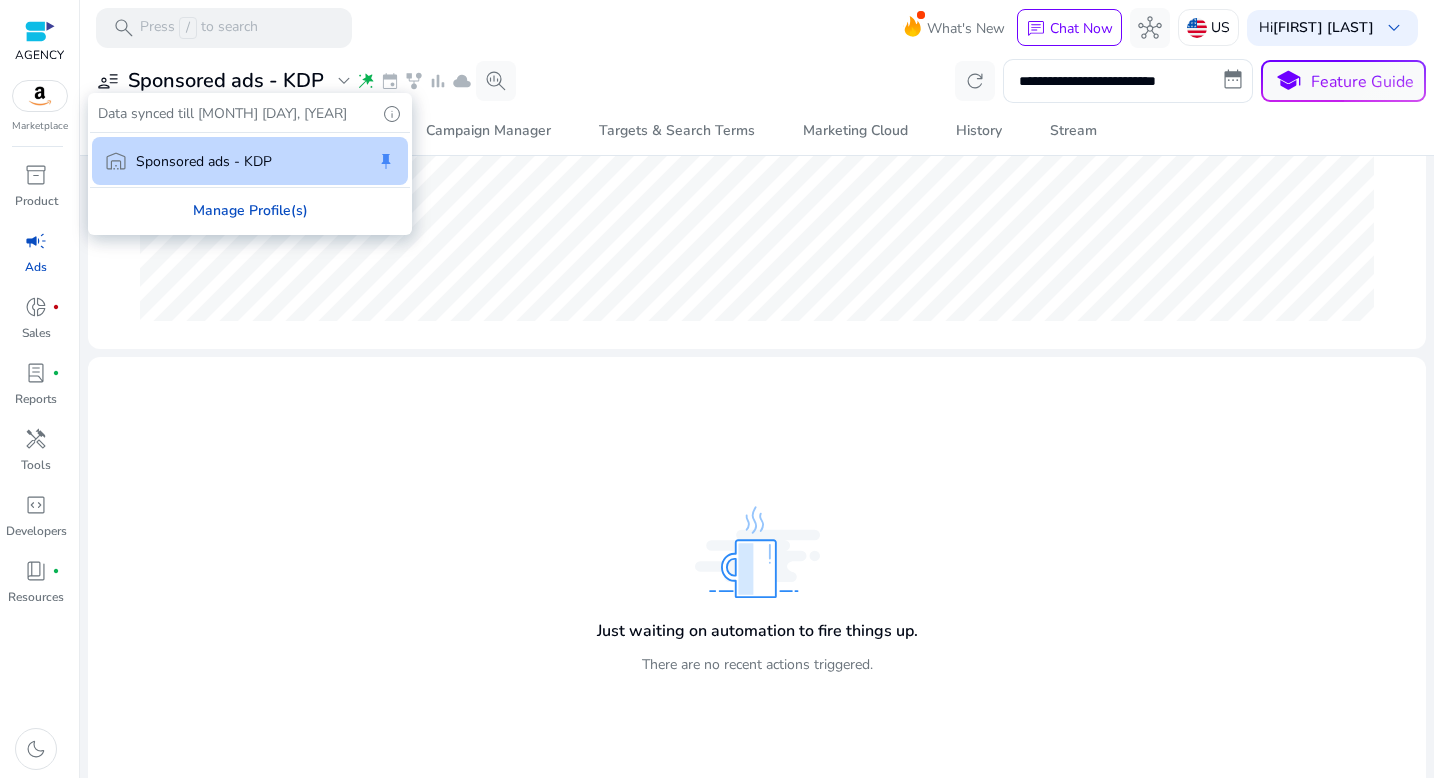 click on "Manage Profile(s)" at bounding box center (250, 210) 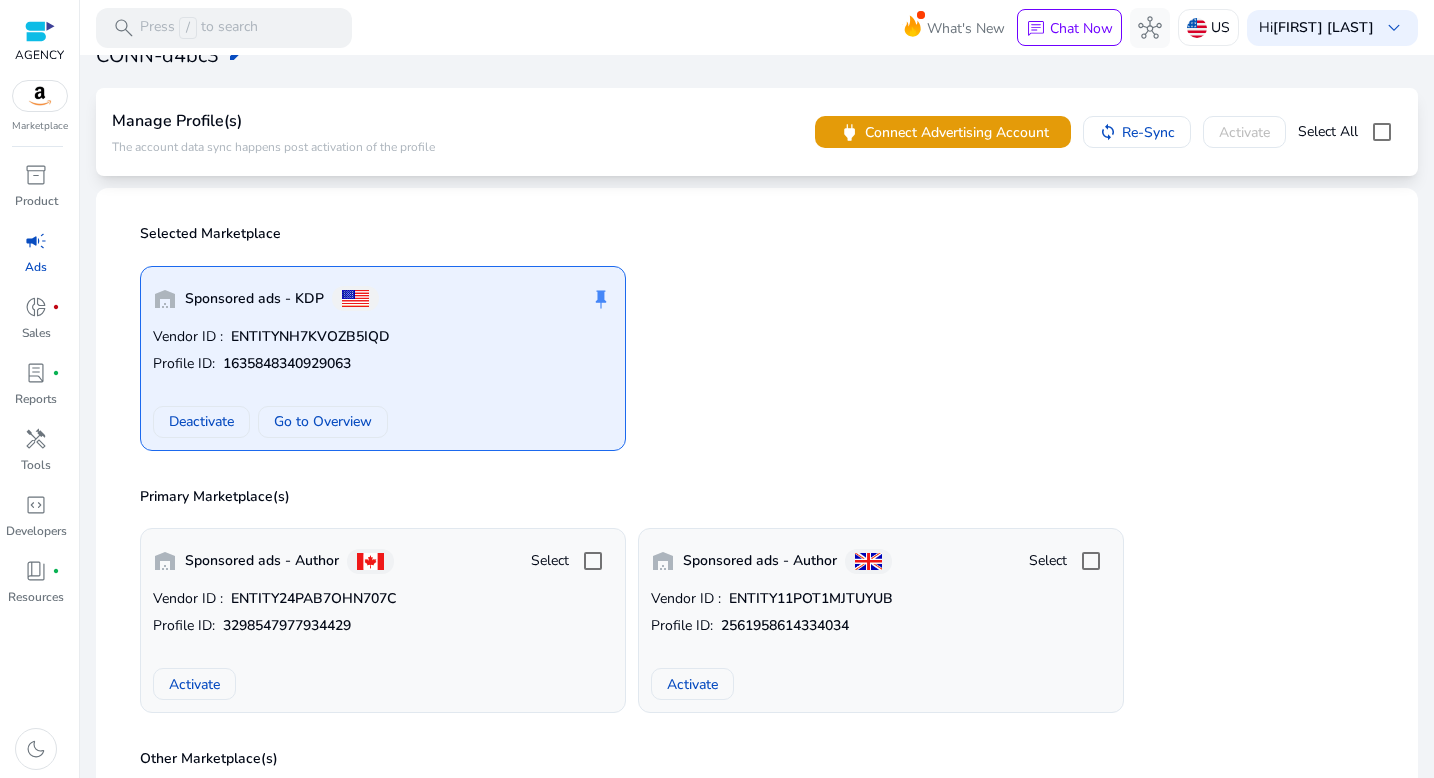 scroll, scrollTop: 0, scrollLeft: 0, axis: both 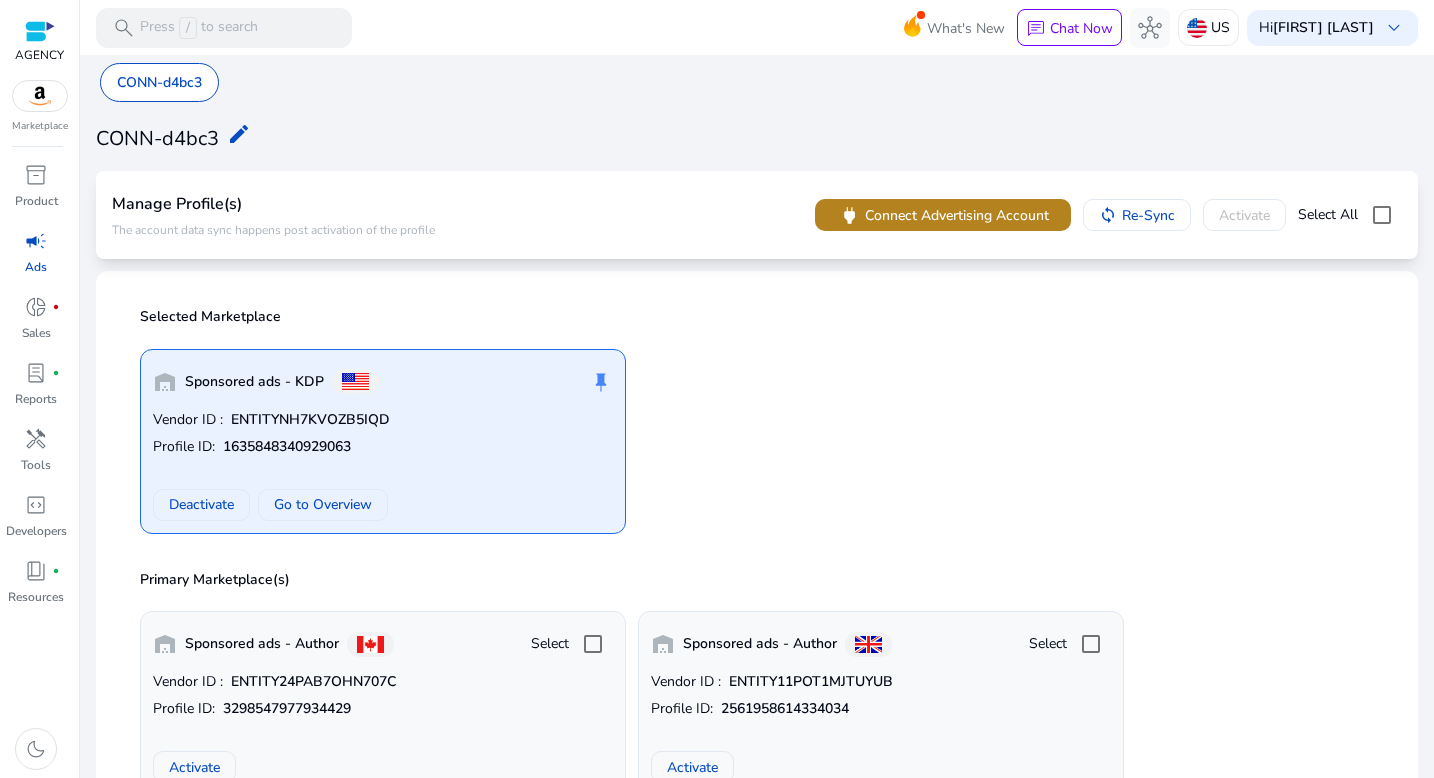 click on "Connect Advertising Account" 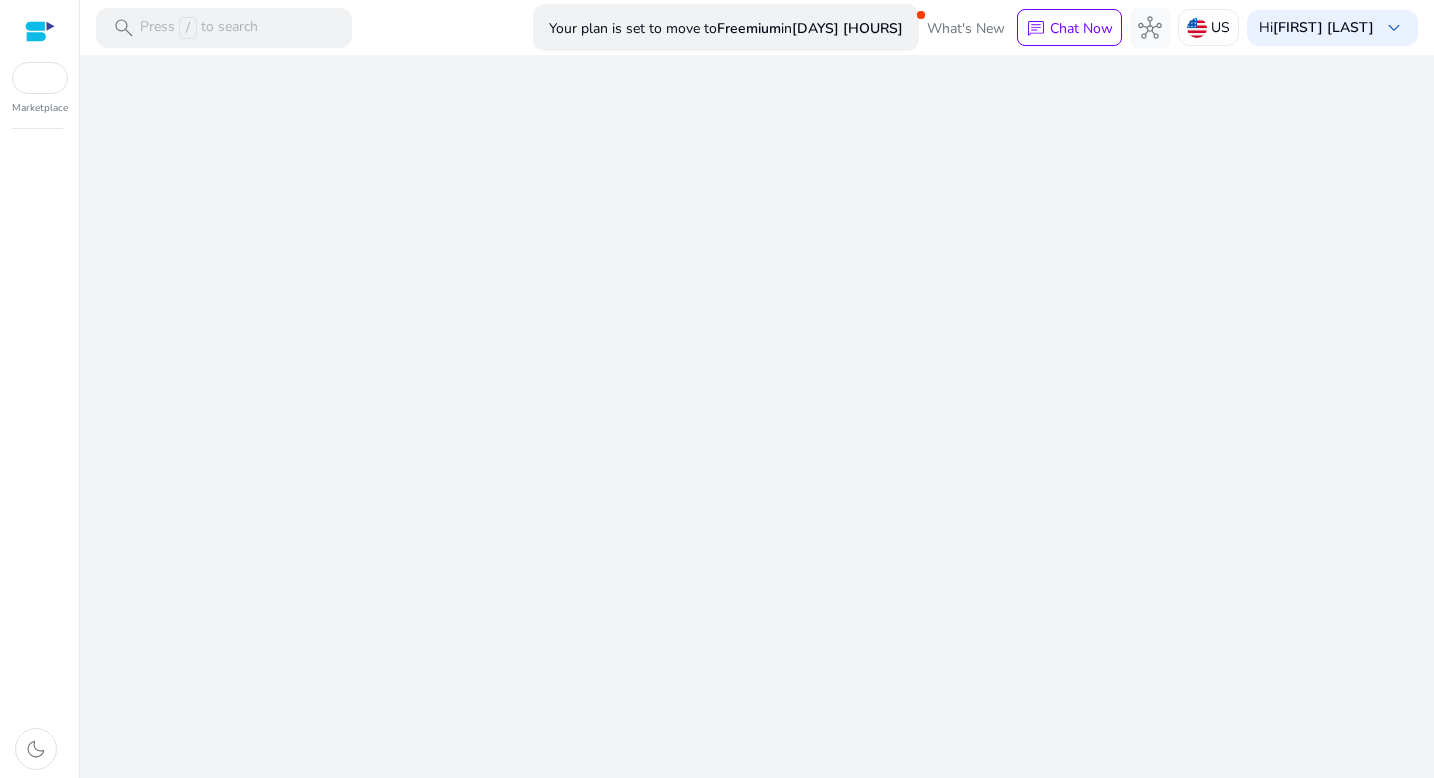 scroll, scrollTop: 0, scrollLeft: 0, axis: both 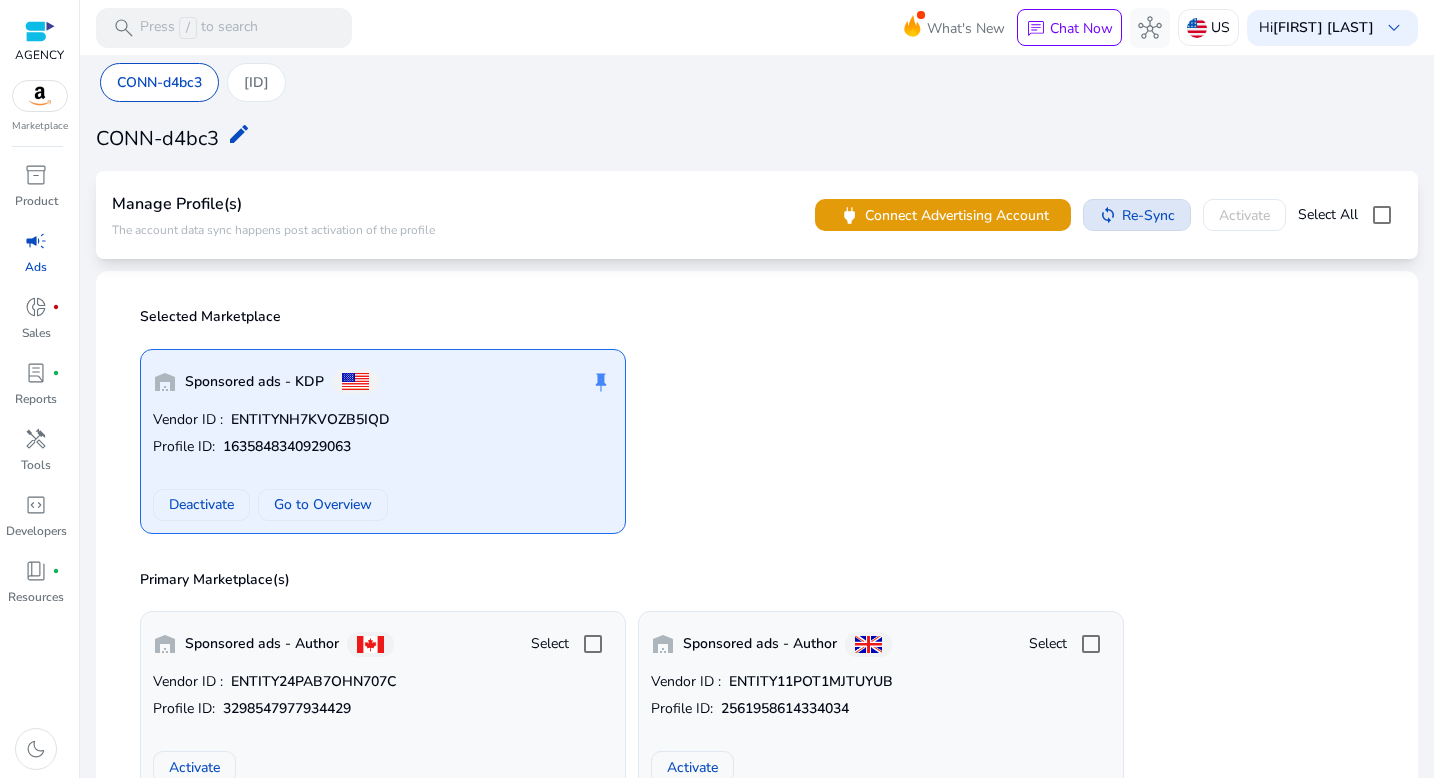 drag, startPoint x: 1127, startPoint y: 207, endPoint x: 1144, endPoint y: 216, distance: 19.235384 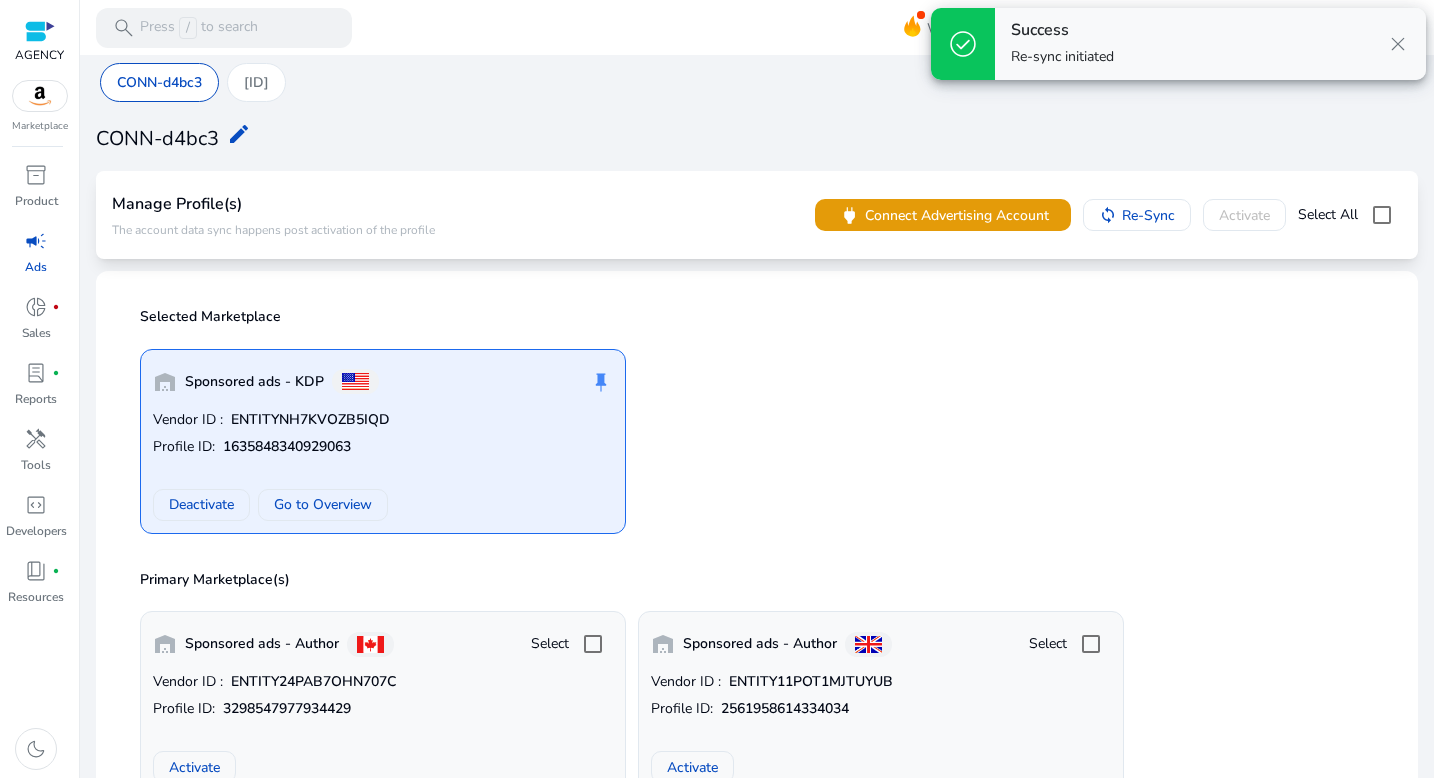 click on "close" at bounding box center [1398, 44] 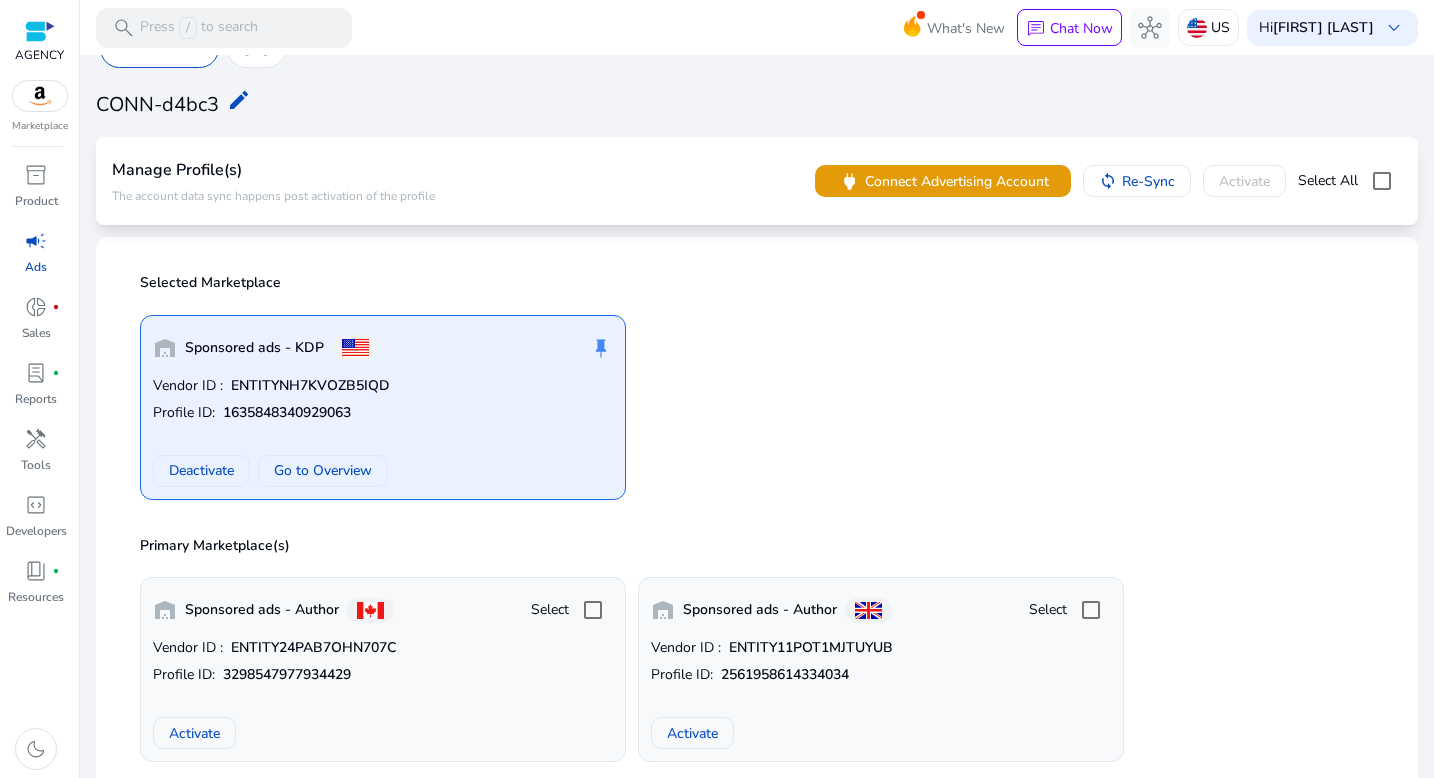 scroll, scrollTop: 0, scrollLeft: 0, axis: both 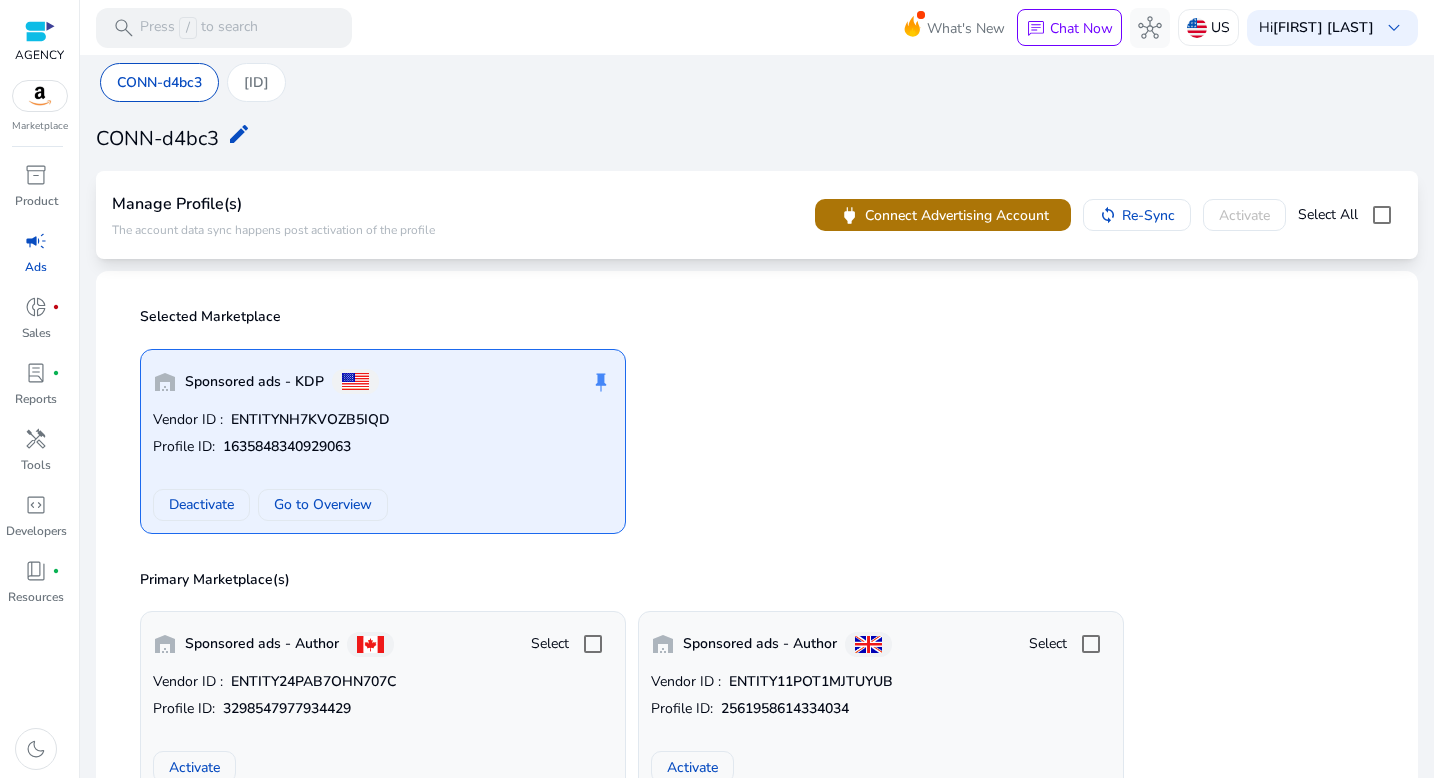 click on "Connect Advertising Account" 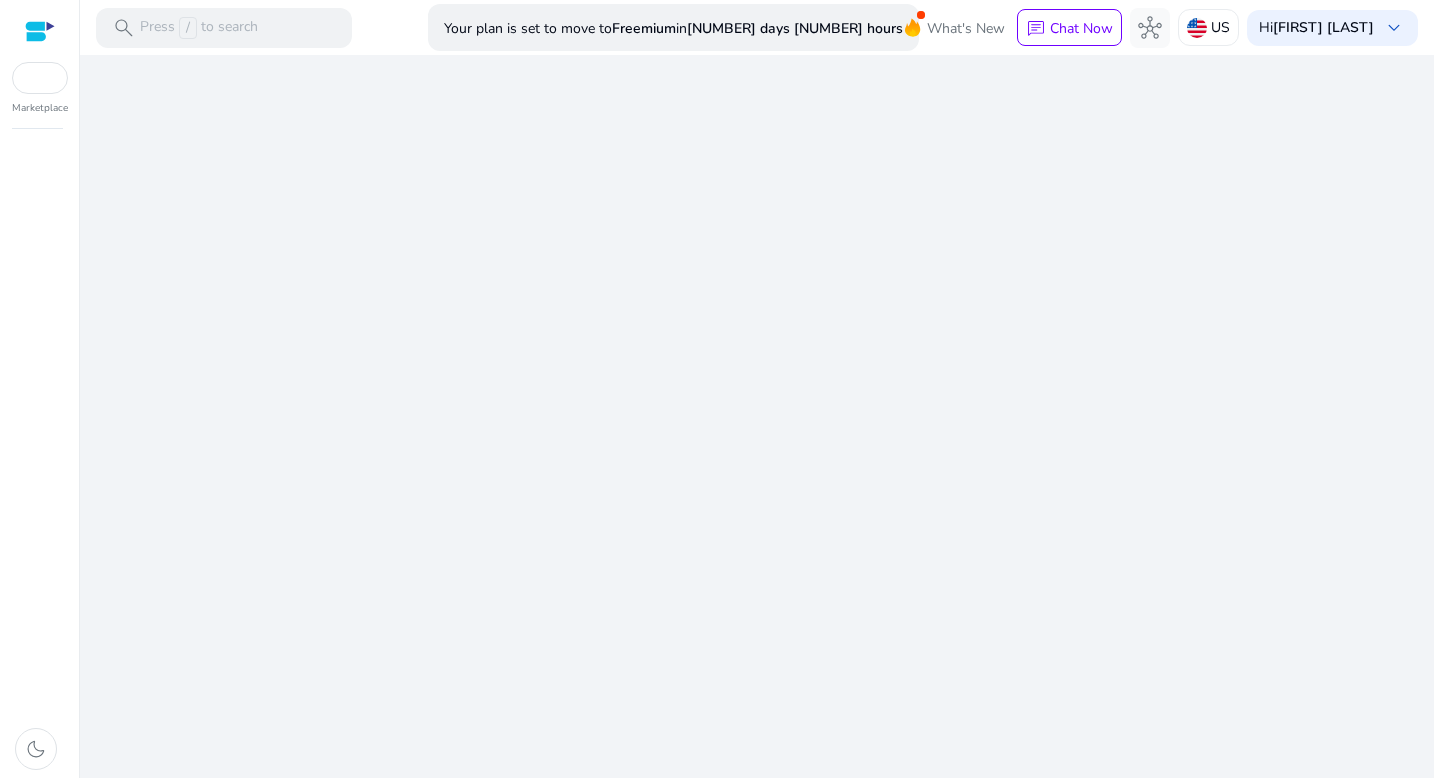 scroll, scrollTop: 0, scrollLeft: 0, axis: both 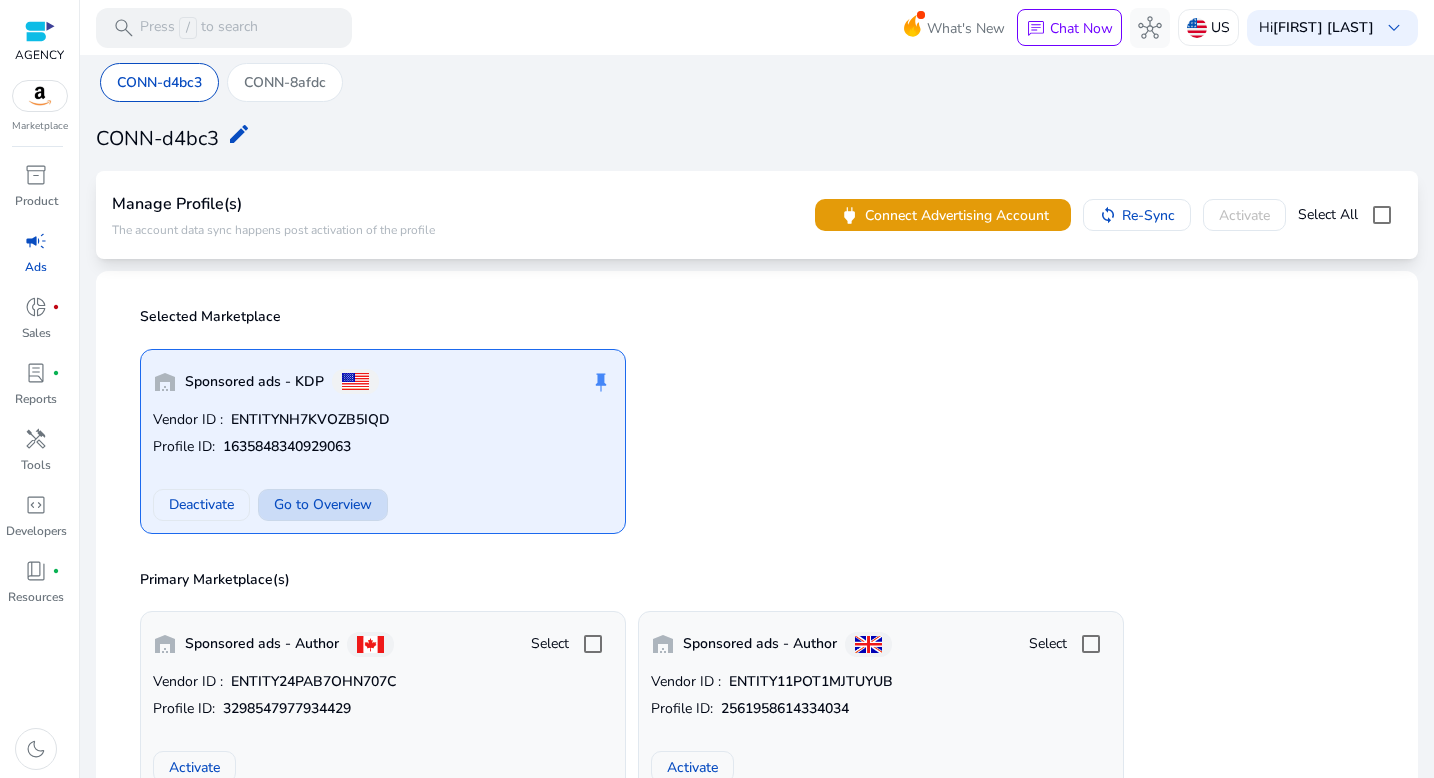 click on "Go to Overview" 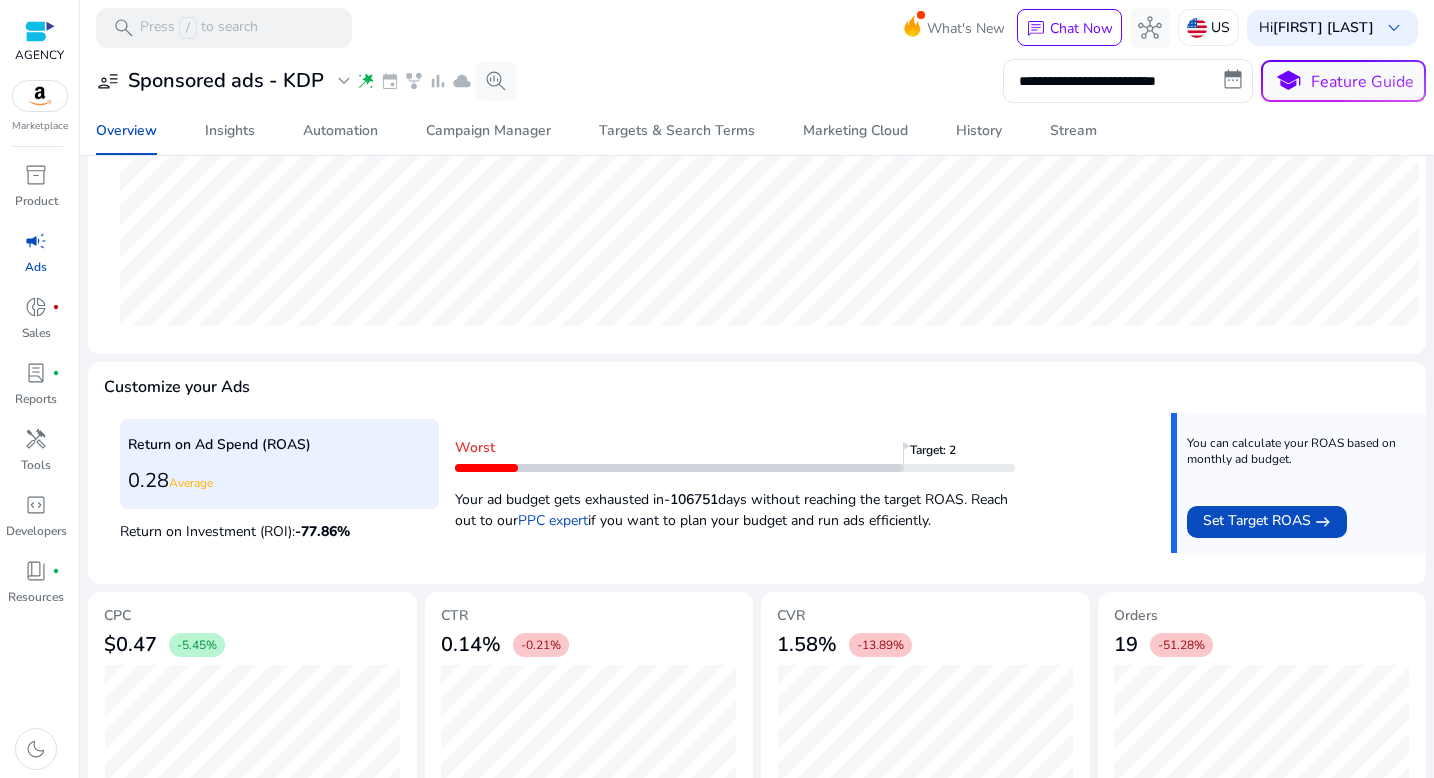 scroll, scrollTop: 621, scrollLeft: 0, axis: vertical 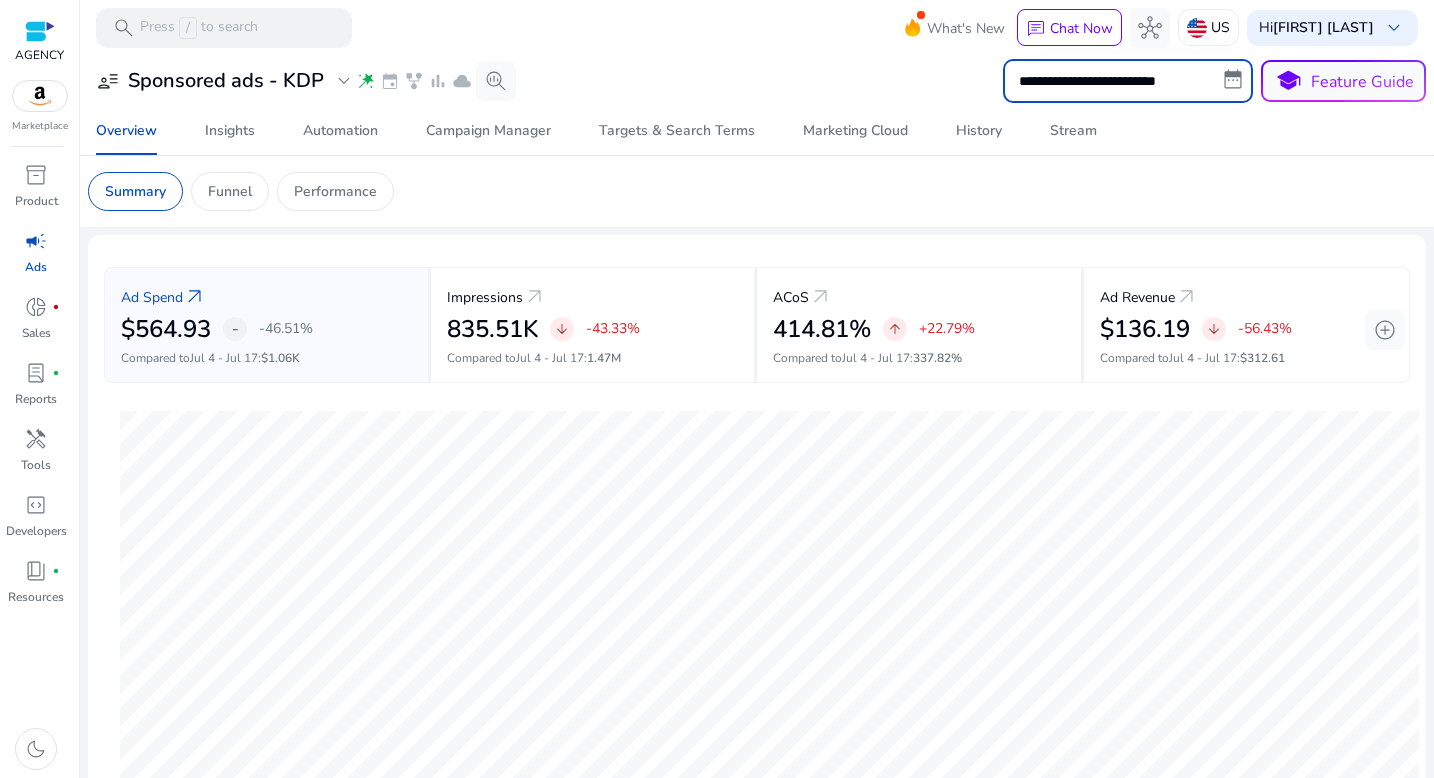 click on "**********" at bounding box center [1128, 81] 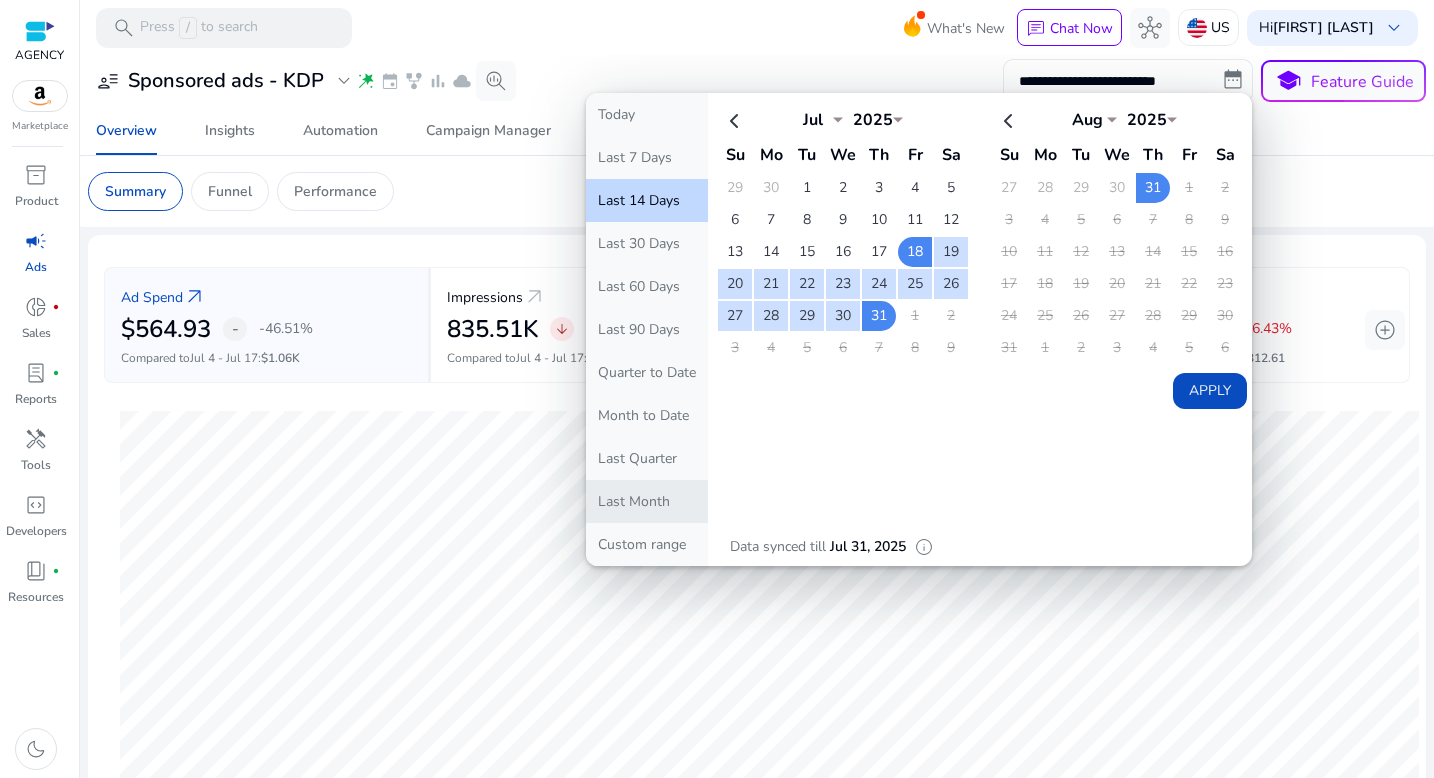click on "Last Month" 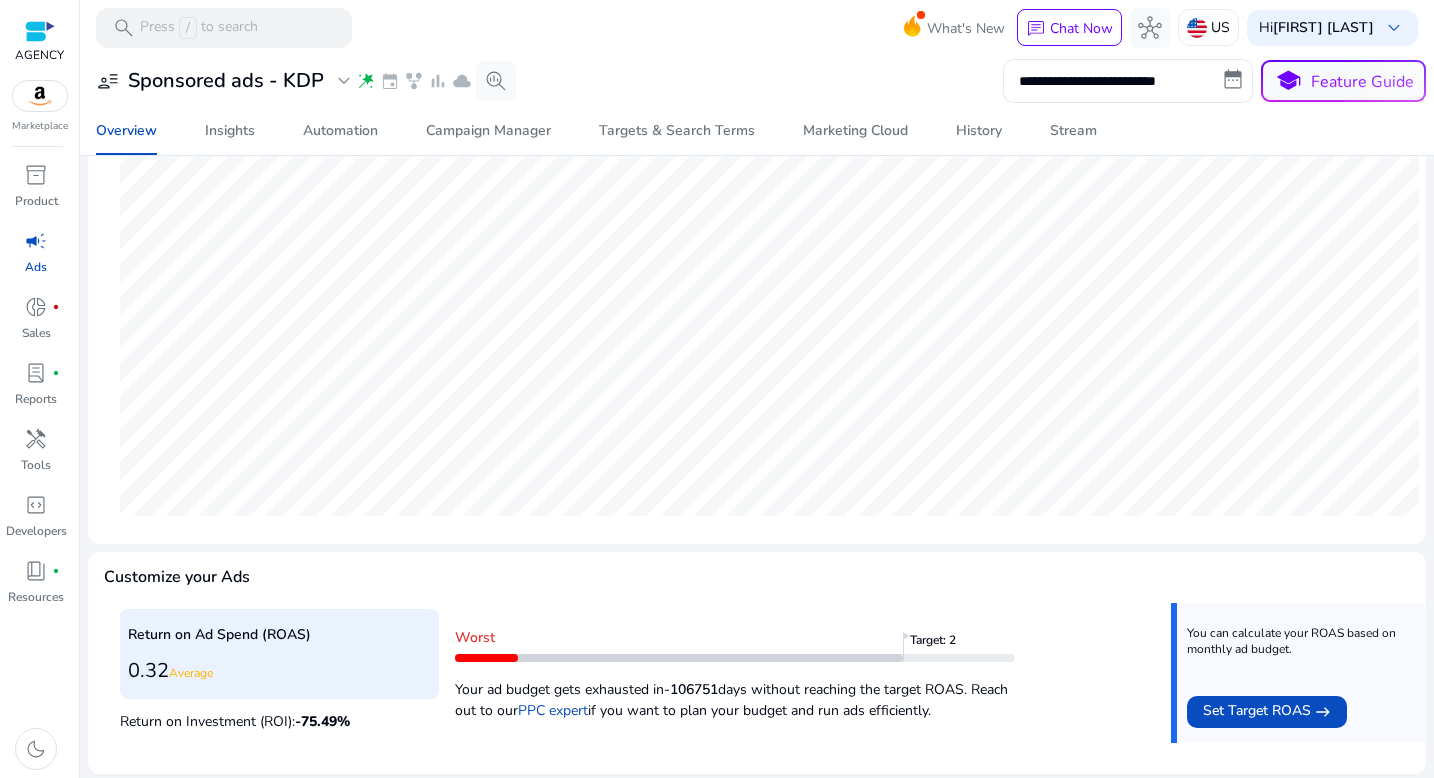 scroll, scrollTop: 0, scrollLeft: 0, axis: both 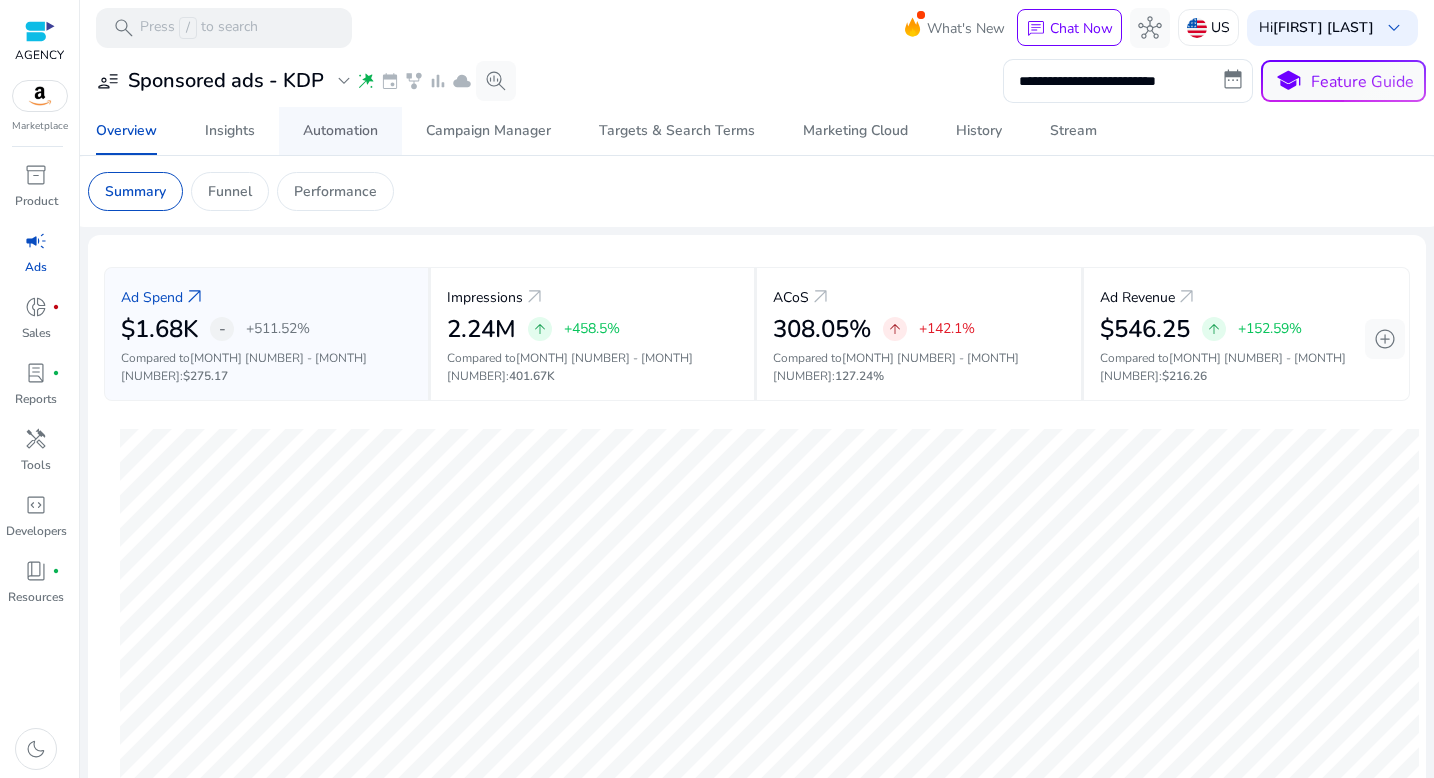 click on "Automation" at bounding box center (340, 131) 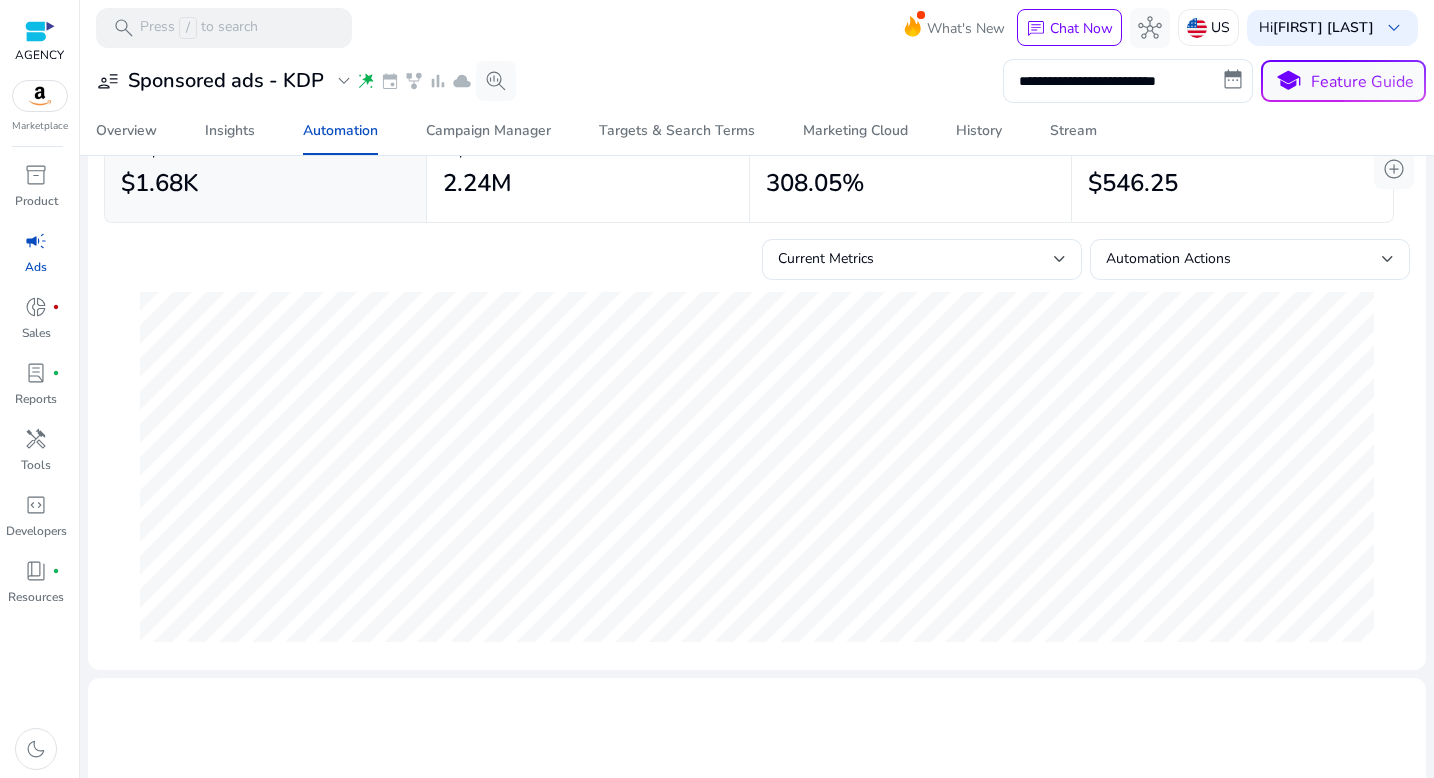 scroll, scrollTop: 0, scrollLeft: 0, axis: both 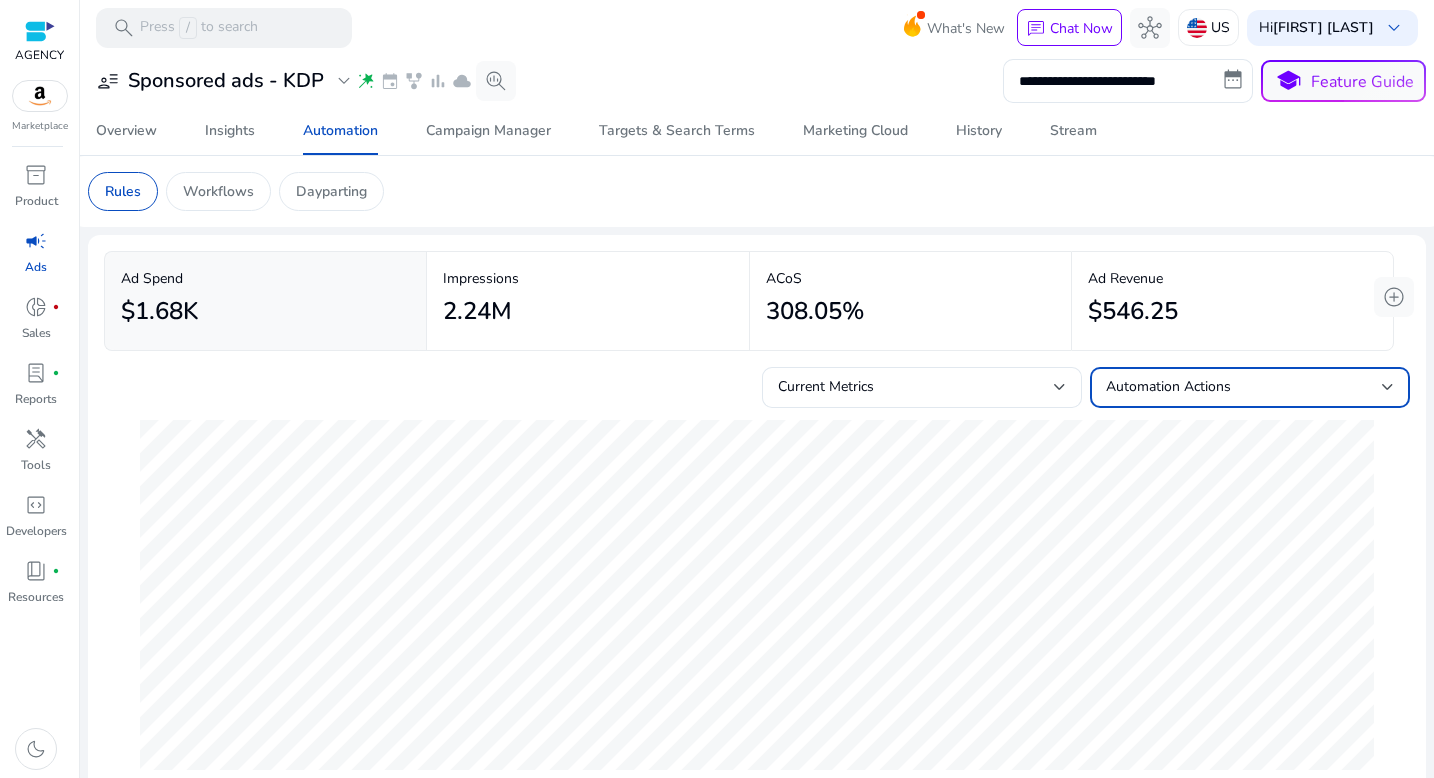 click on "Automation Actions" at bounding box center [1244, 387] 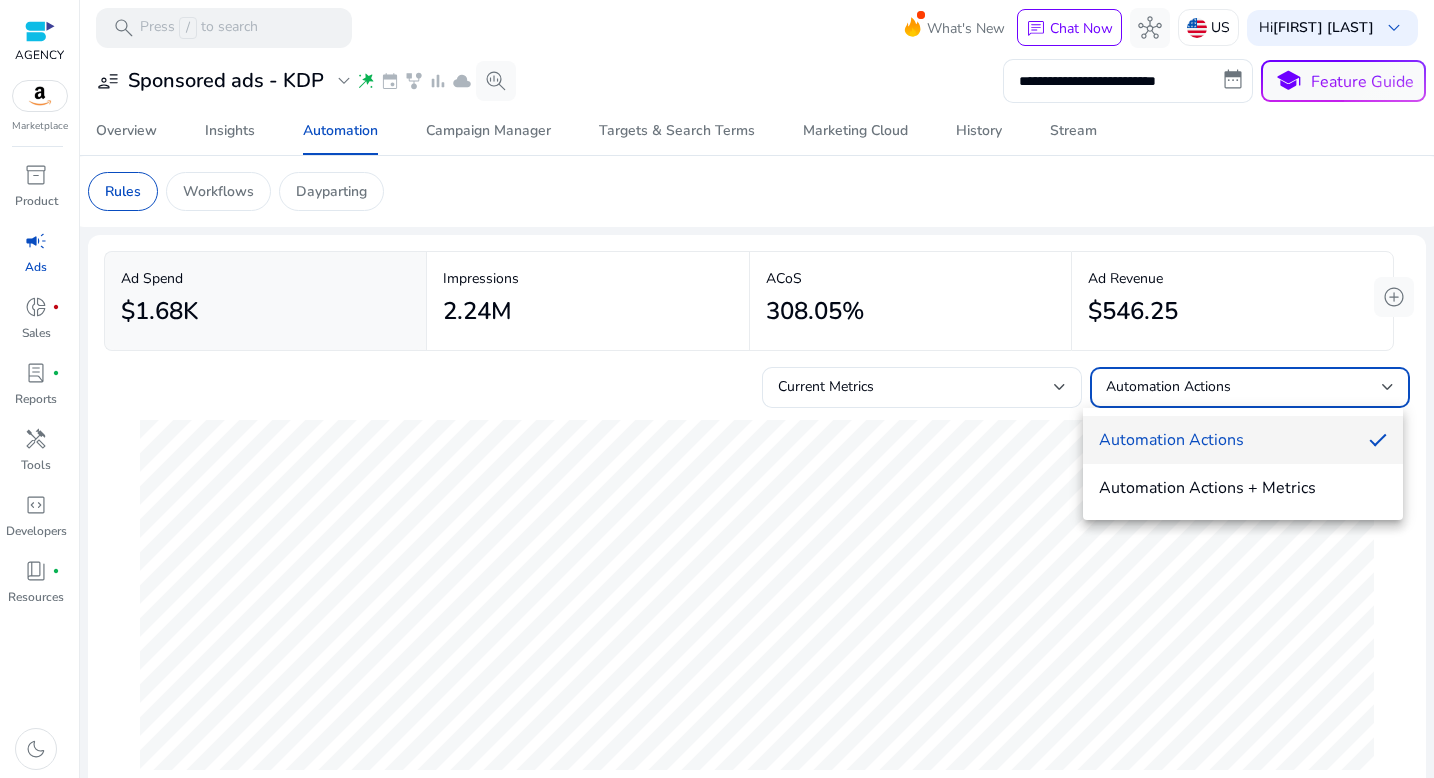 click at bounding box center (717, 389) 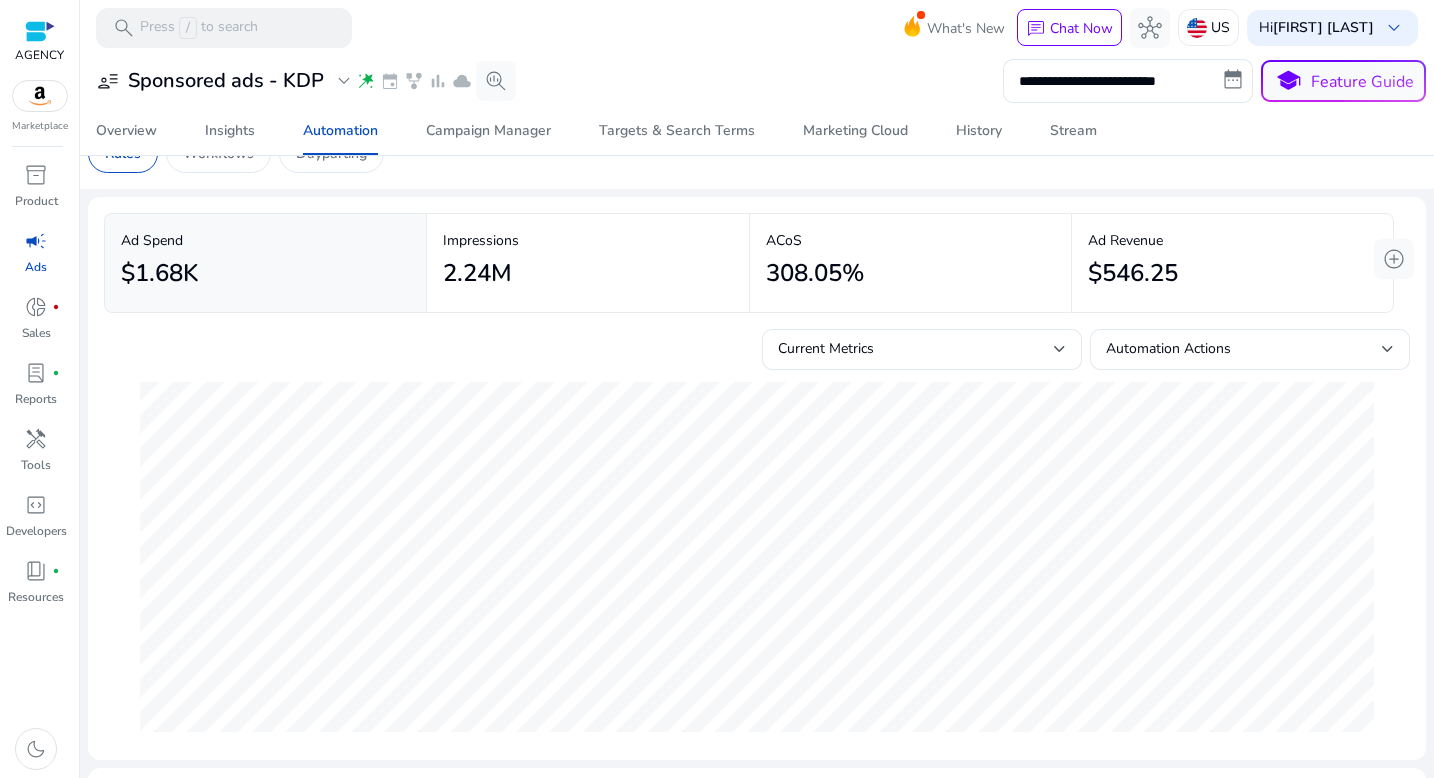 scroll, scrollTop: 0, scrollLeft: 0, axis: both 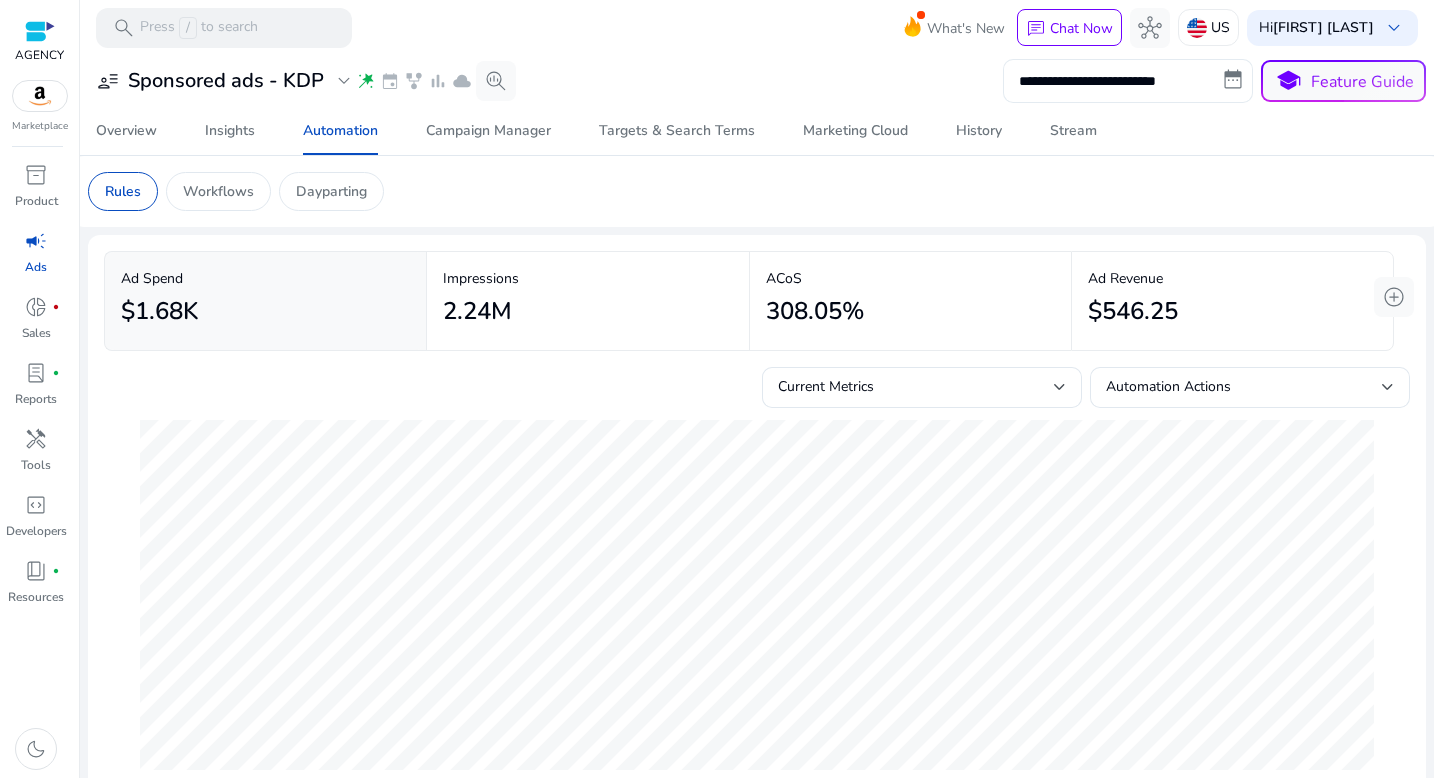 click on "**********" at bounding box center [1128, 81] 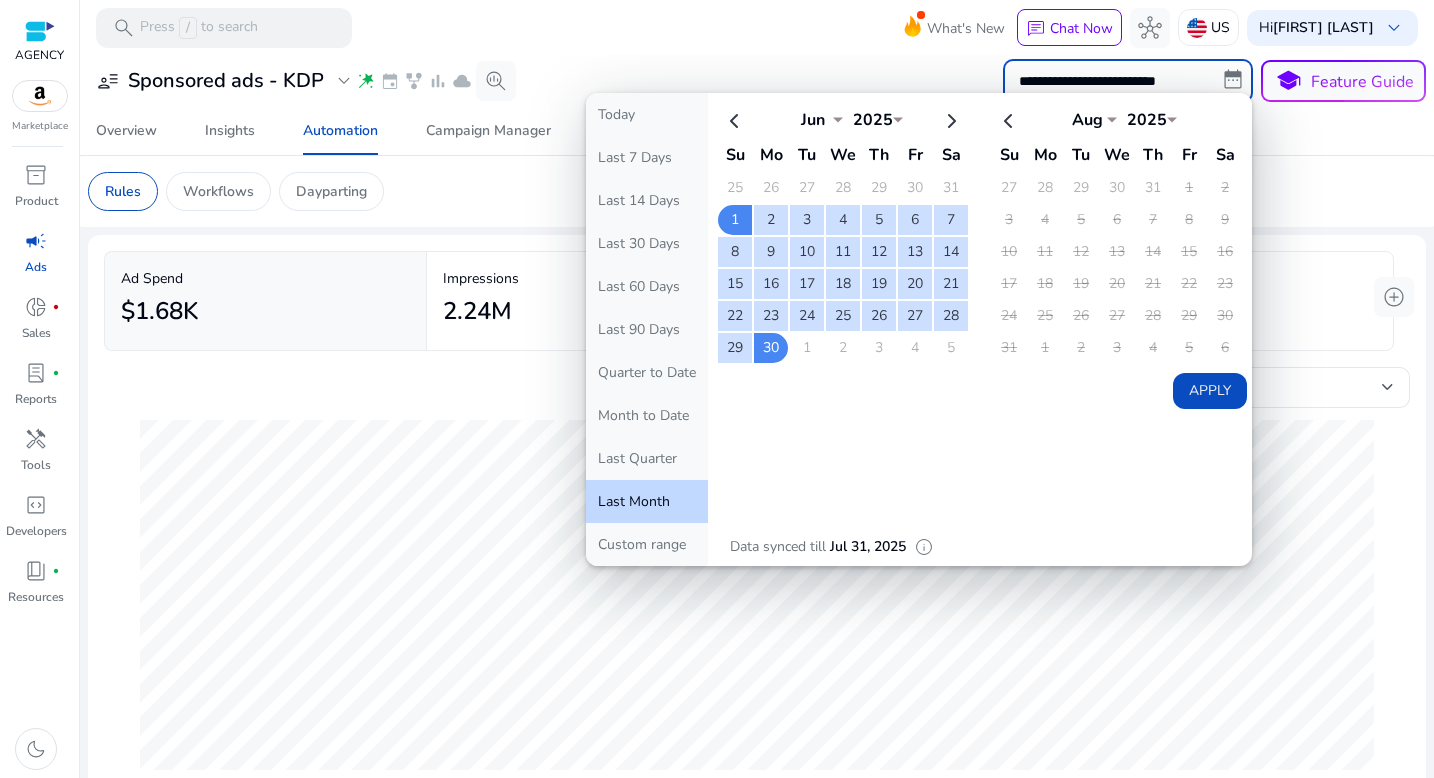 click on "Overview   Insights   Automation   Campaign Manager   Targets & Search Terms   Marketing Cloud   History   Stream" 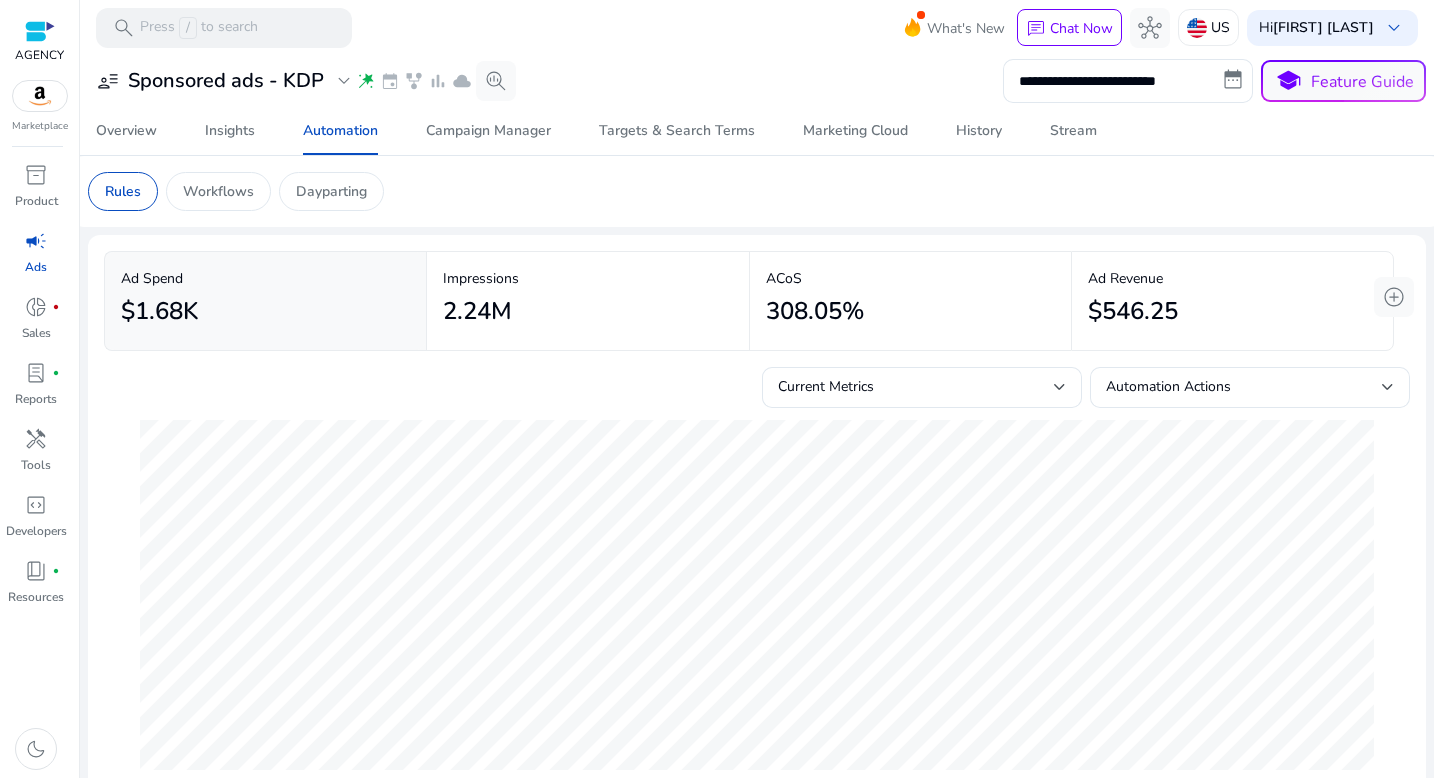 scroll, scrollTop: 0, scrollLeft: 0, axis: both 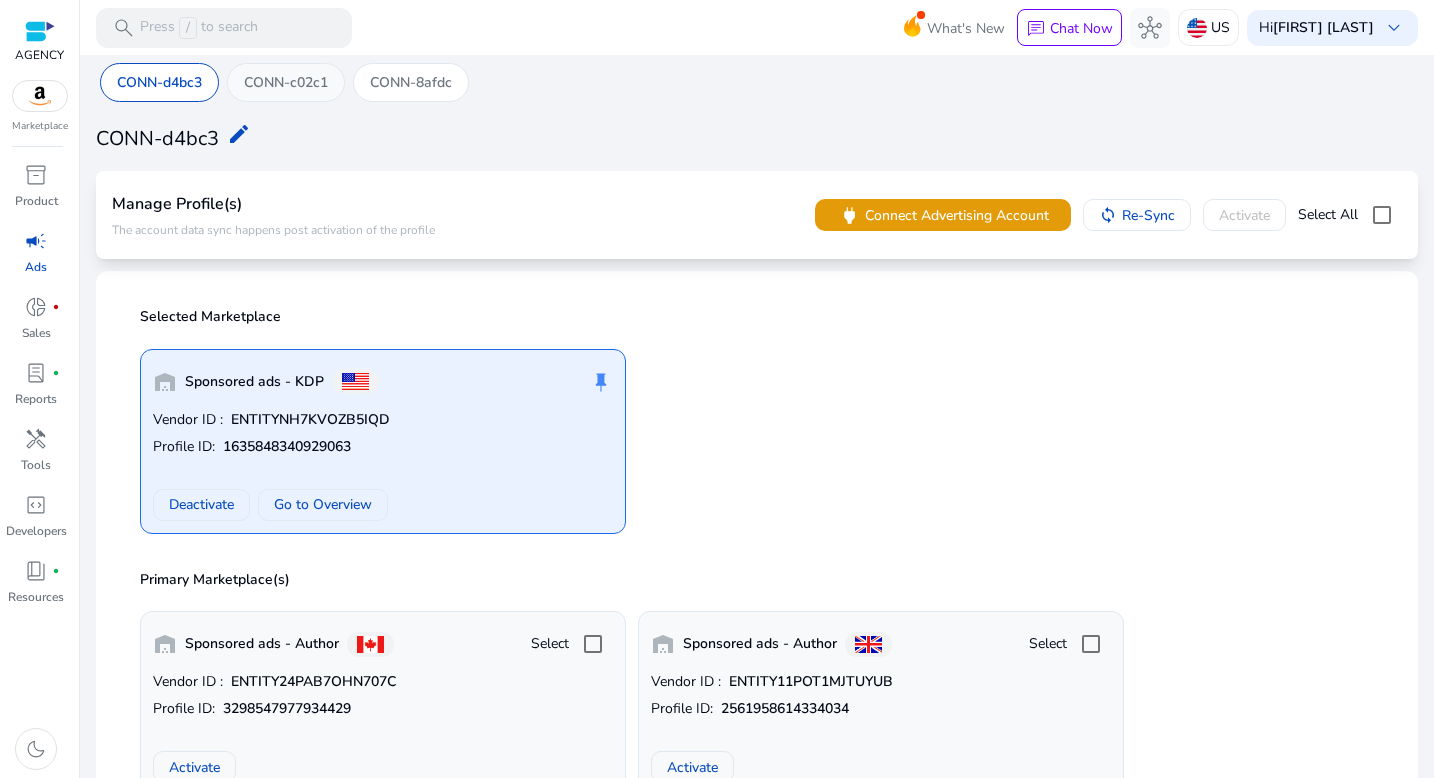 click on "CONN-c02c1" 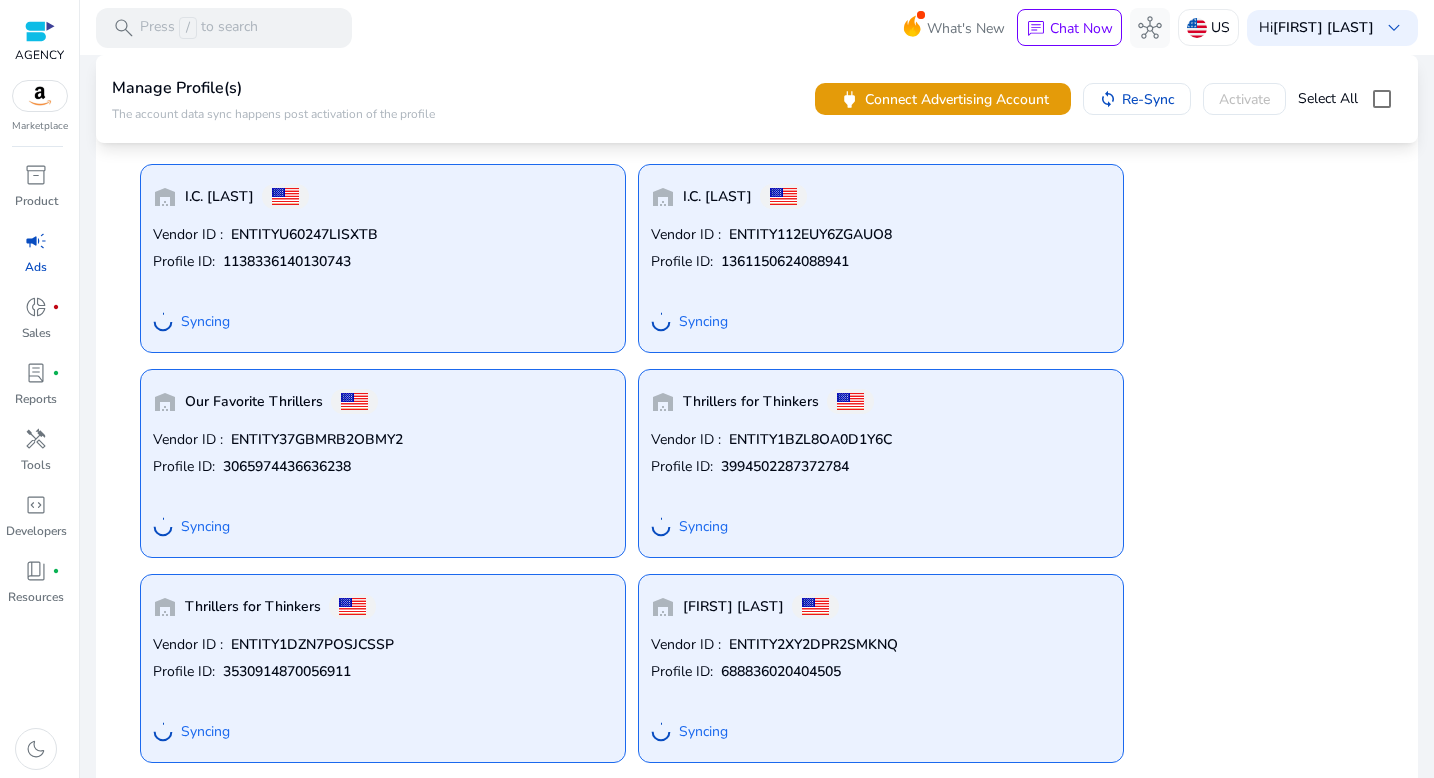 scroll, scrollTop: 0, scrollLeft: 0, axis: both 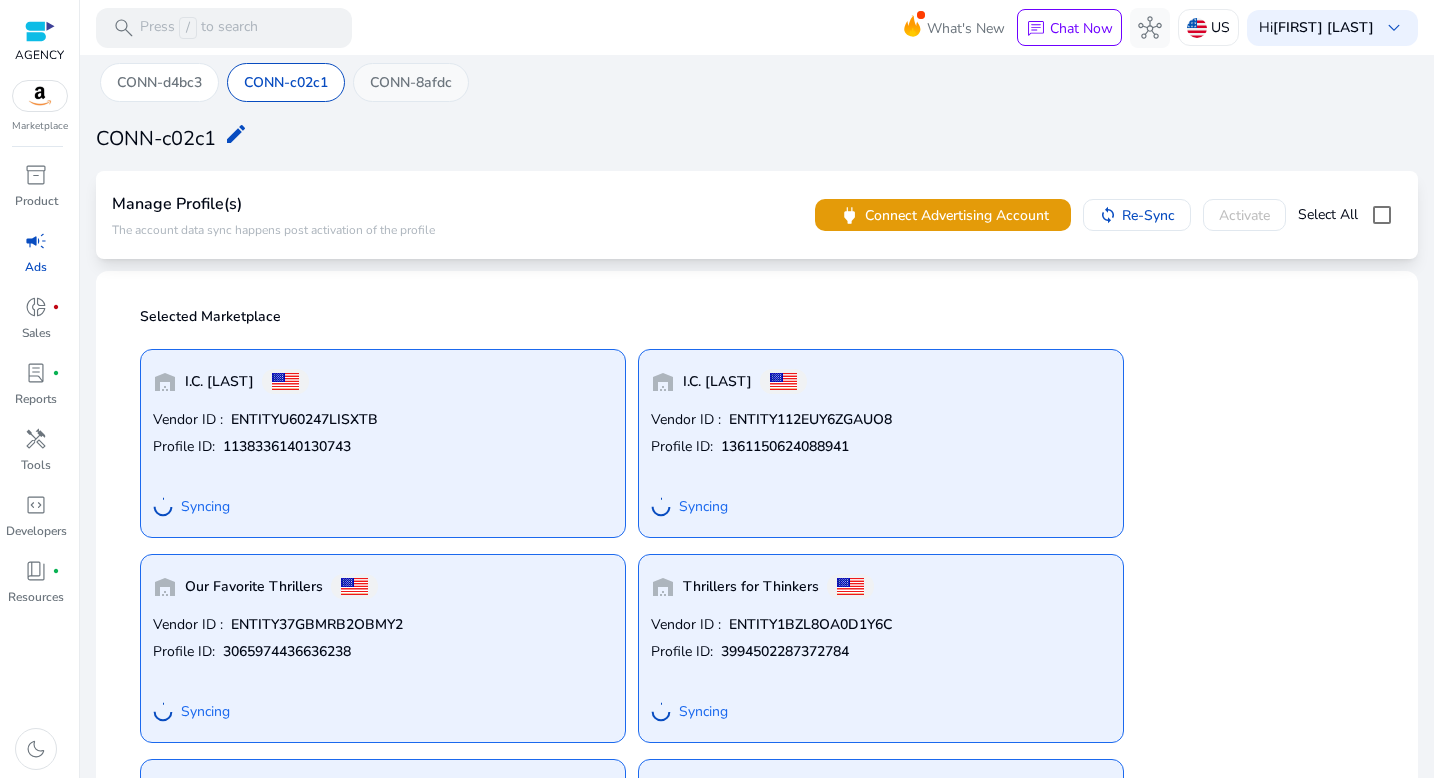 click on "CONN-8afdc" 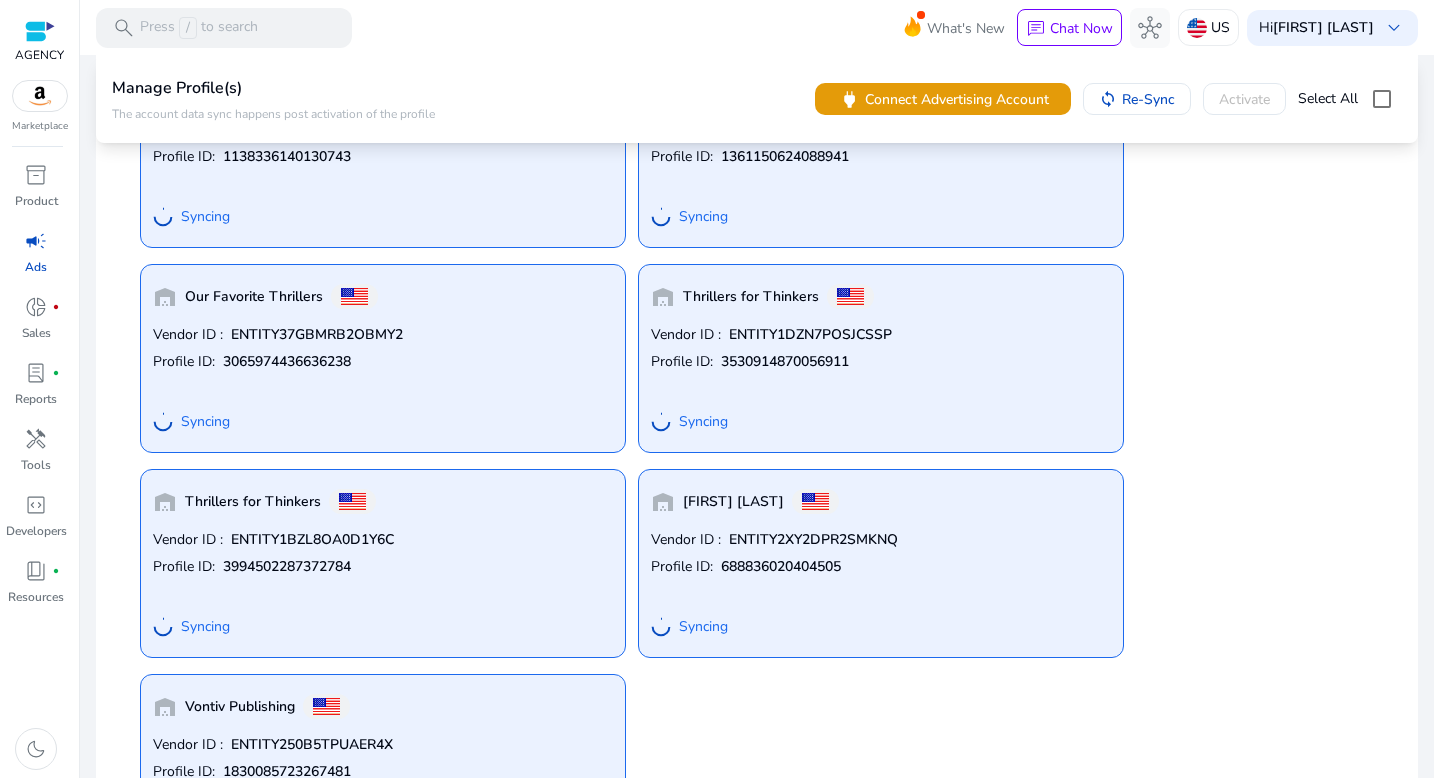 scroll, scrollTop: 0, scrollLeft: 0, axis: both 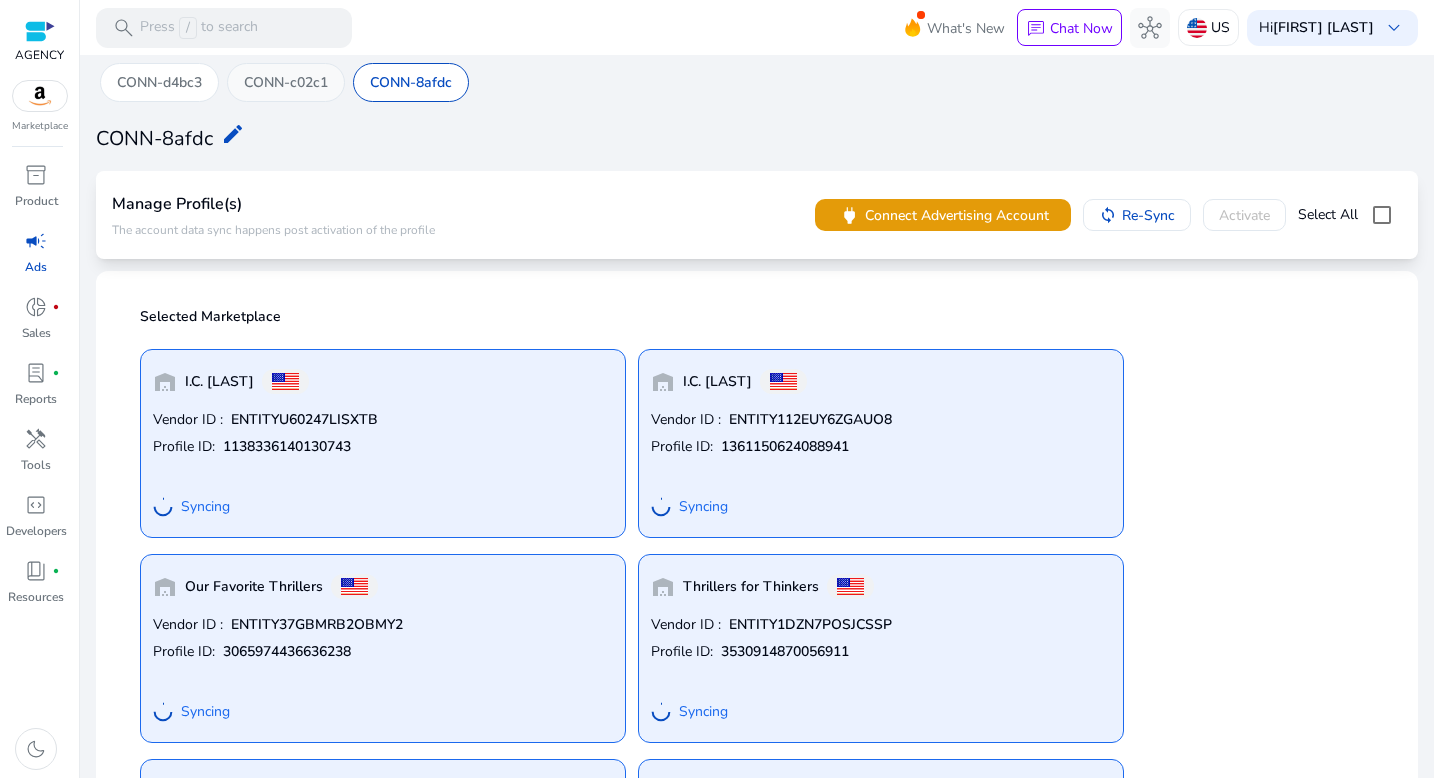 click on "CONN-c02c1" 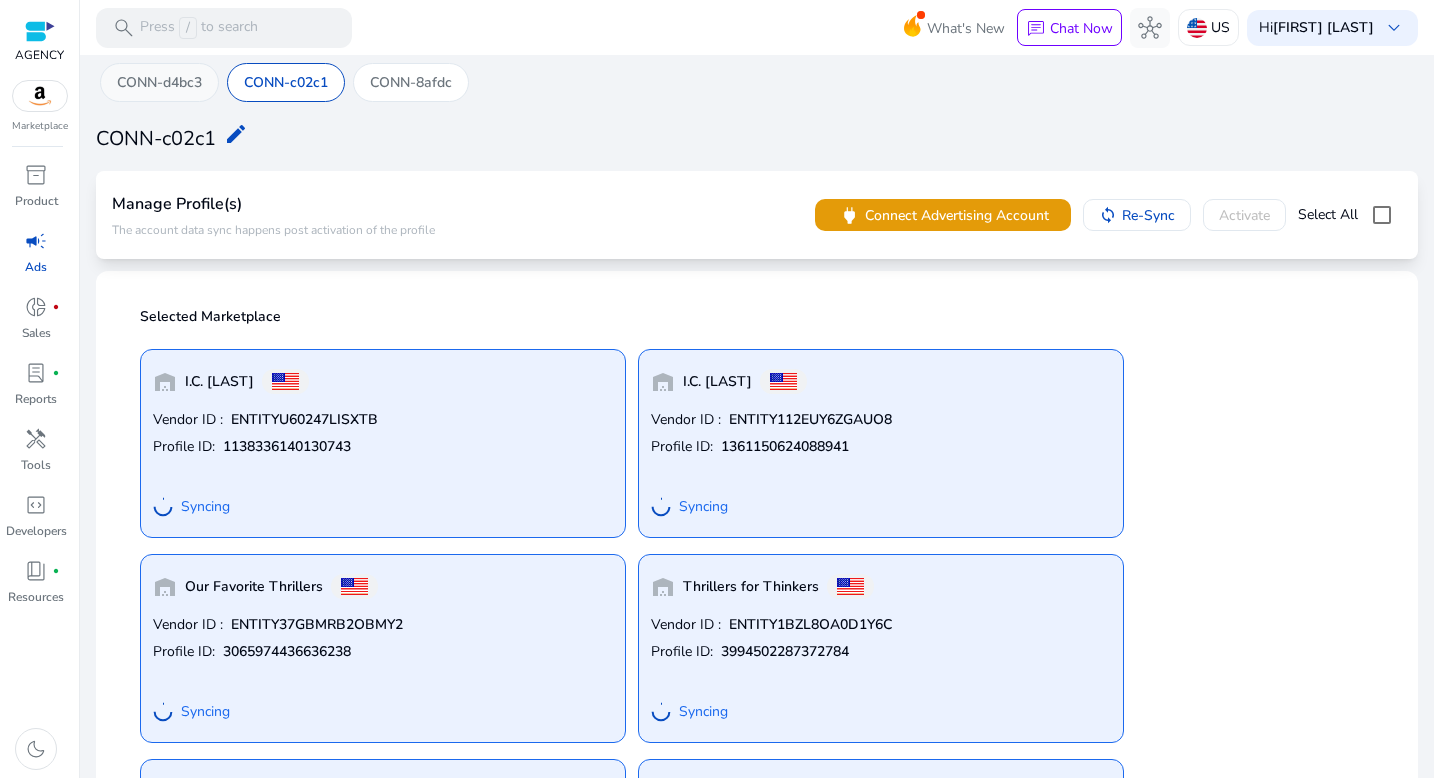 click on "CONN-d4bc3" 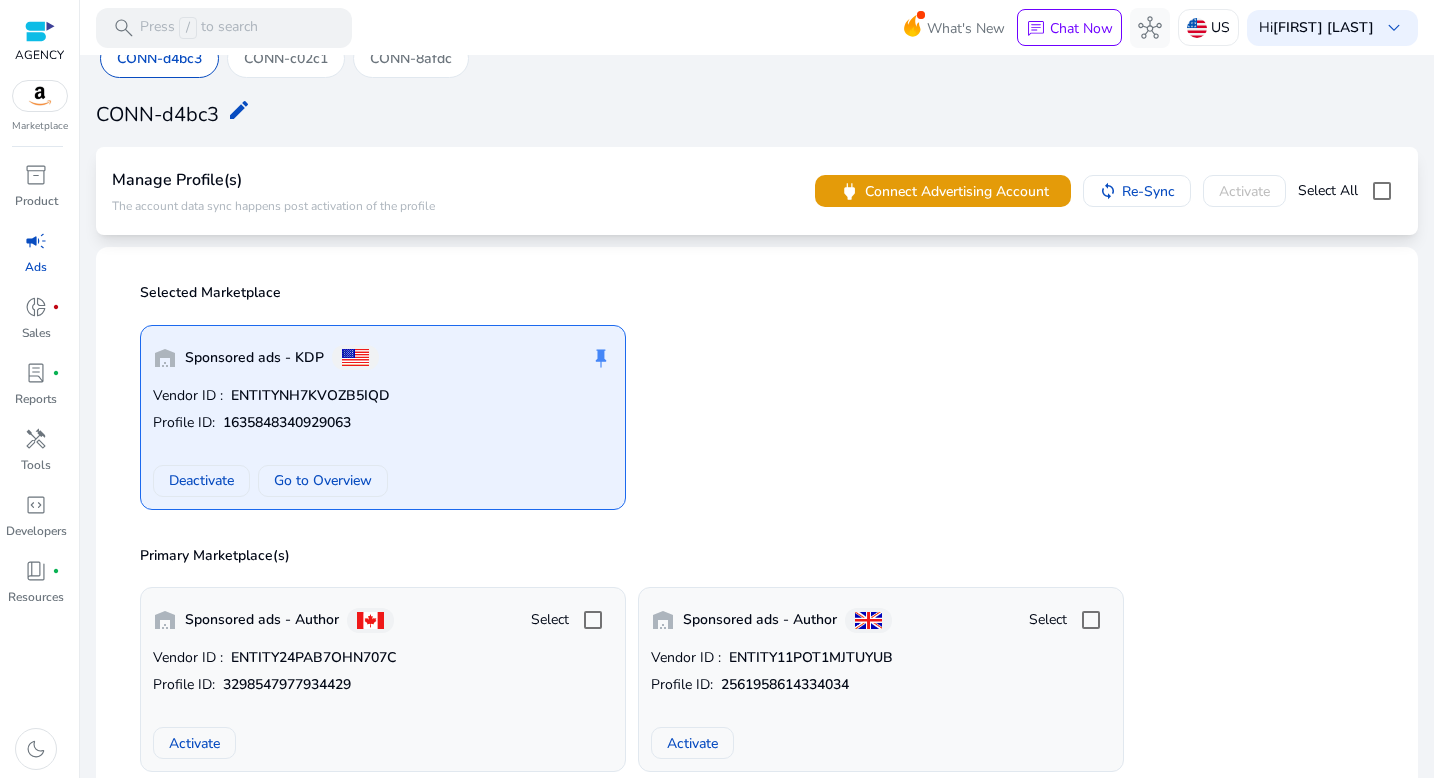 scroll, scrollTop: 0, scrollLeft: 0, axis: both 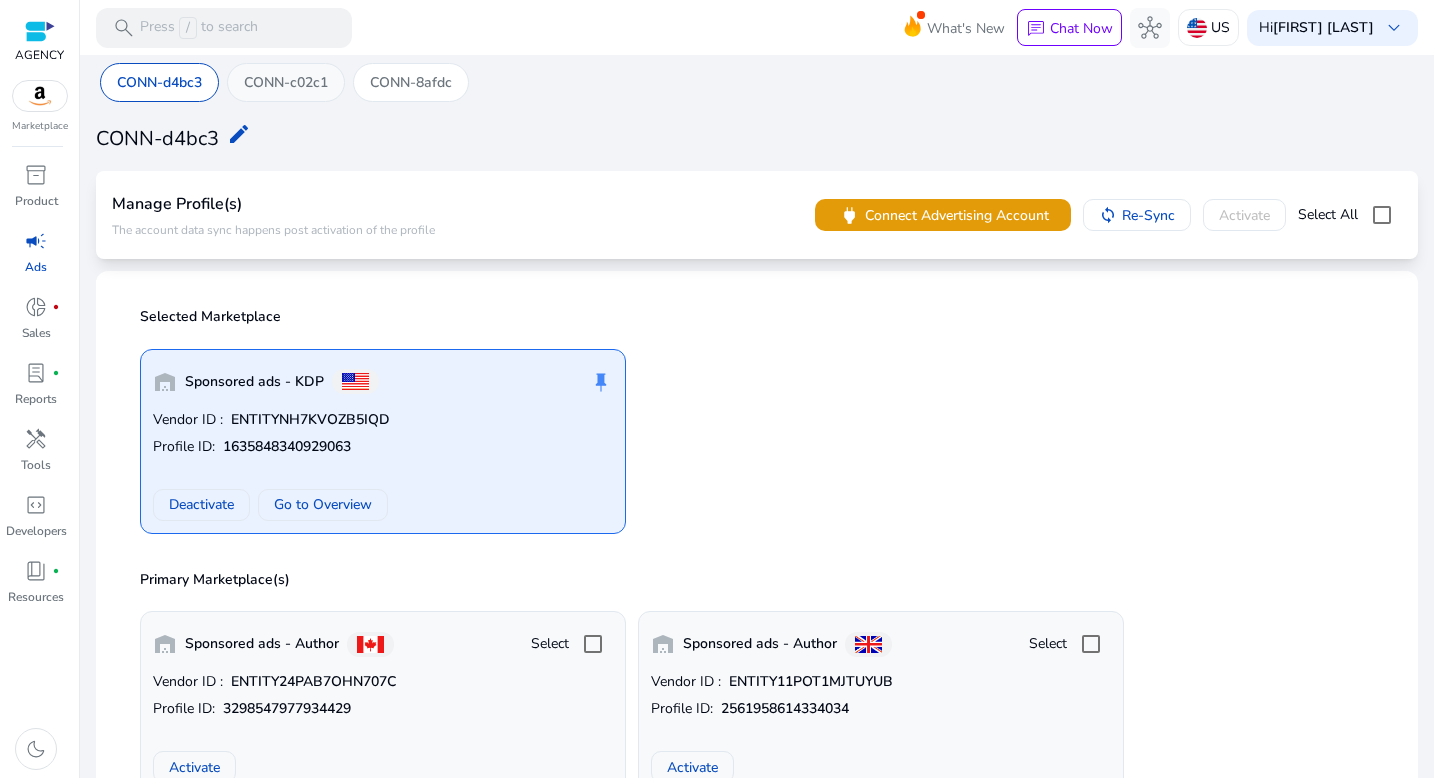 click on "CONN-c02c1" 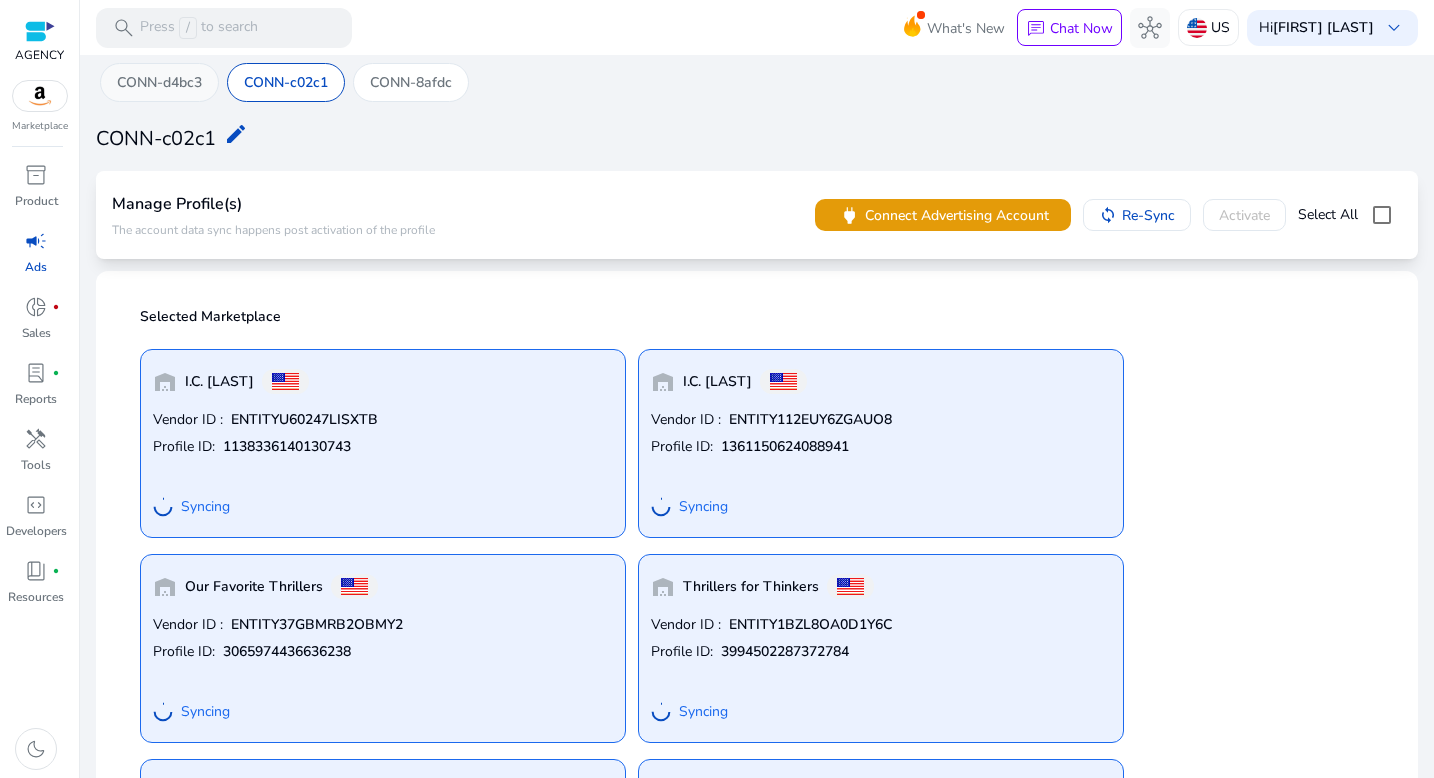click on "CONN-d4bc3" 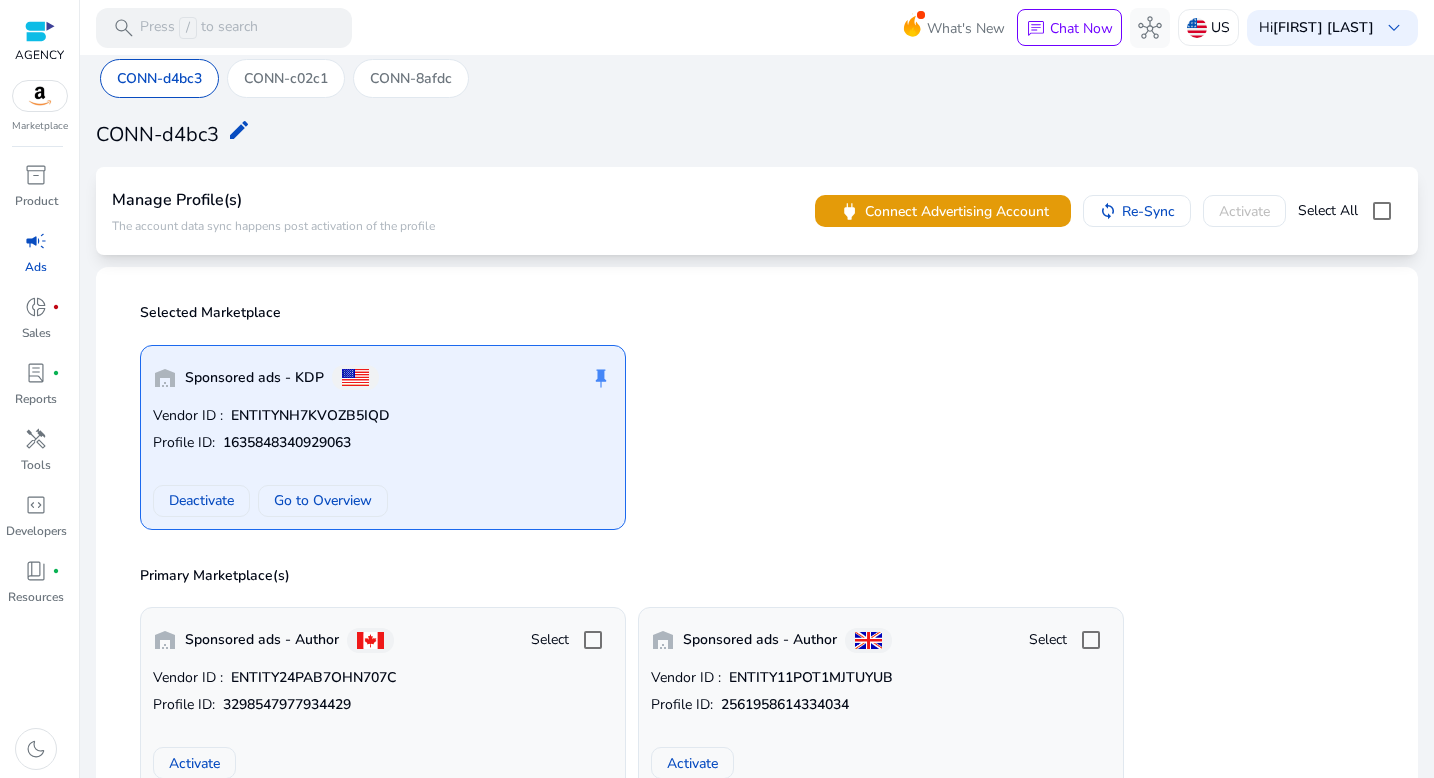 scroll, scrollTop: 0, scrollLeft: 0, axis: both 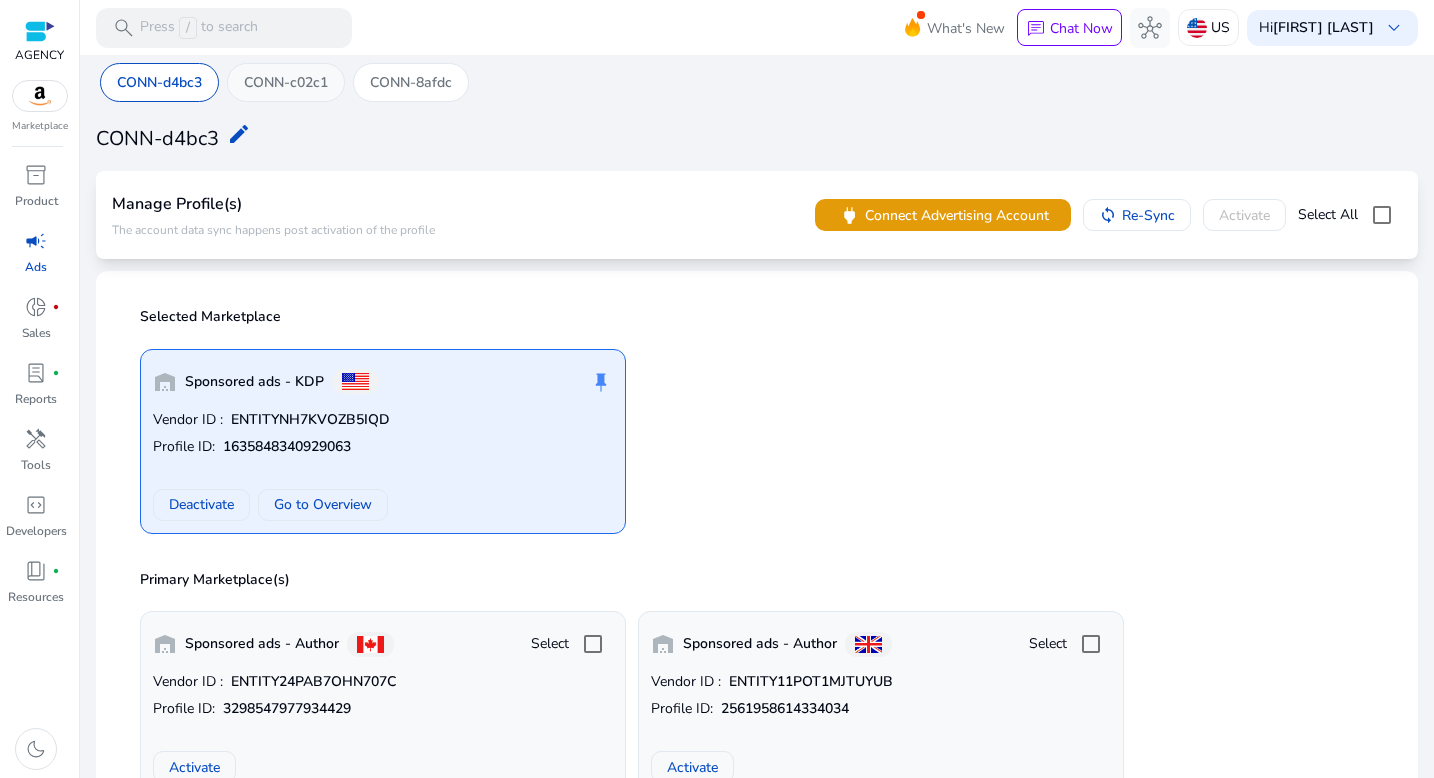 click on "CONN-c02c1" 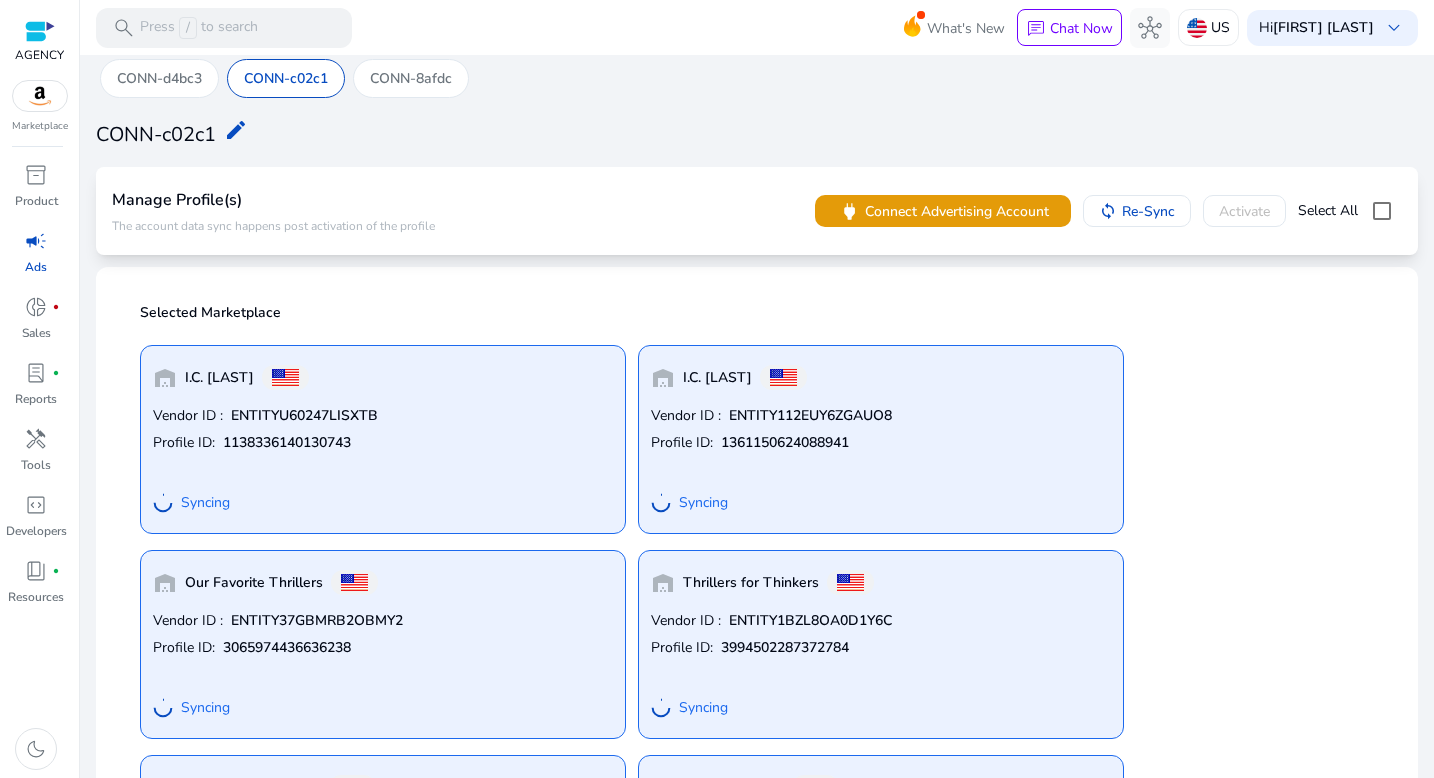 scroll, scrollTop: 0, scrollLeft: 0, axis: both 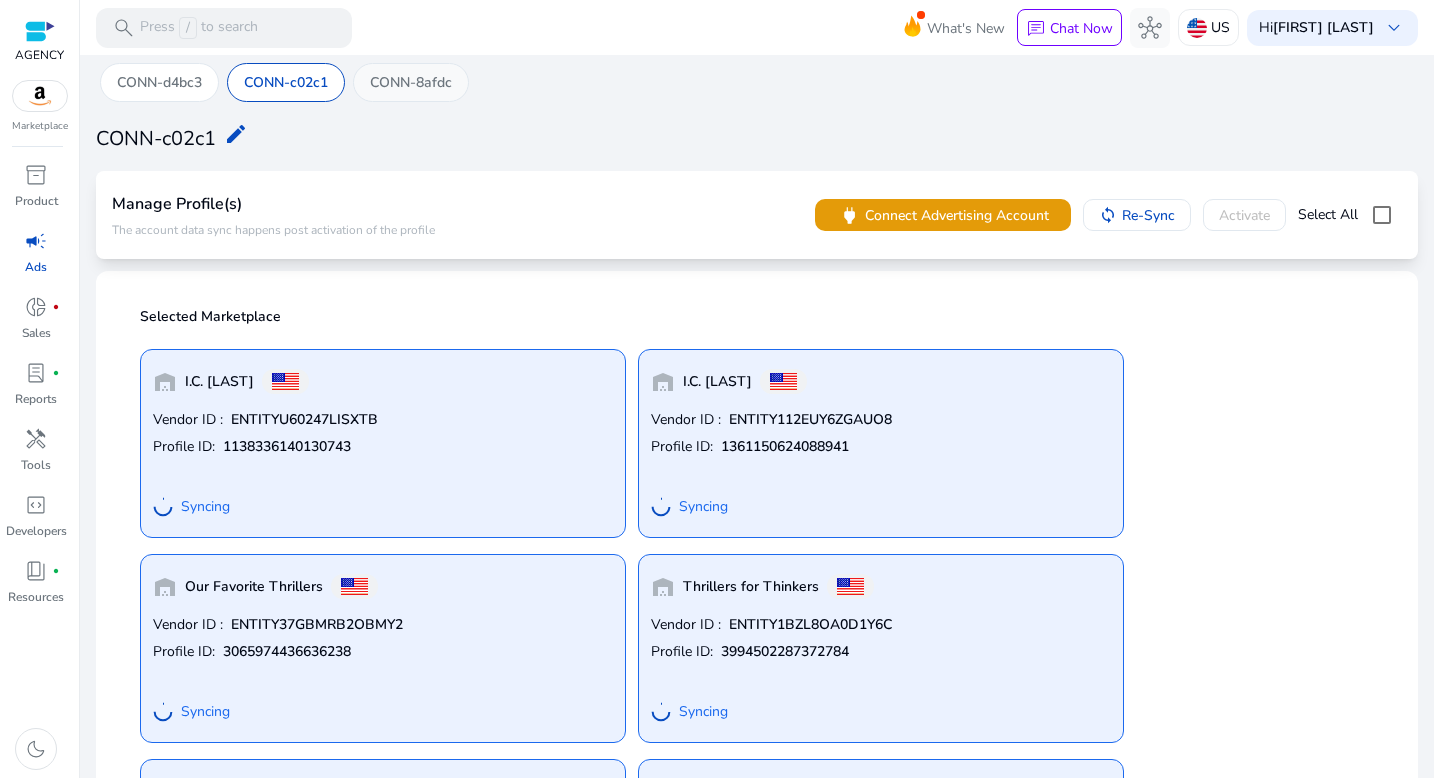 click on "CONN-8afdc" 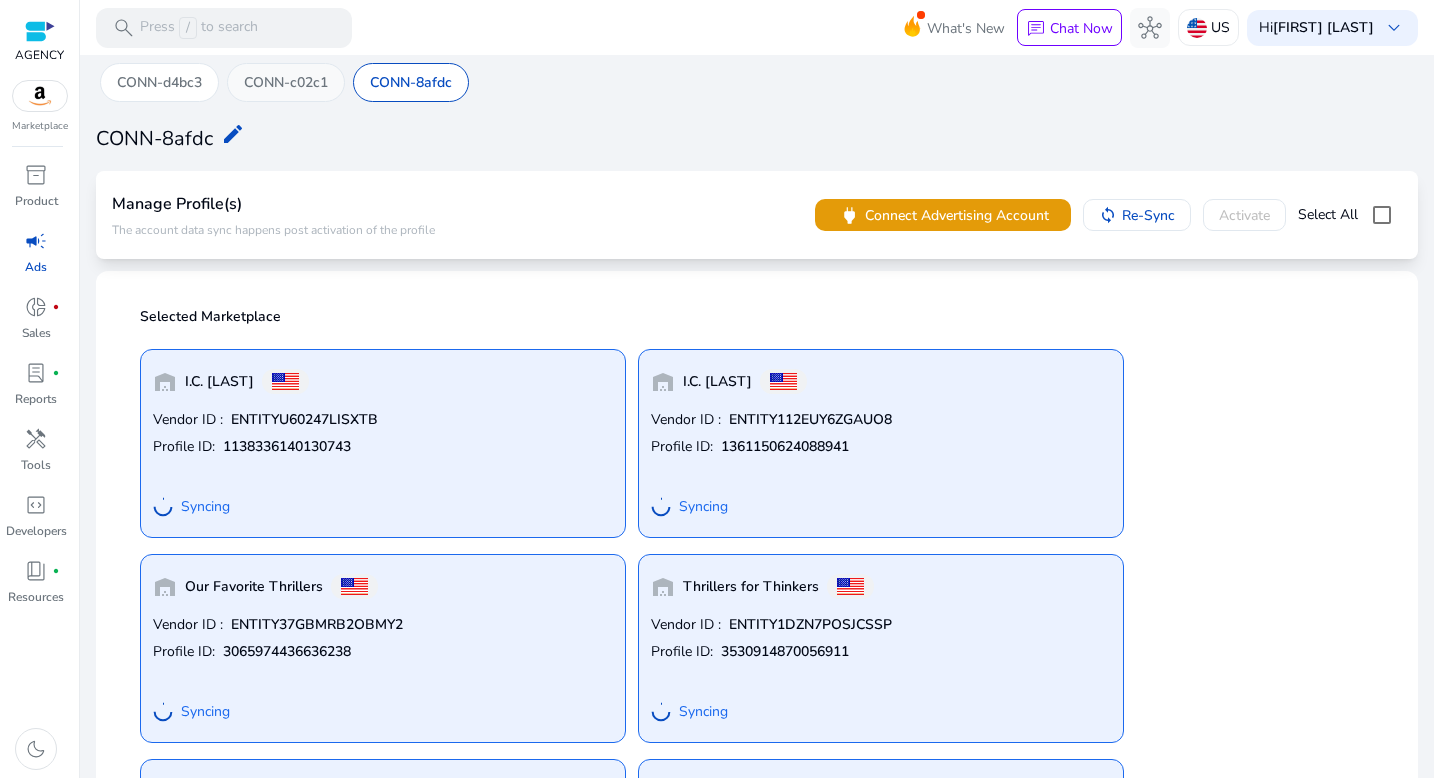 click on "CONN-c02c1" 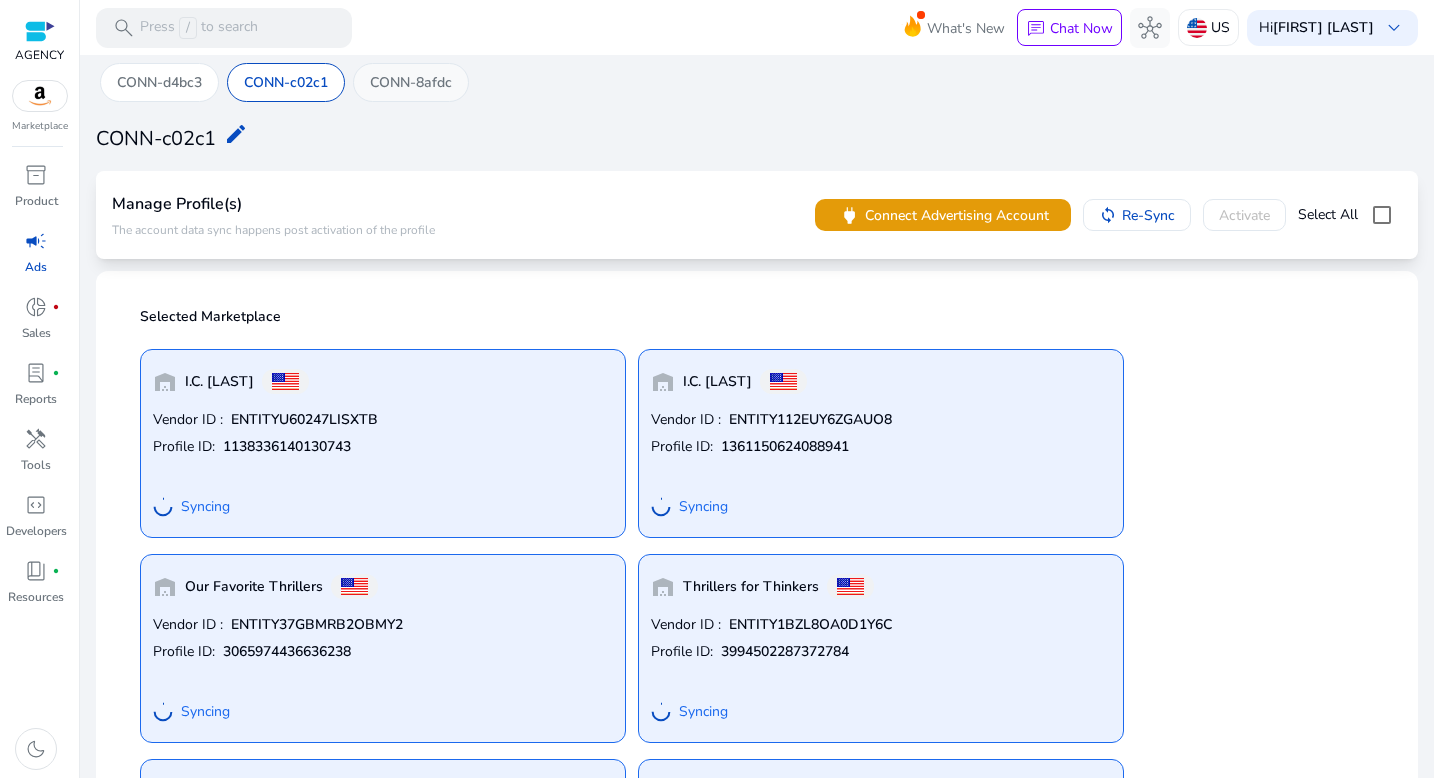 click on "CONN-8afdc" 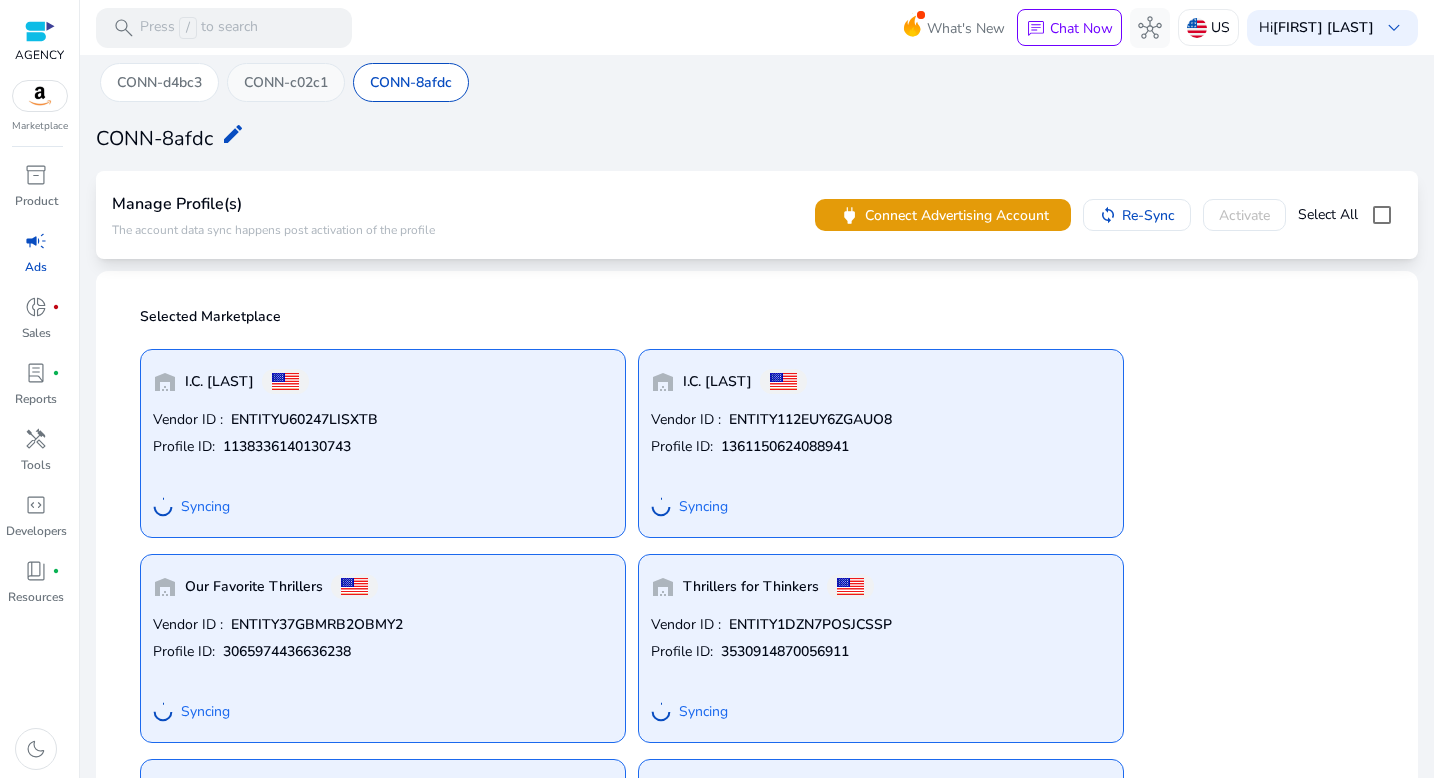 click on "CONN-c02c1" 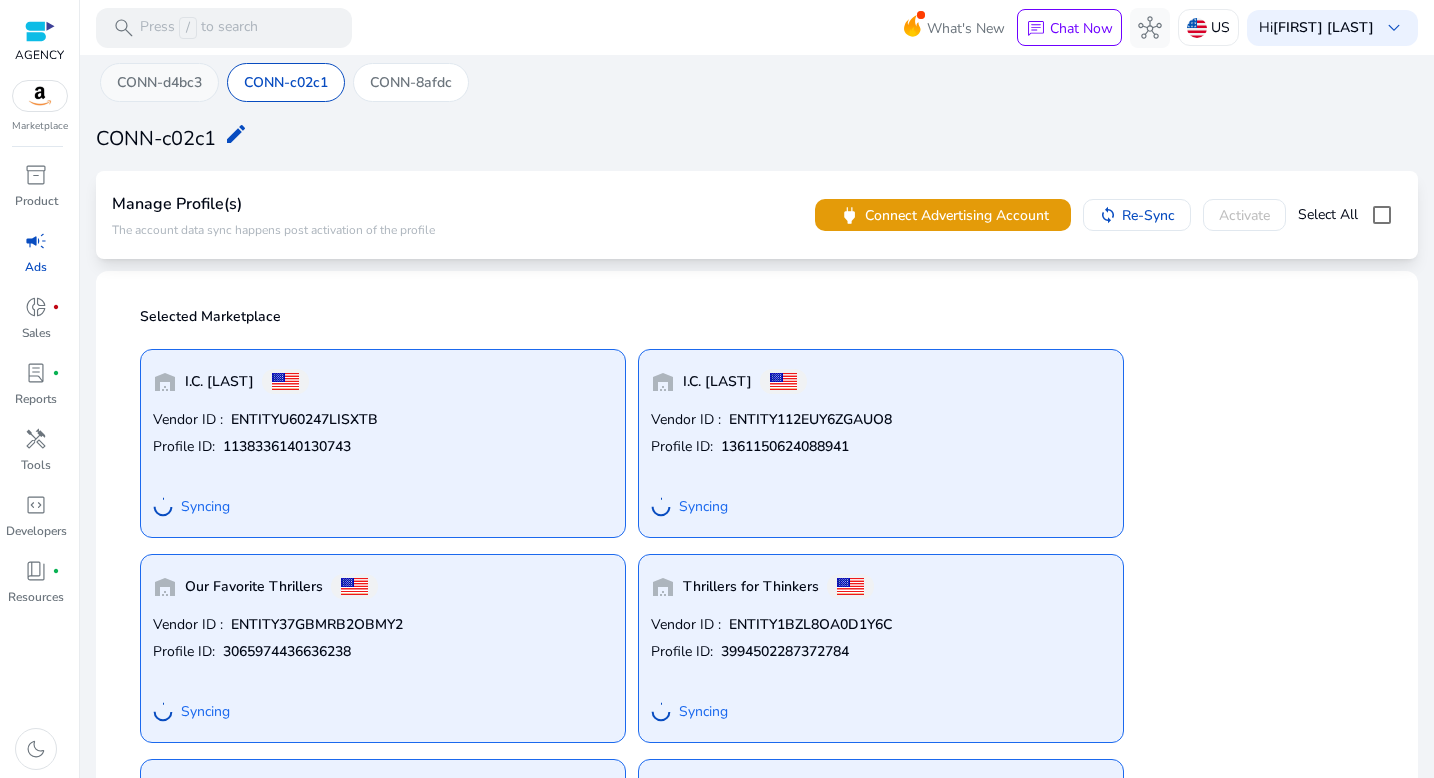 click on "CONN-d4bc3" 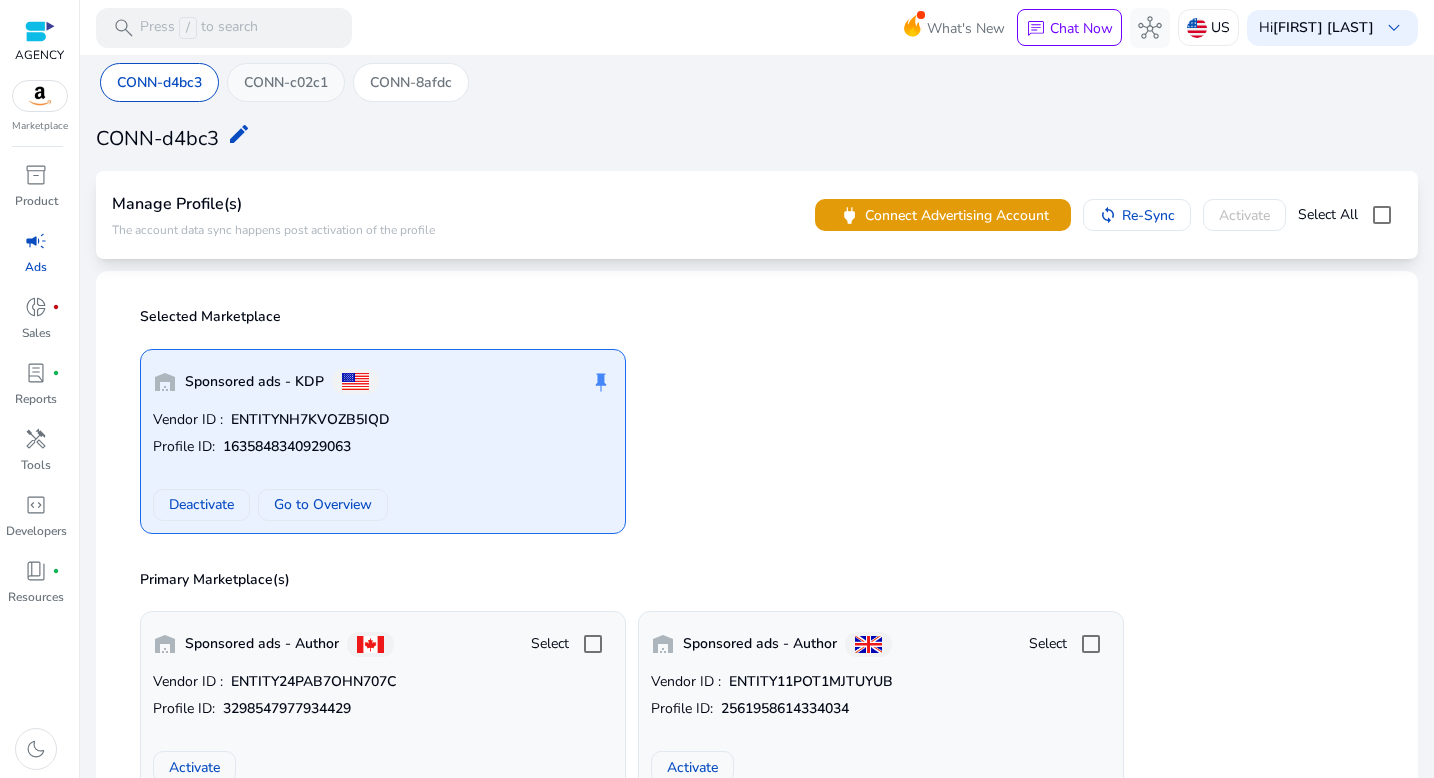 click on "CONN-c02c1" 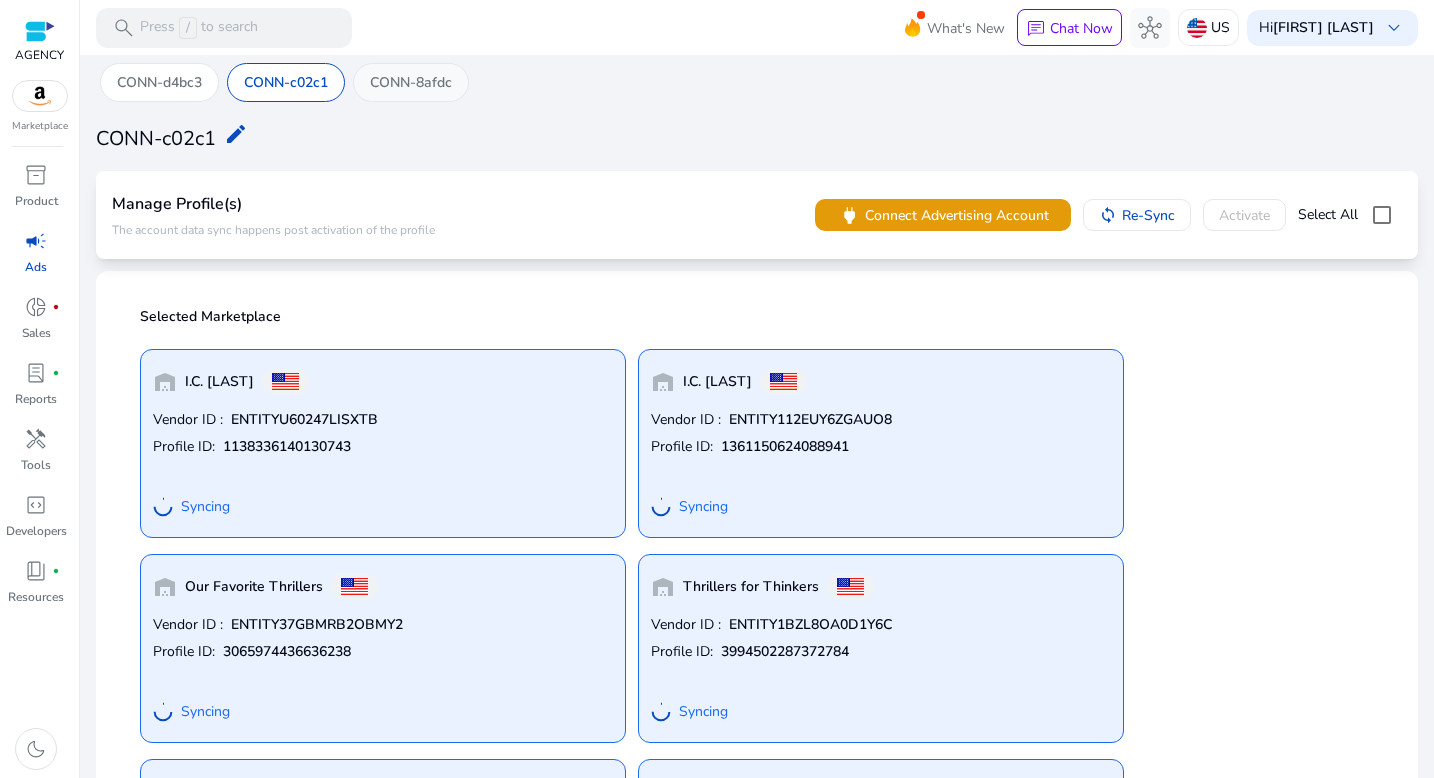 click on "CONN-8afdc" 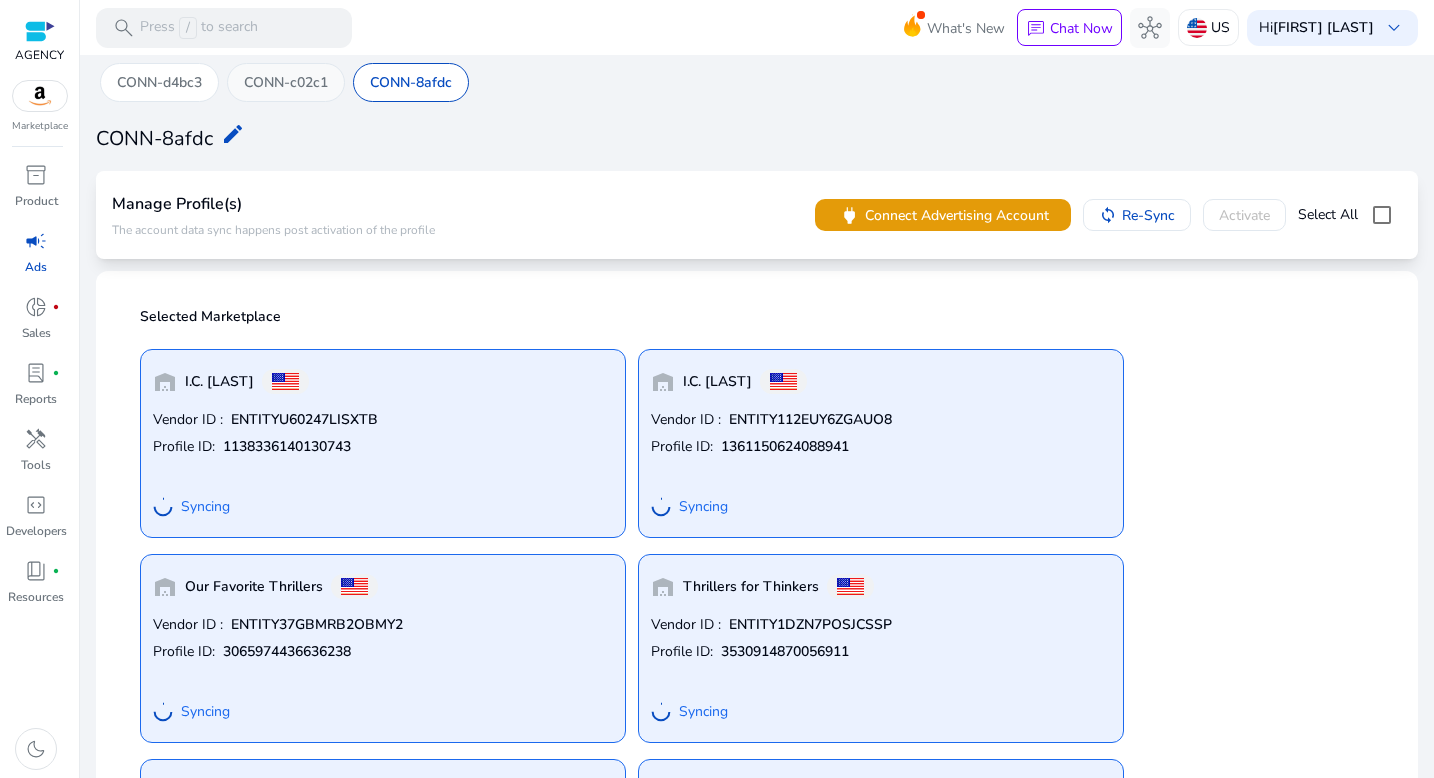 click on "CONN-c02c1" 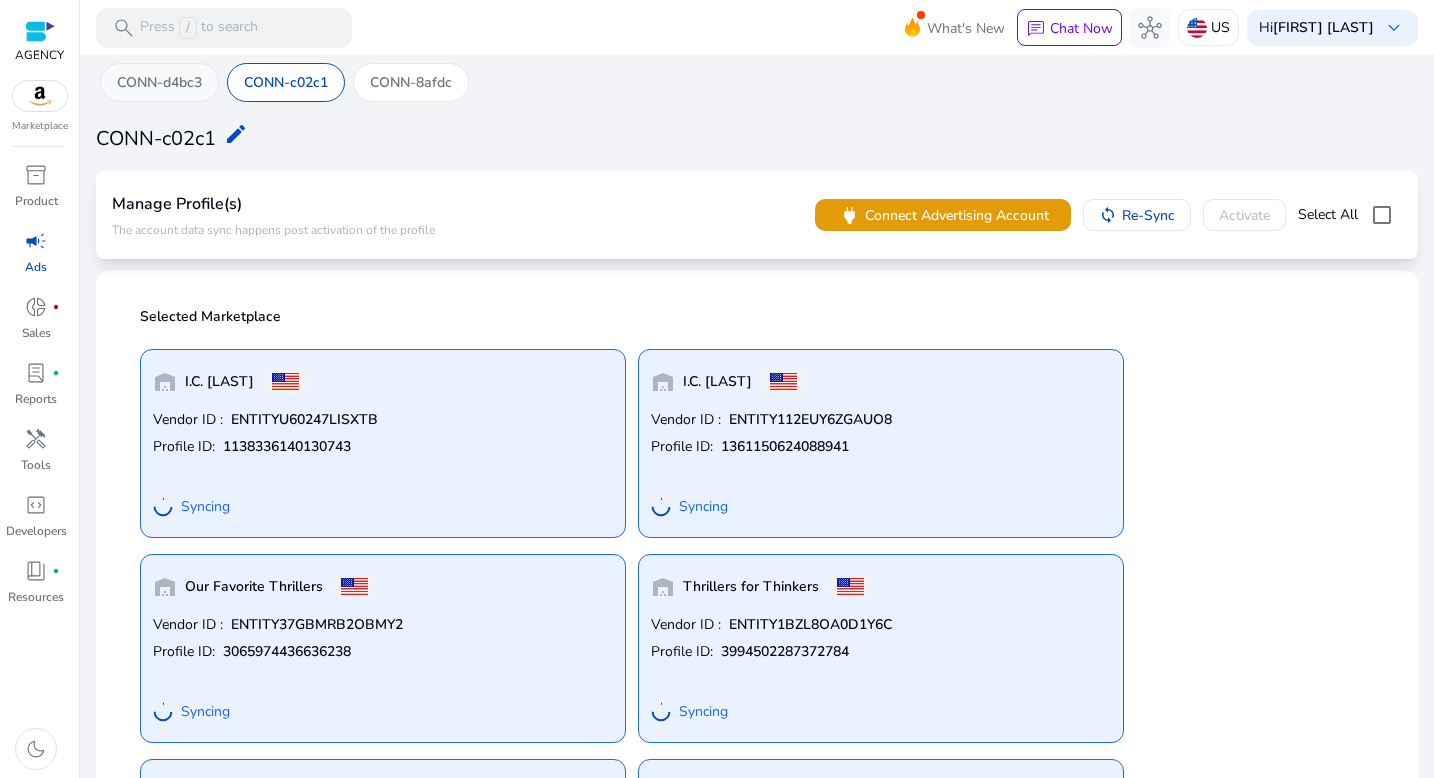 click on "CONN-d4bc3" 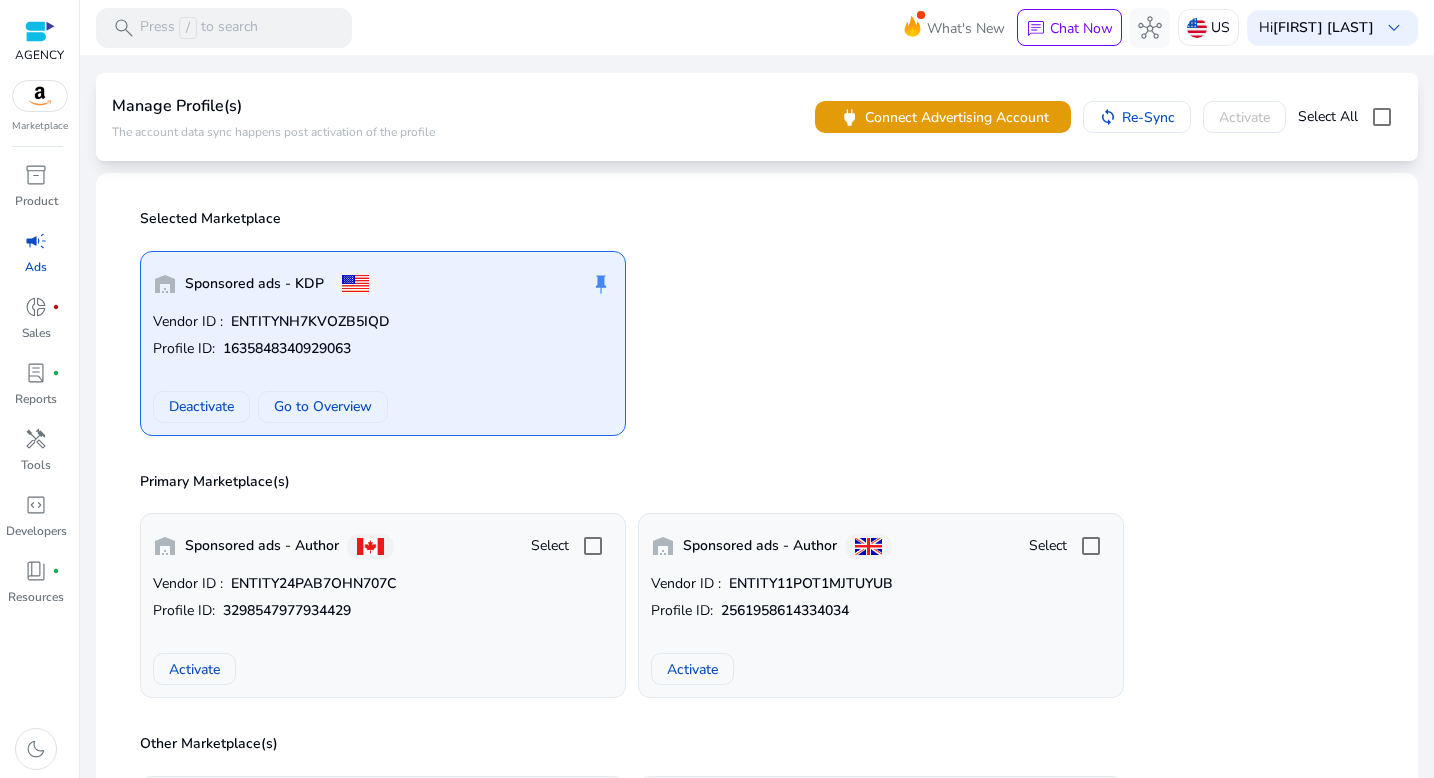 scroll, scrollTop: 0, scrollLeft: 0, axis: both 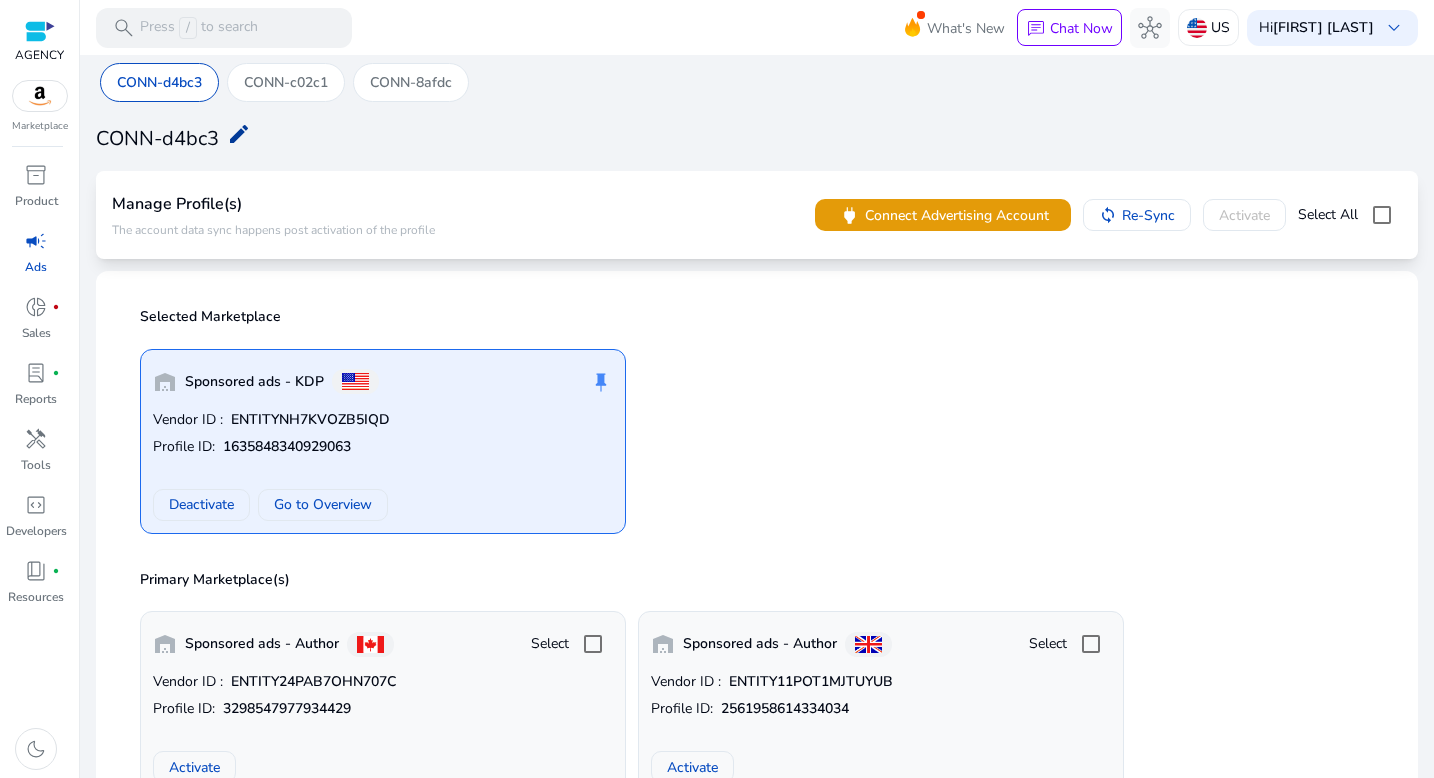 click on "edit" 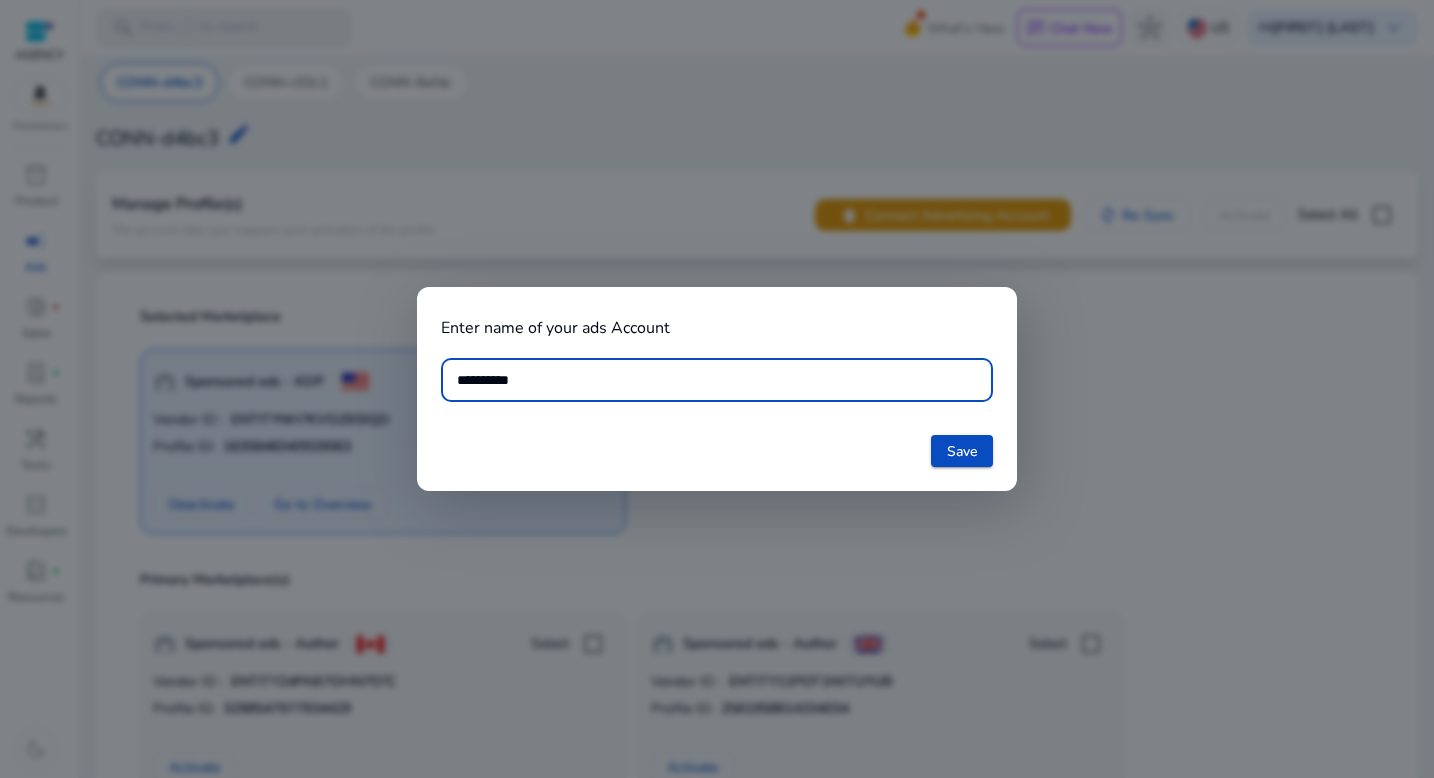click on "**********" at bounding box center (717, 380) 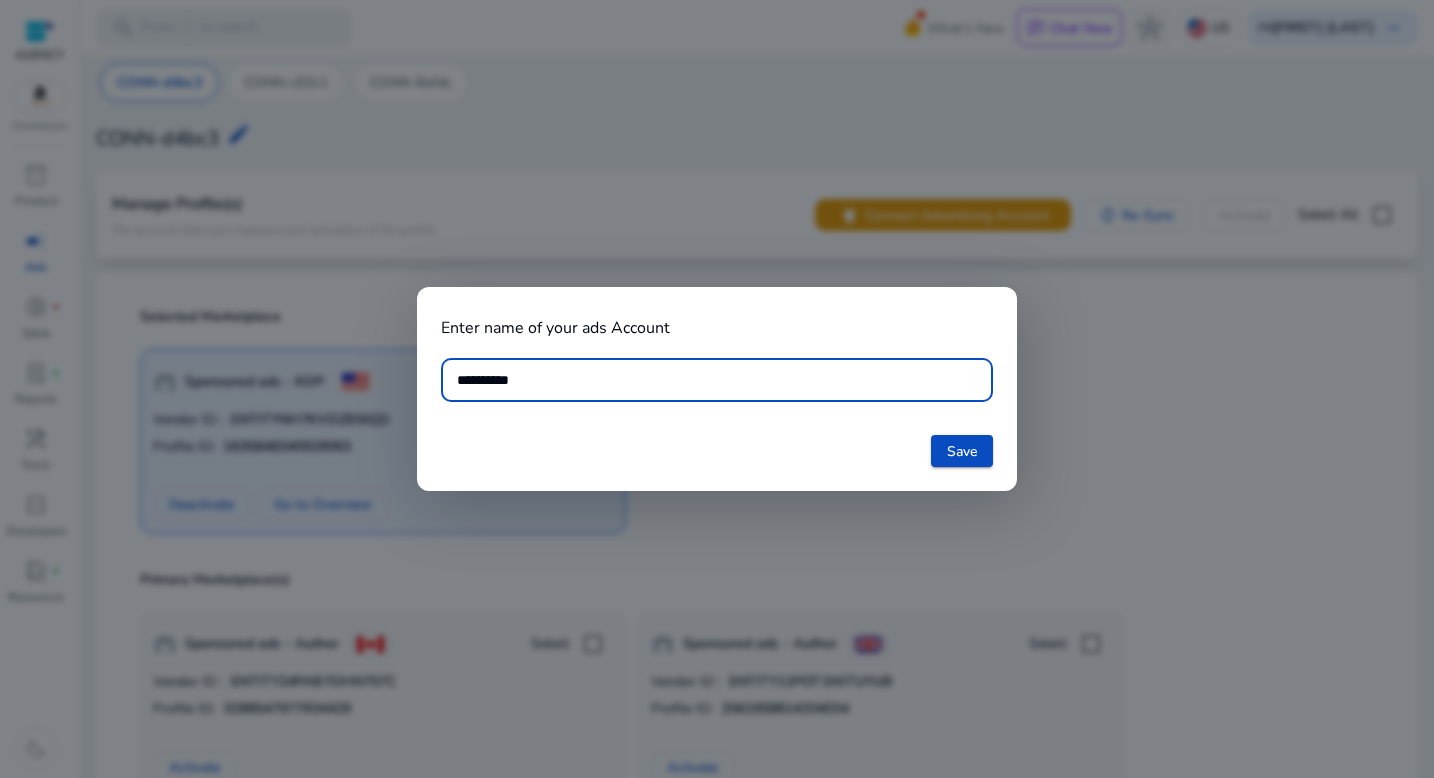 click on "**********" at bounding box center [717, 380] 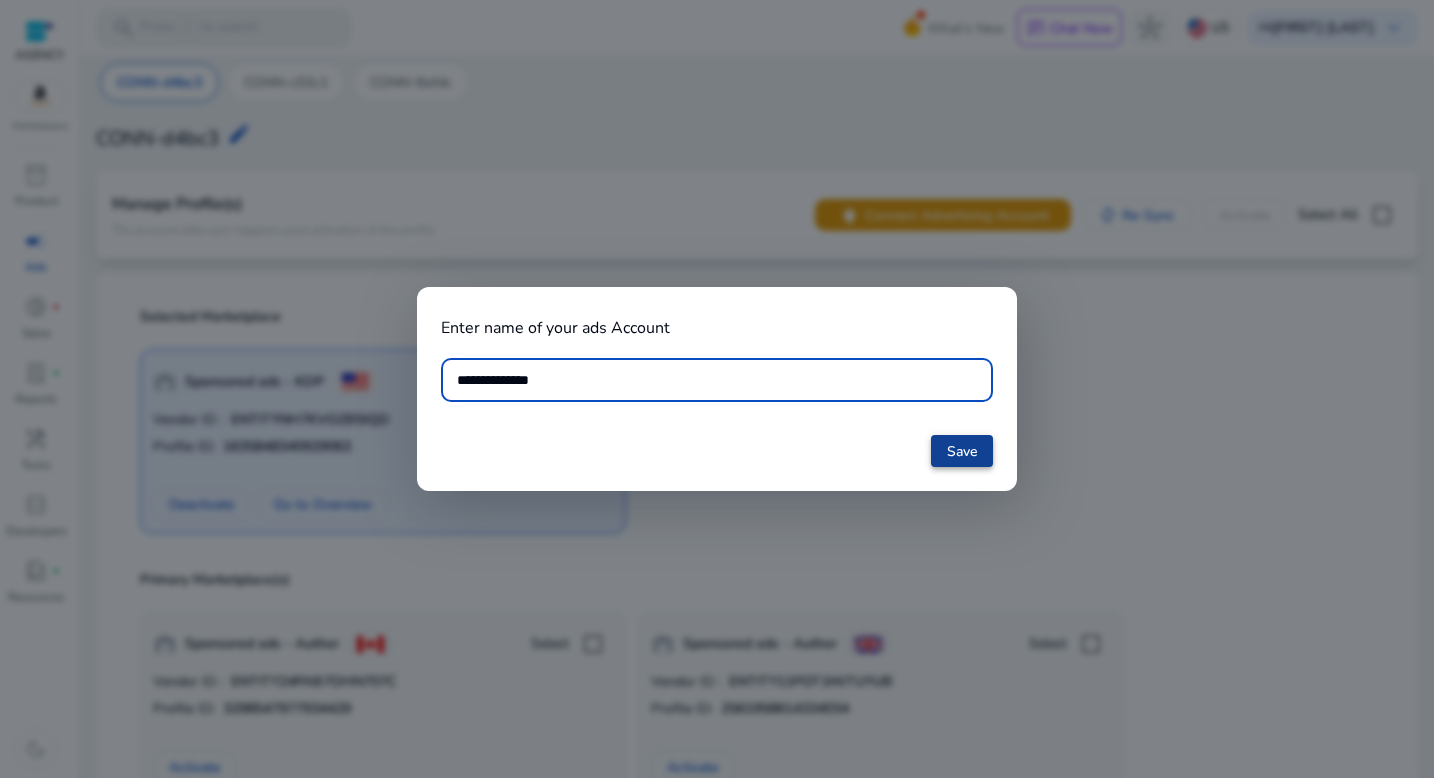 type on "**********" 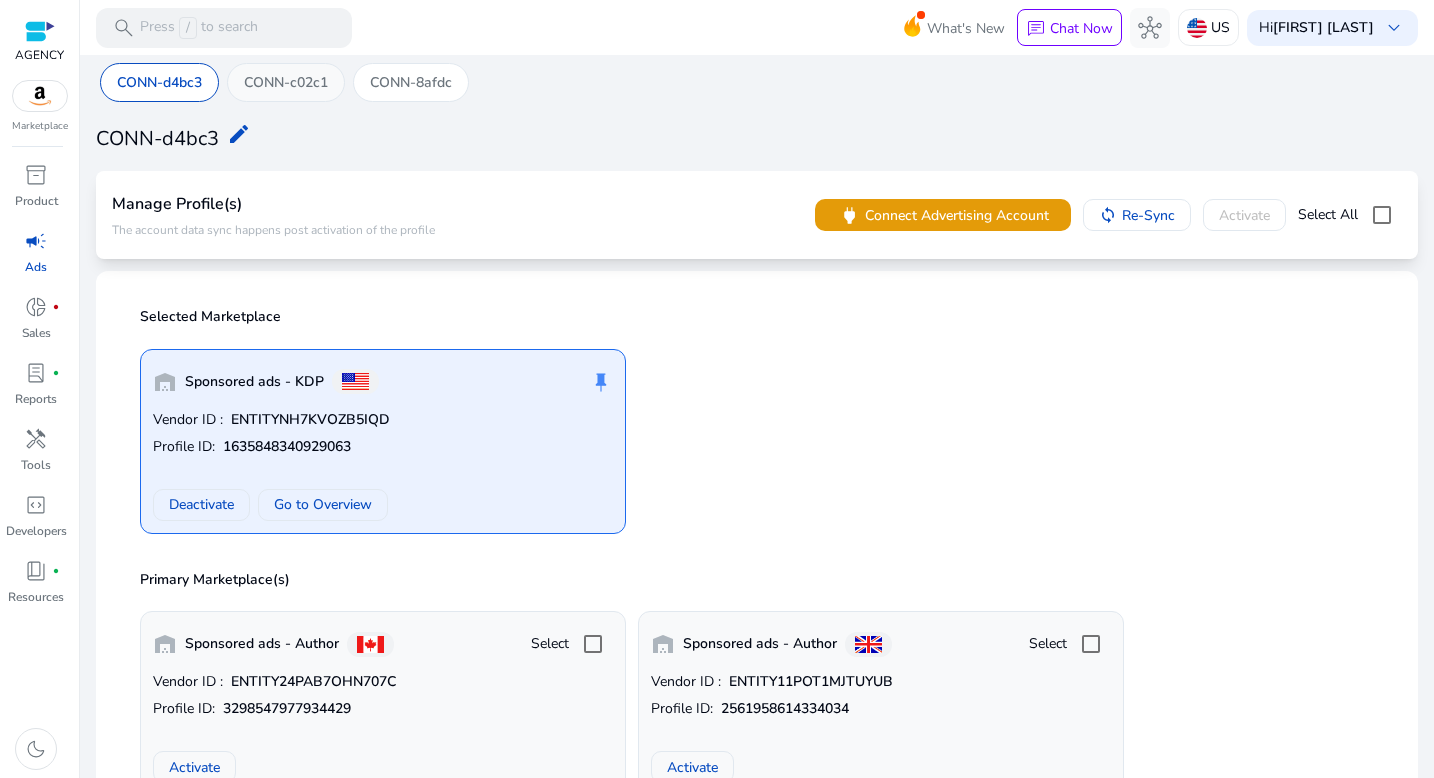 click on "CONN-c02c1" 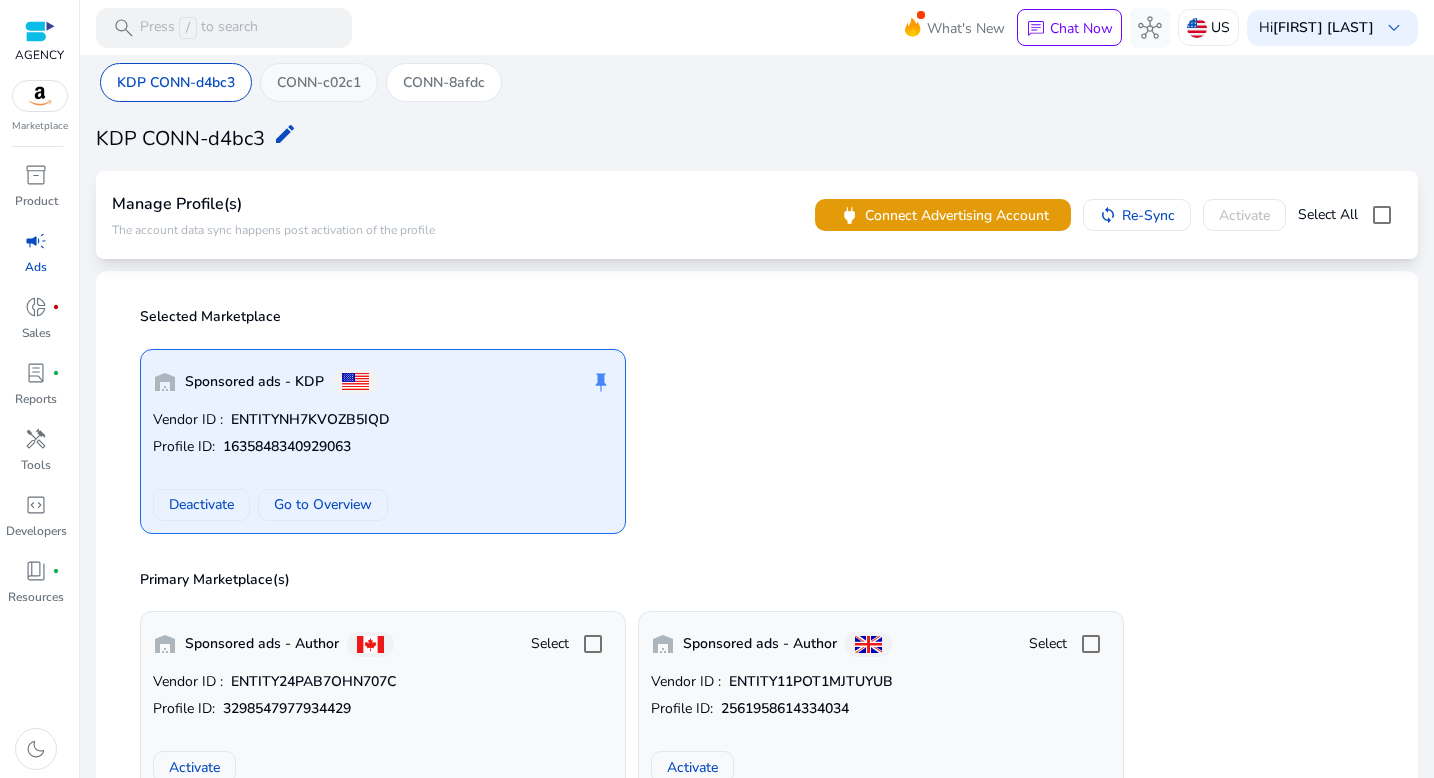 click on "CONN-c02c1" 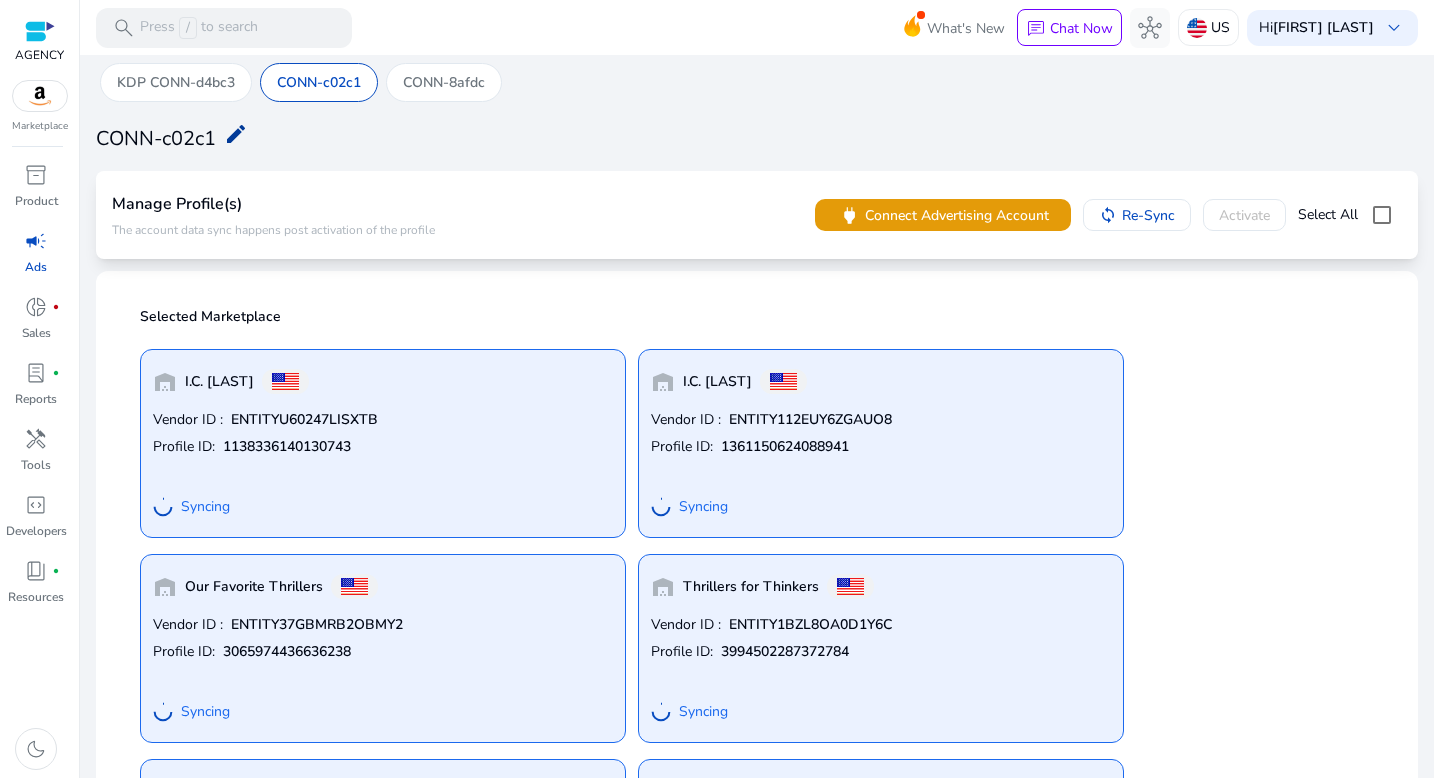 click on "edit" 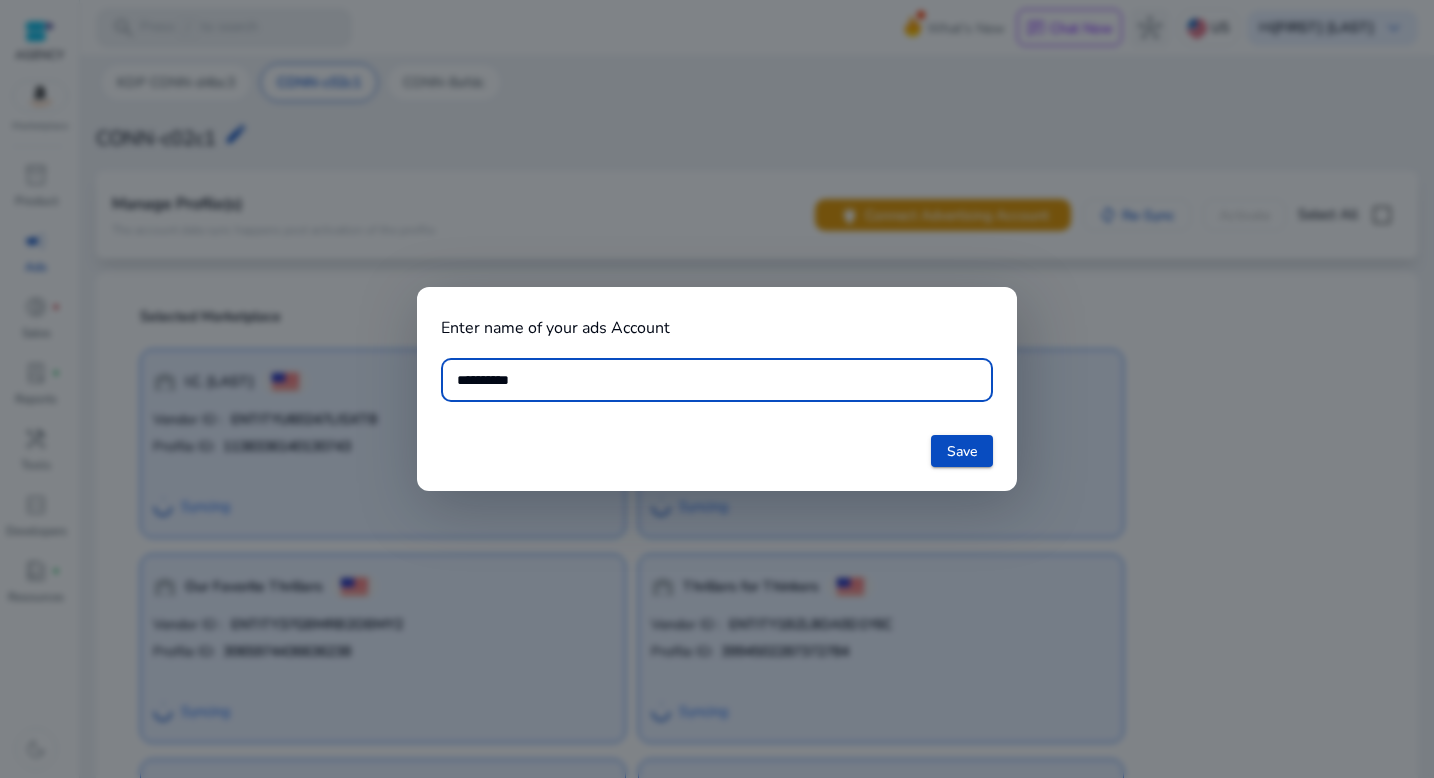 click on "**********" at bounding box center (717, 380) 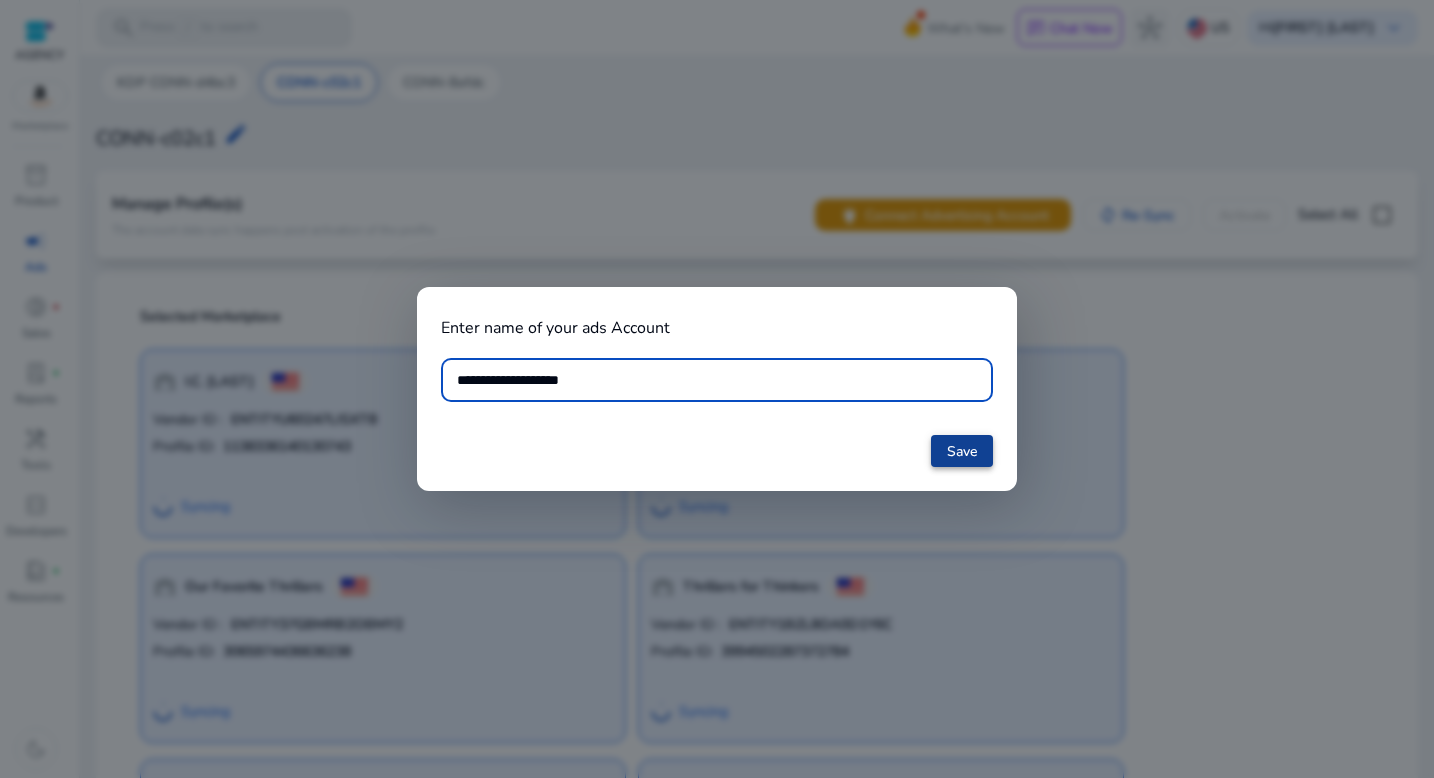 type on "**********" 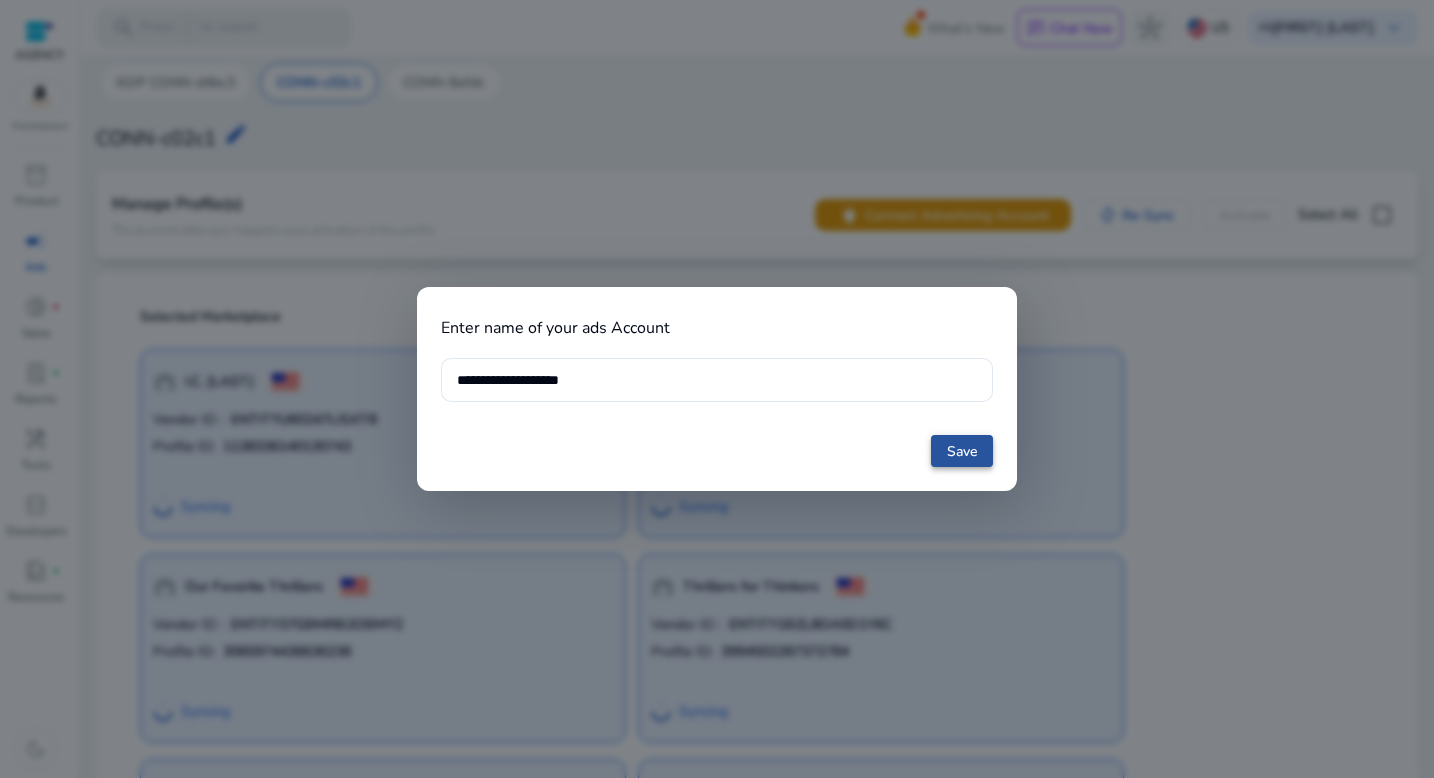 click on "Save" at bounding box center (962, 451) 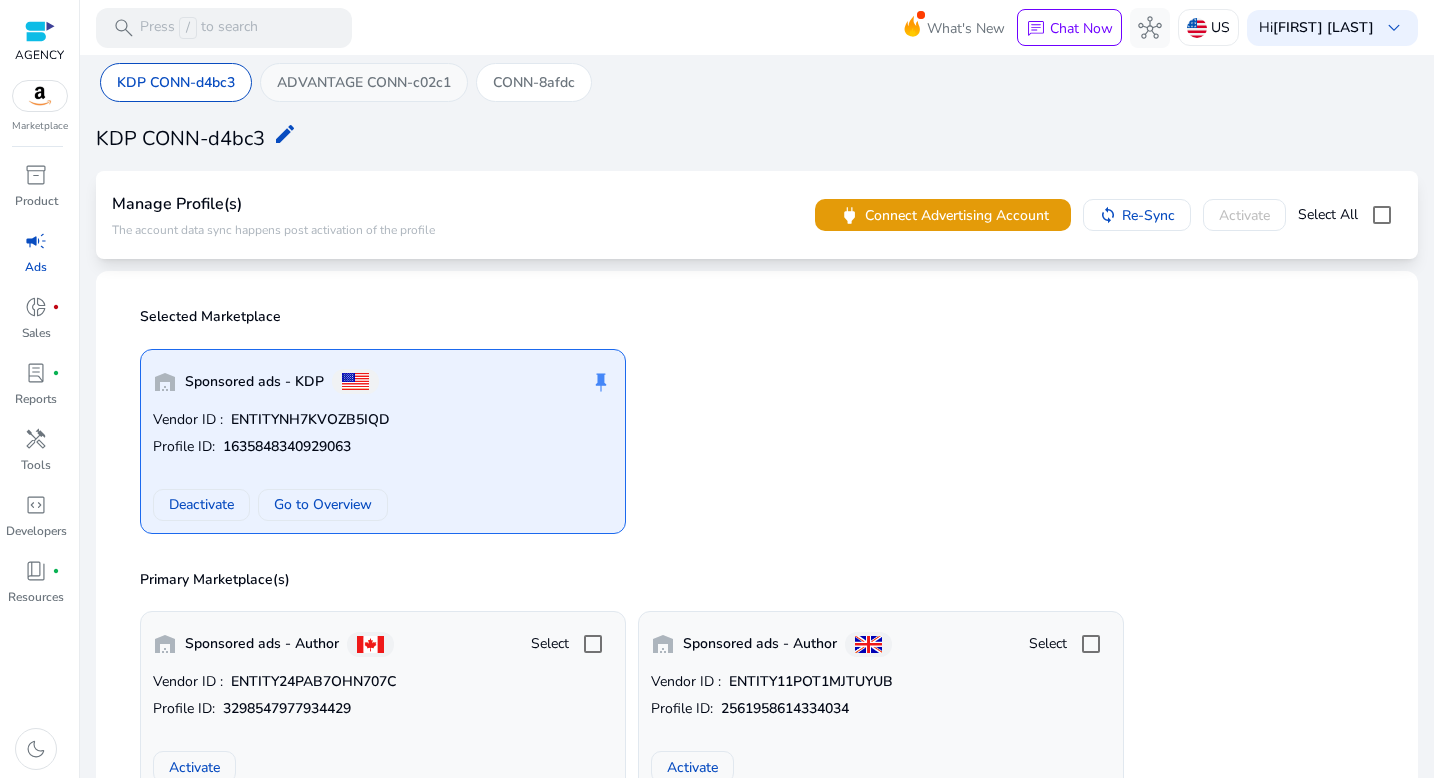 click on "ADVANTAGE CONN-c02c1" 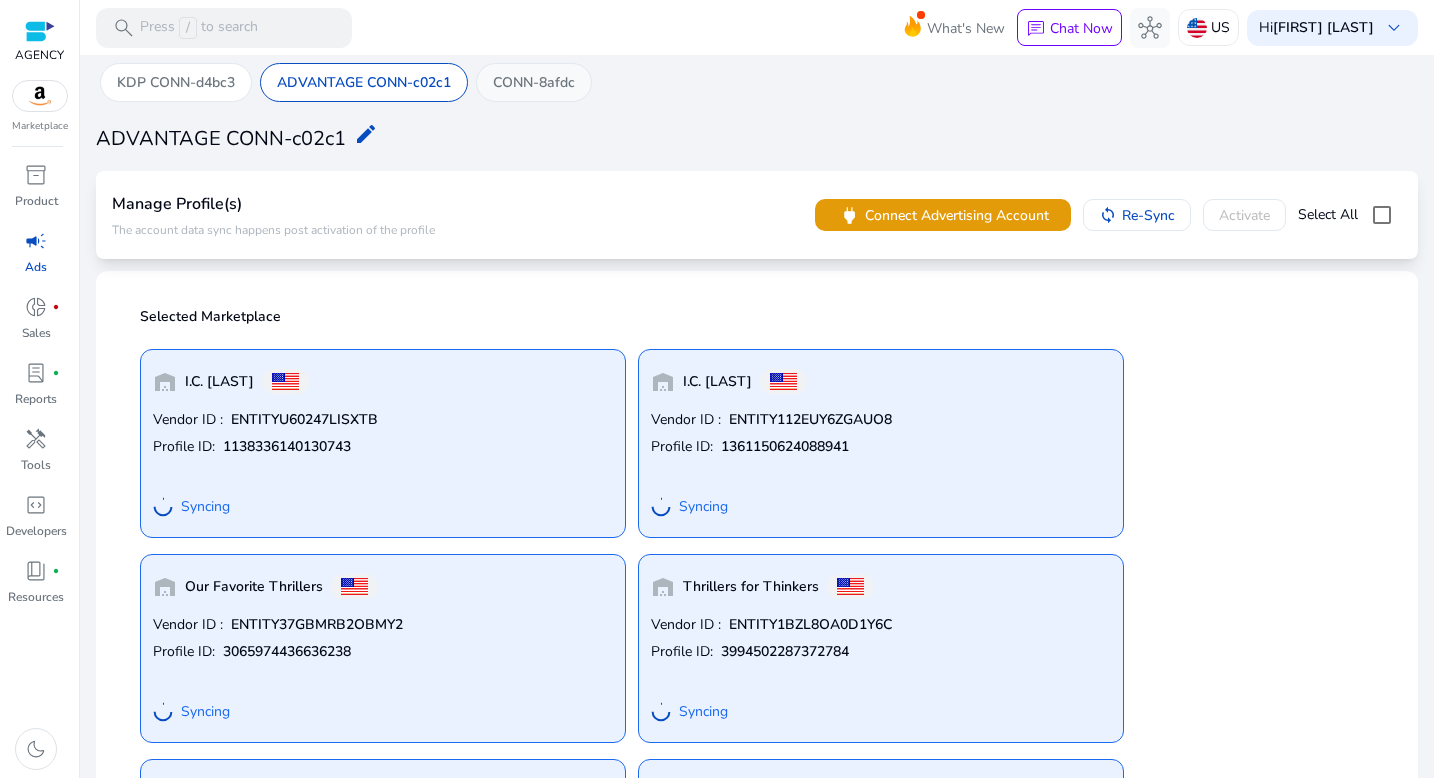 click on "CONN-8afdc" 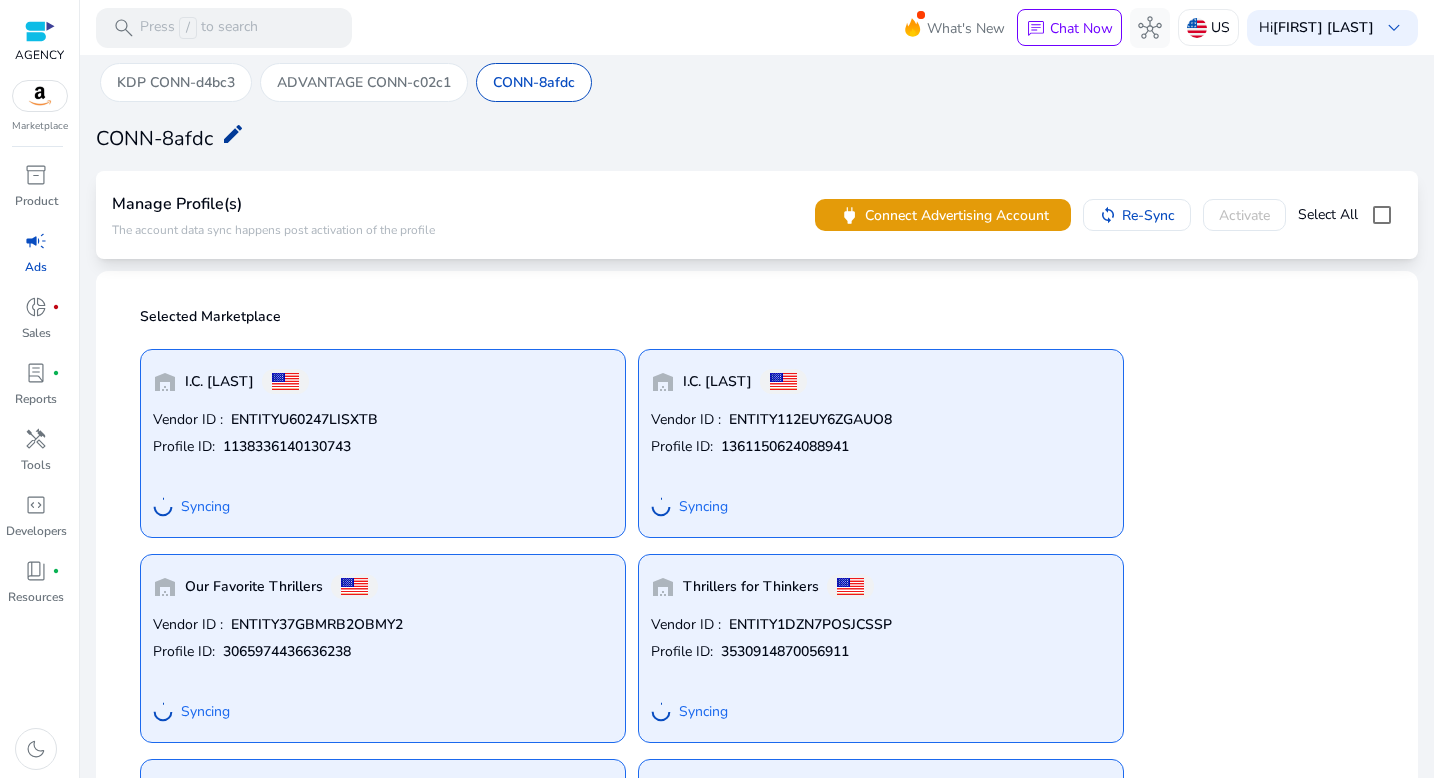 click on "edit" 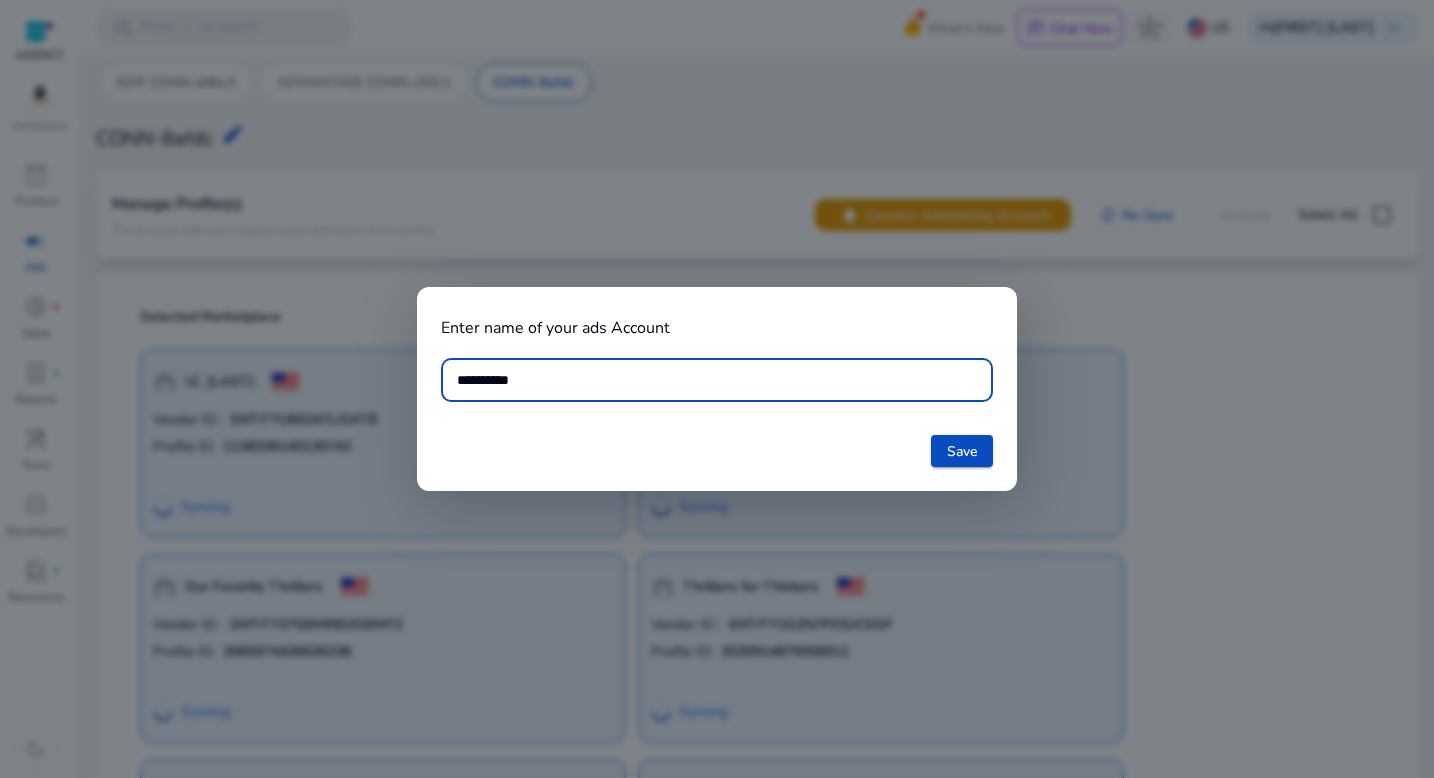 drag, startPoint x: 457, startPoint y: 377, endPoint x: 469, endPoint y: 383, distance: 13.416408 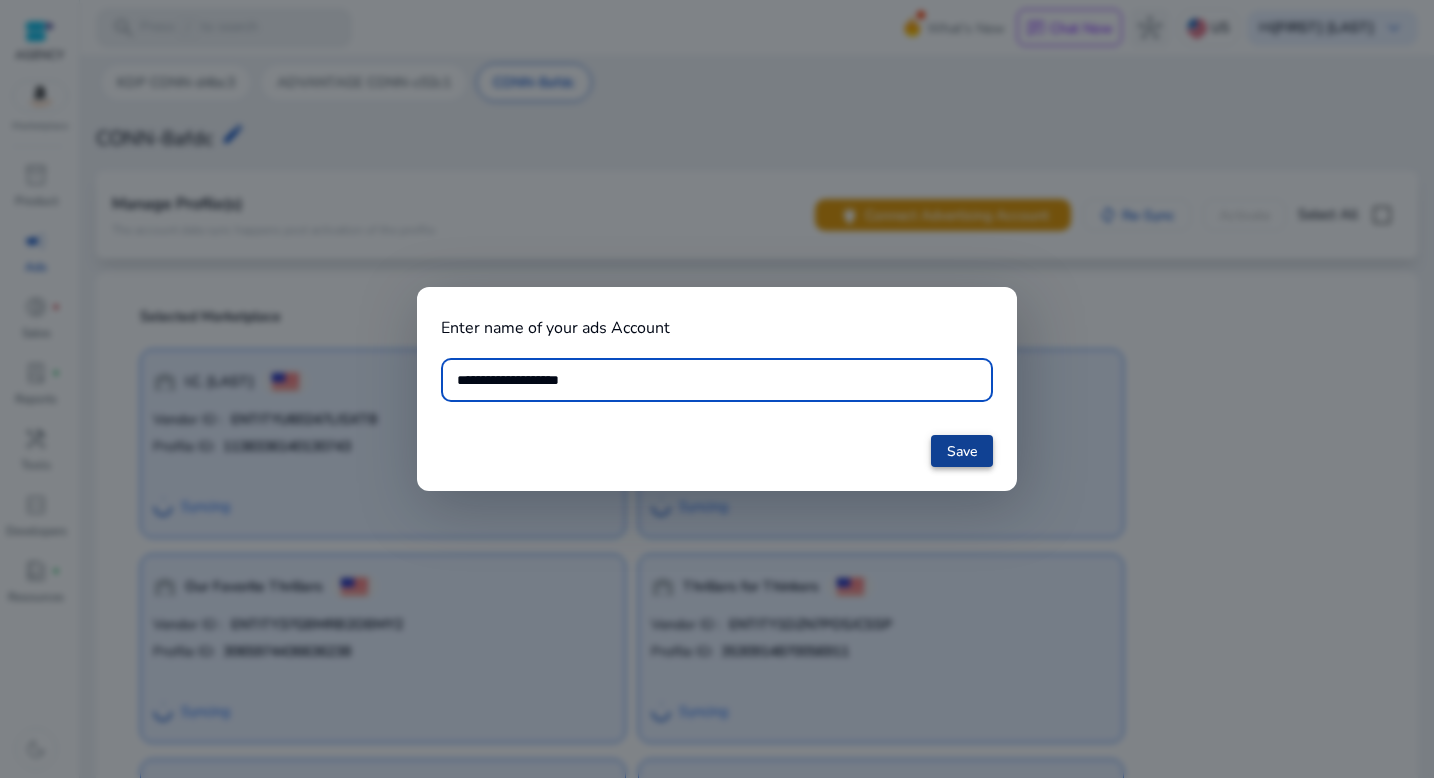 type on "**********" 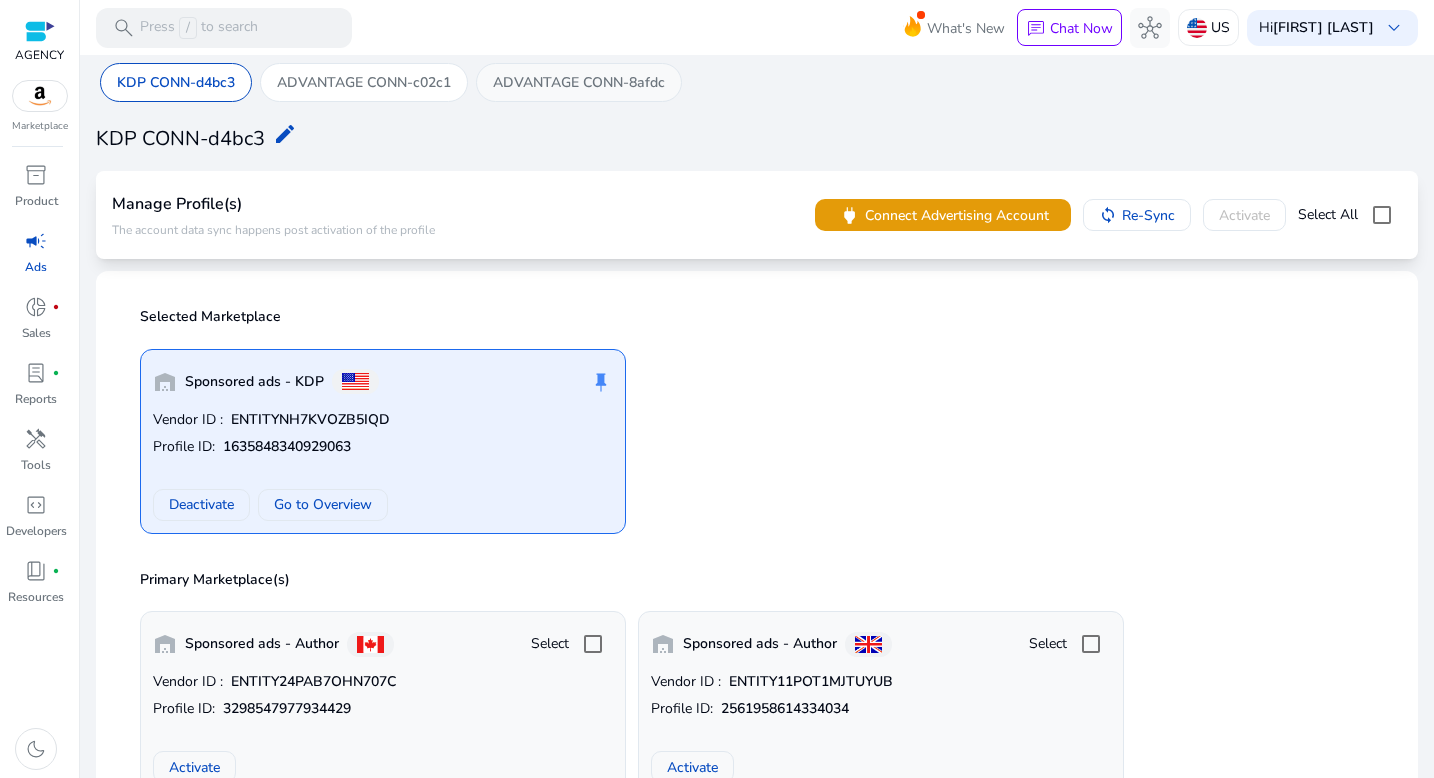 click on "ADVANTAGE CONN-8afdc" 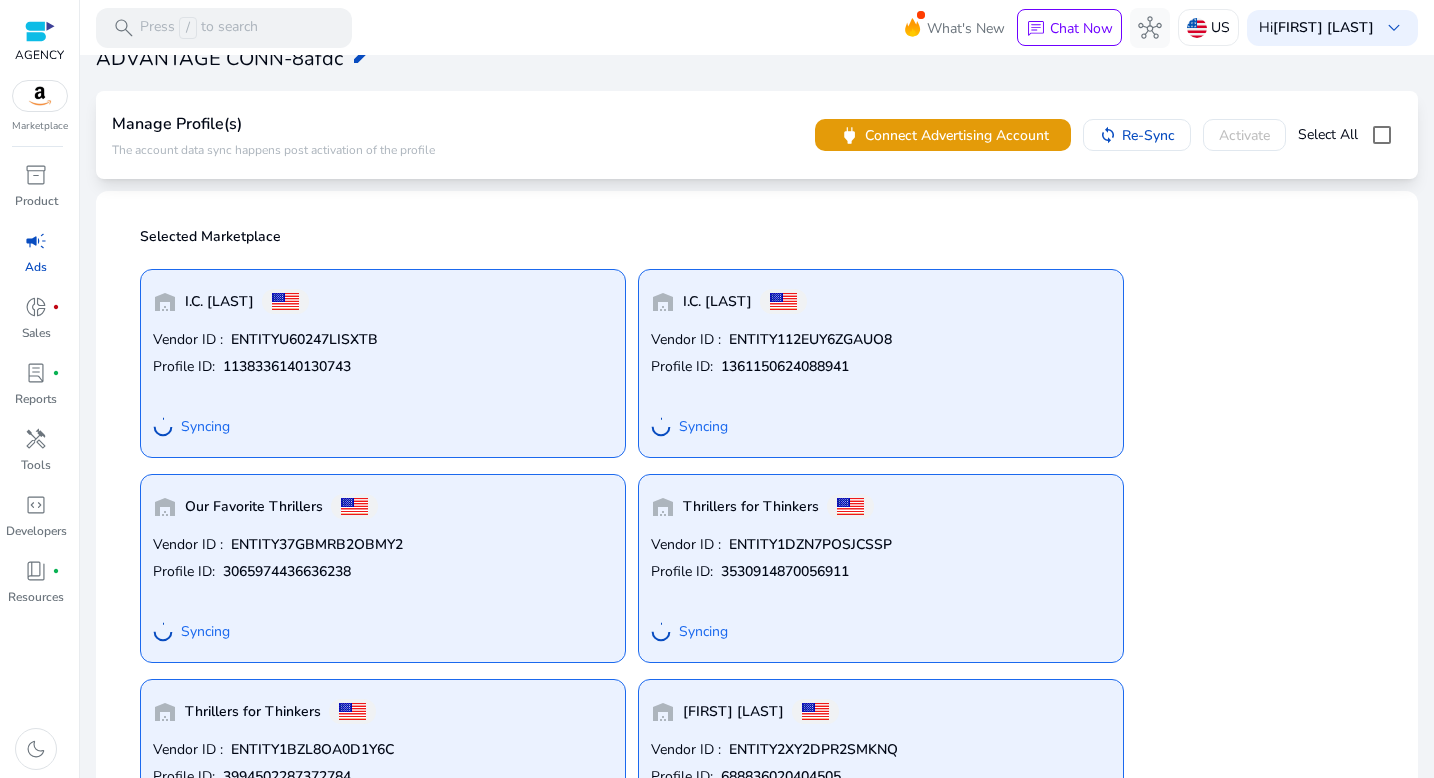 scroll, scrollTop: 0, scrollLeft: 0, axis: both 